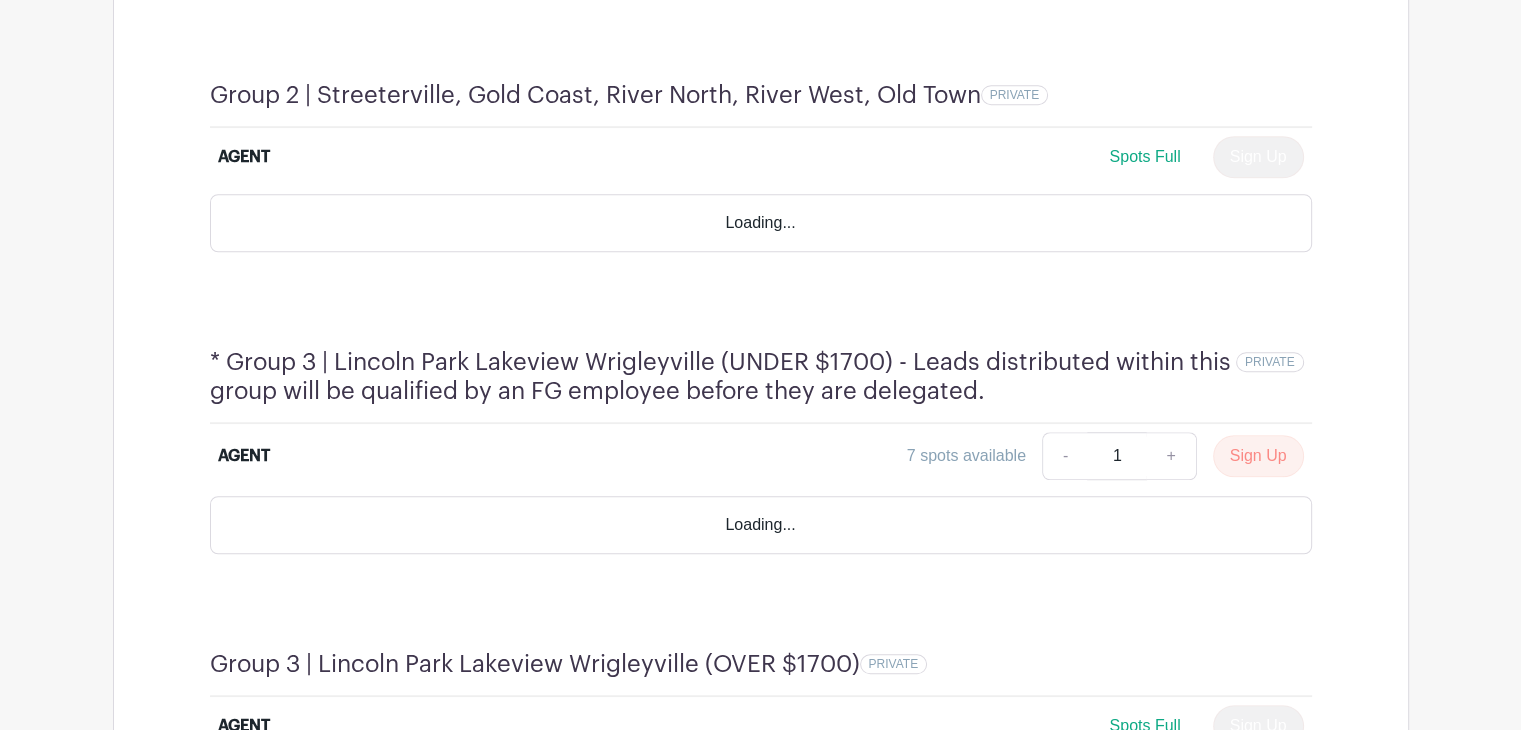 scroll, scrollTop: 1689, scrollLeft: 0, axis: vertical 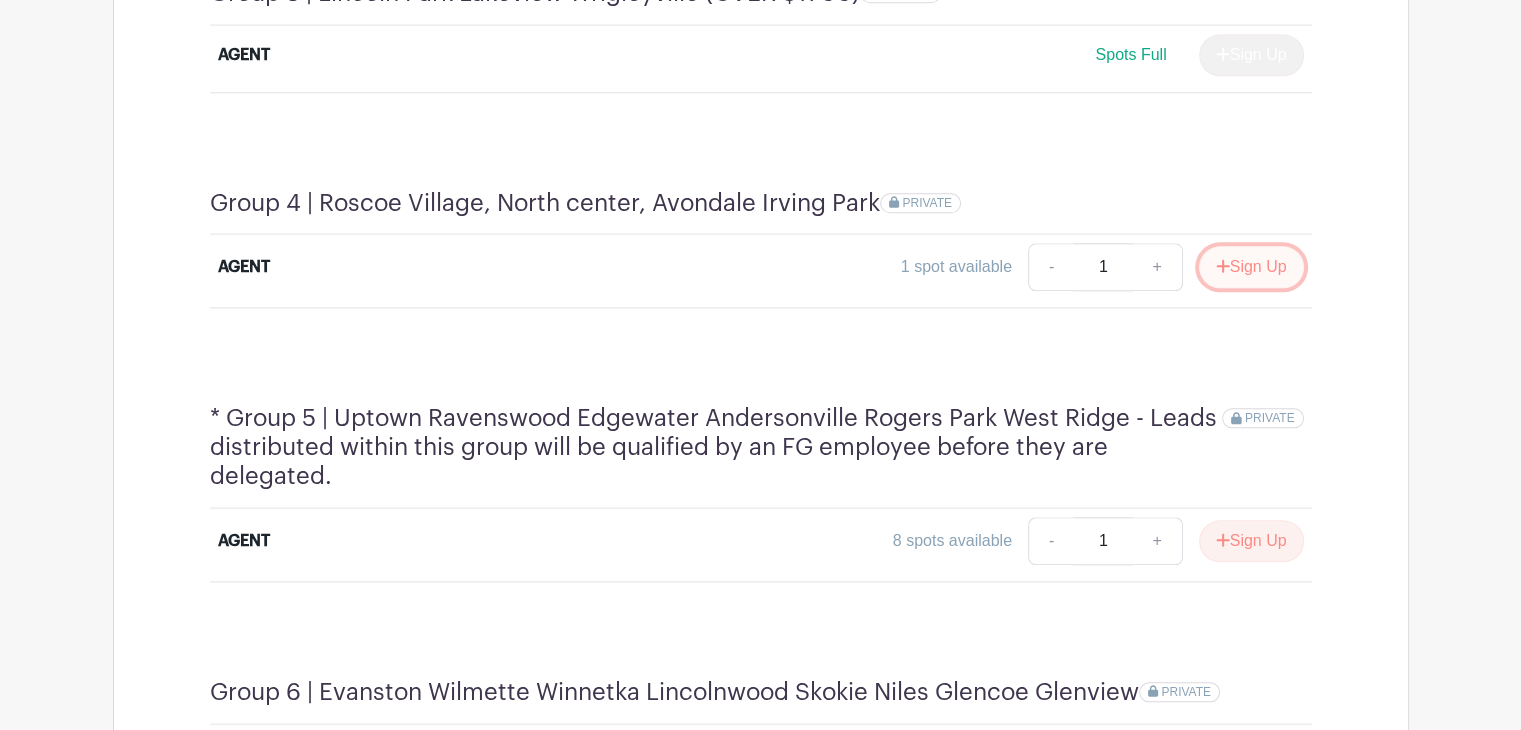 click on "Sign Up" at bounding box center [1251, 267] 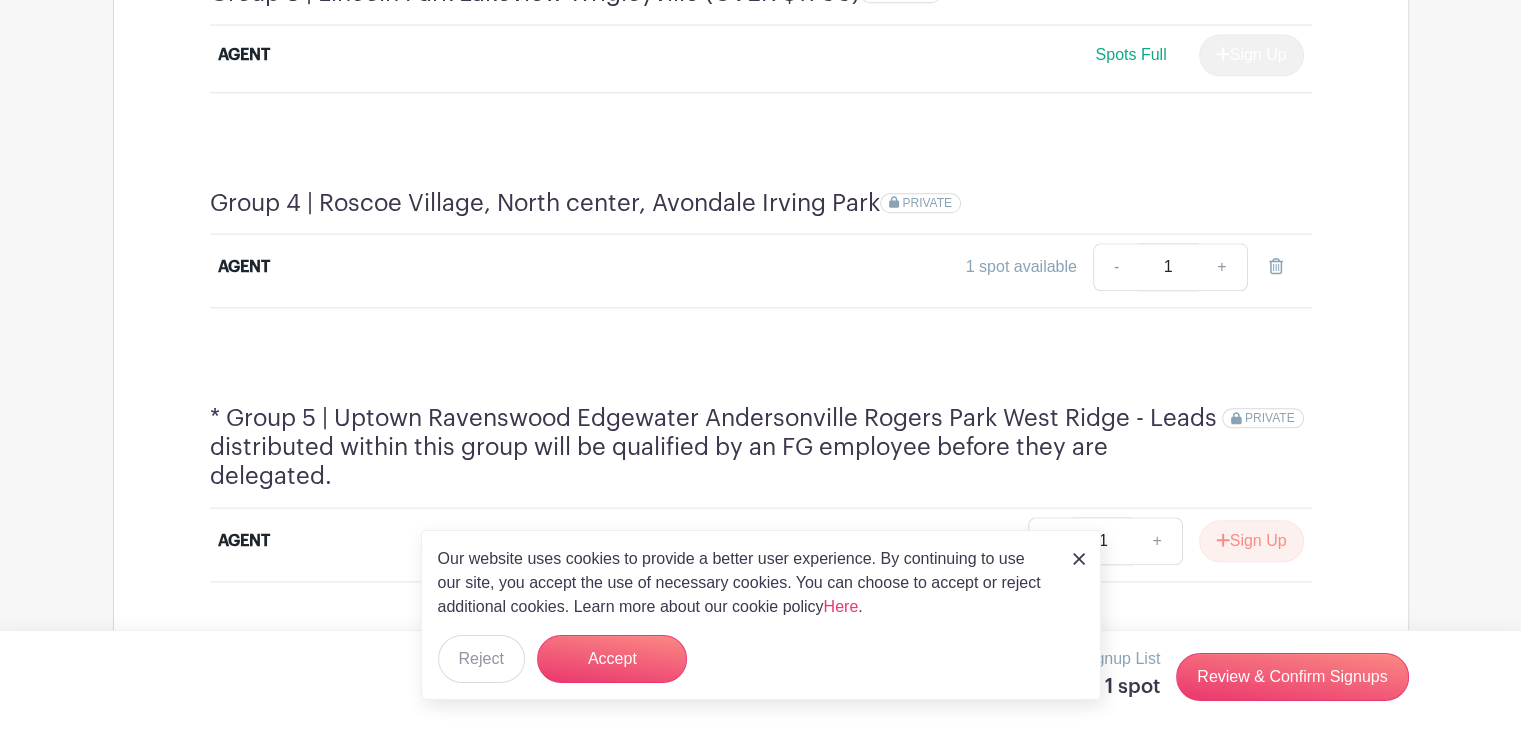 click on "Review & Confirm Signups" at bounding box center (1292, 677) 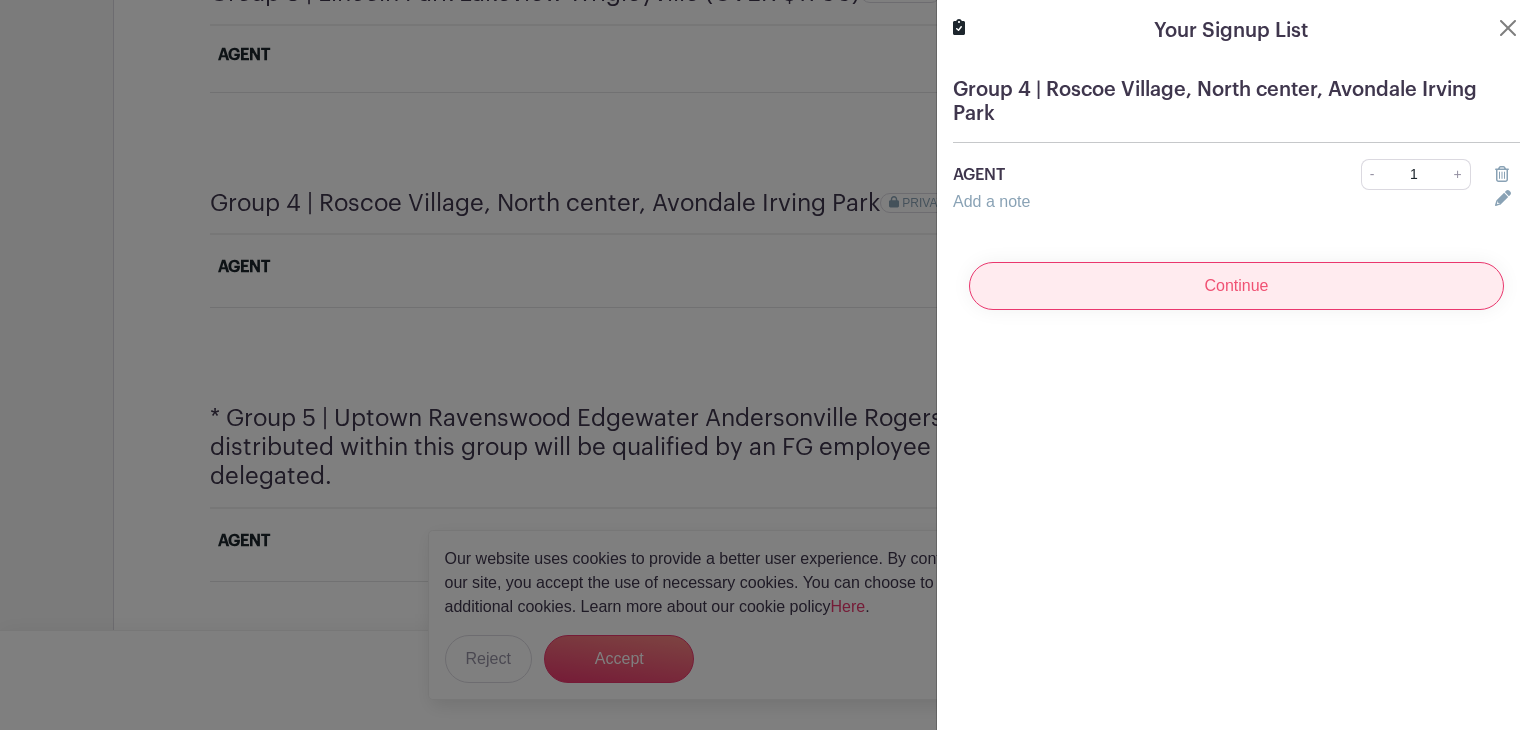 click on "Continue" at bounding box center [1236, 286] 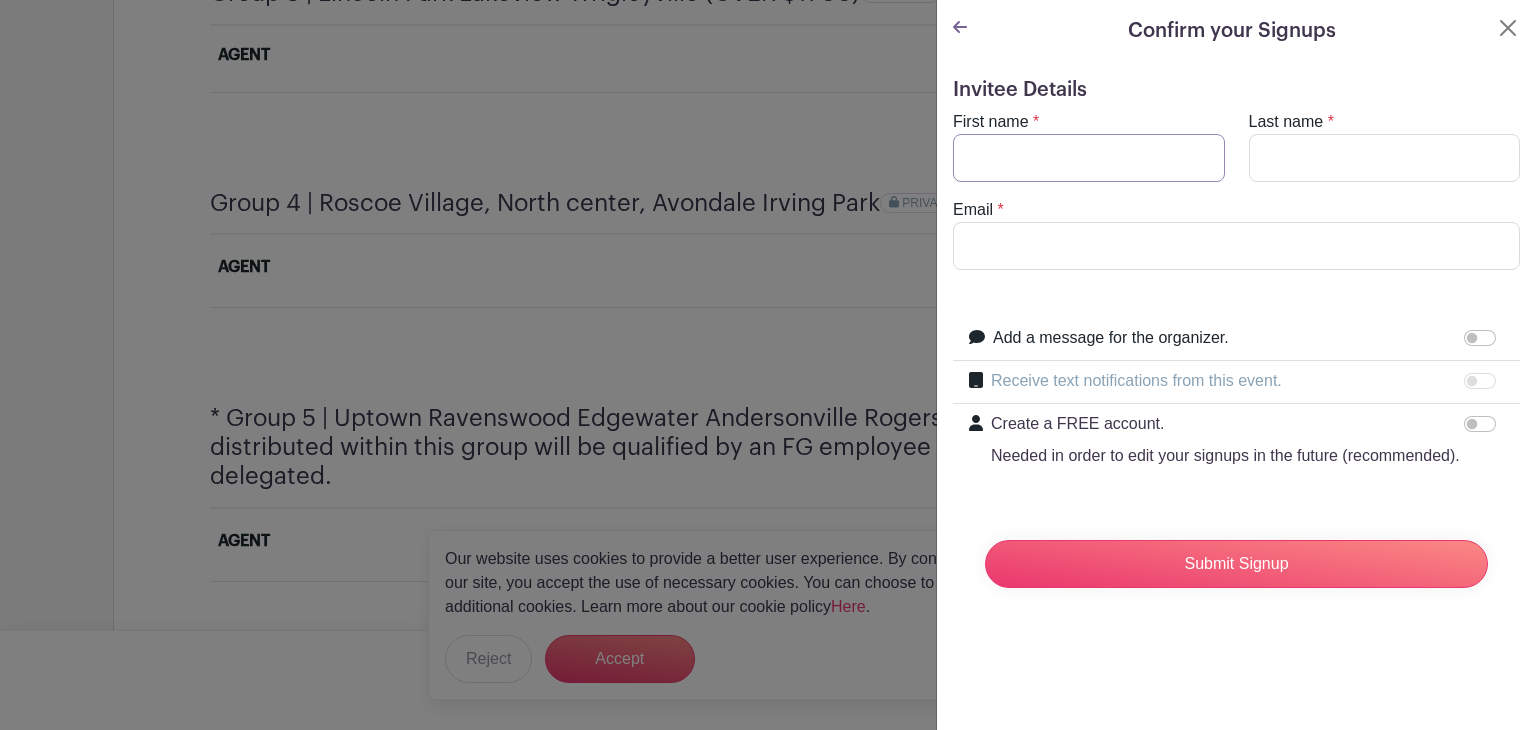 click on "First name" at bounding box center [1089, 158] 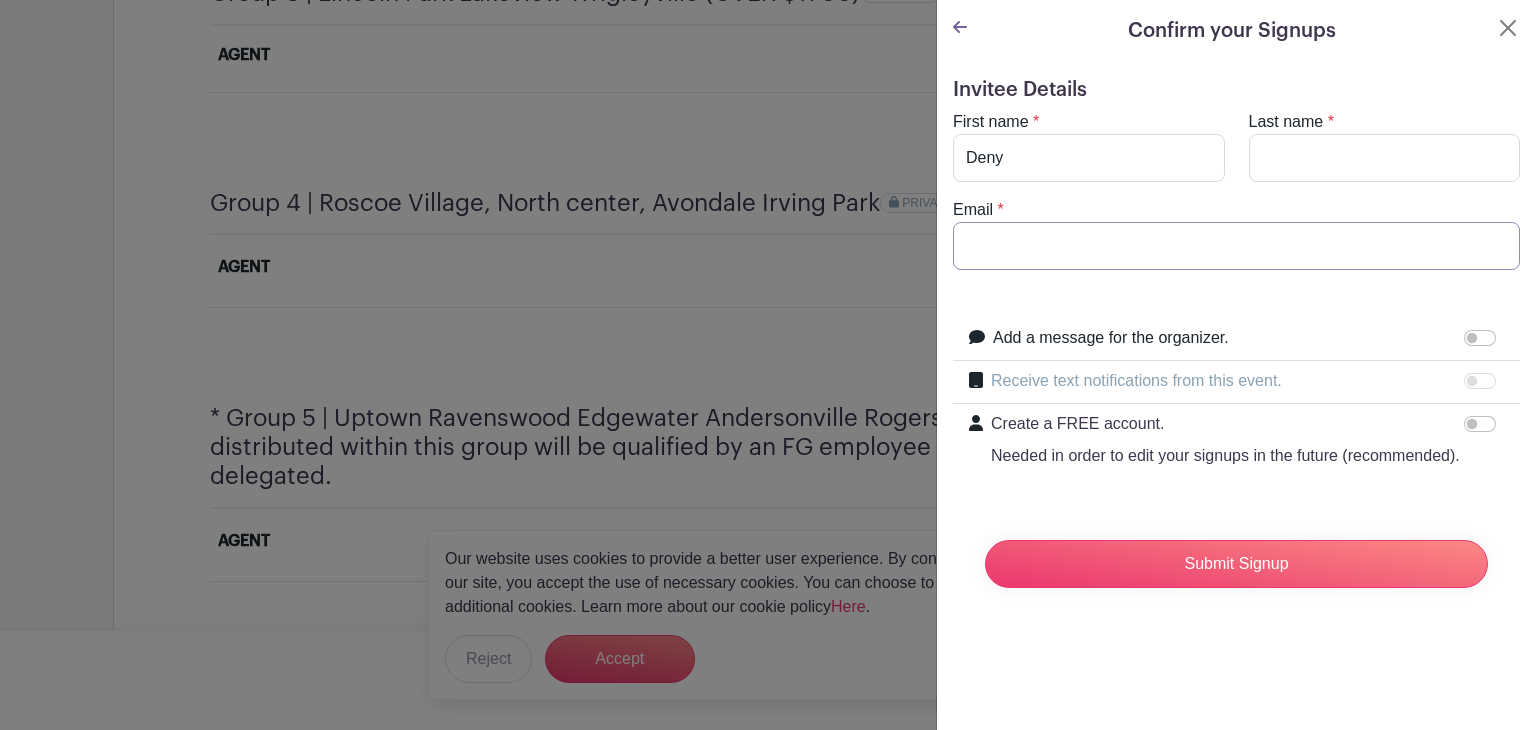 click on "Email" at bounding box center (1236, 246) 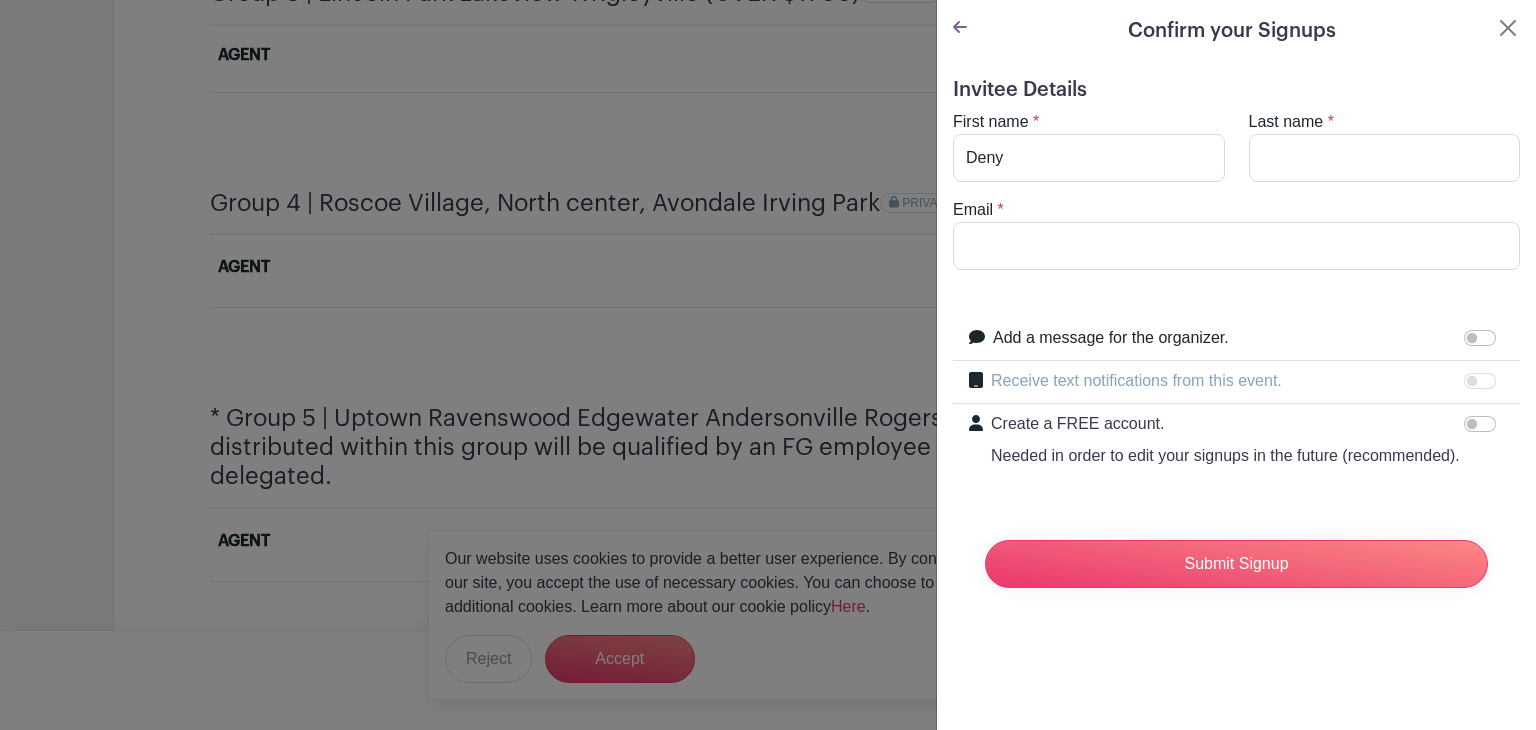 click on "Last name" at bounding box center (1385, 158) 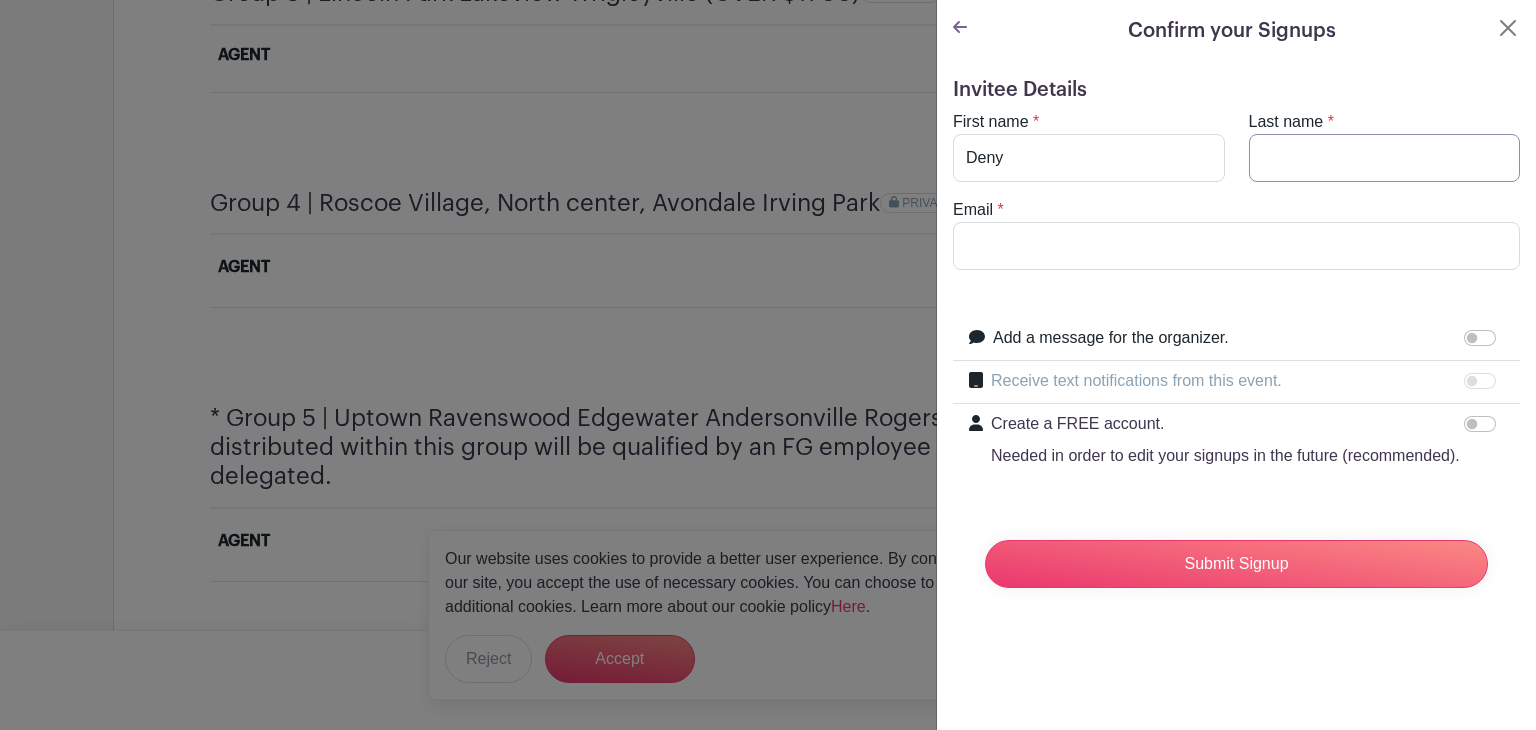 type on "[LAST]" 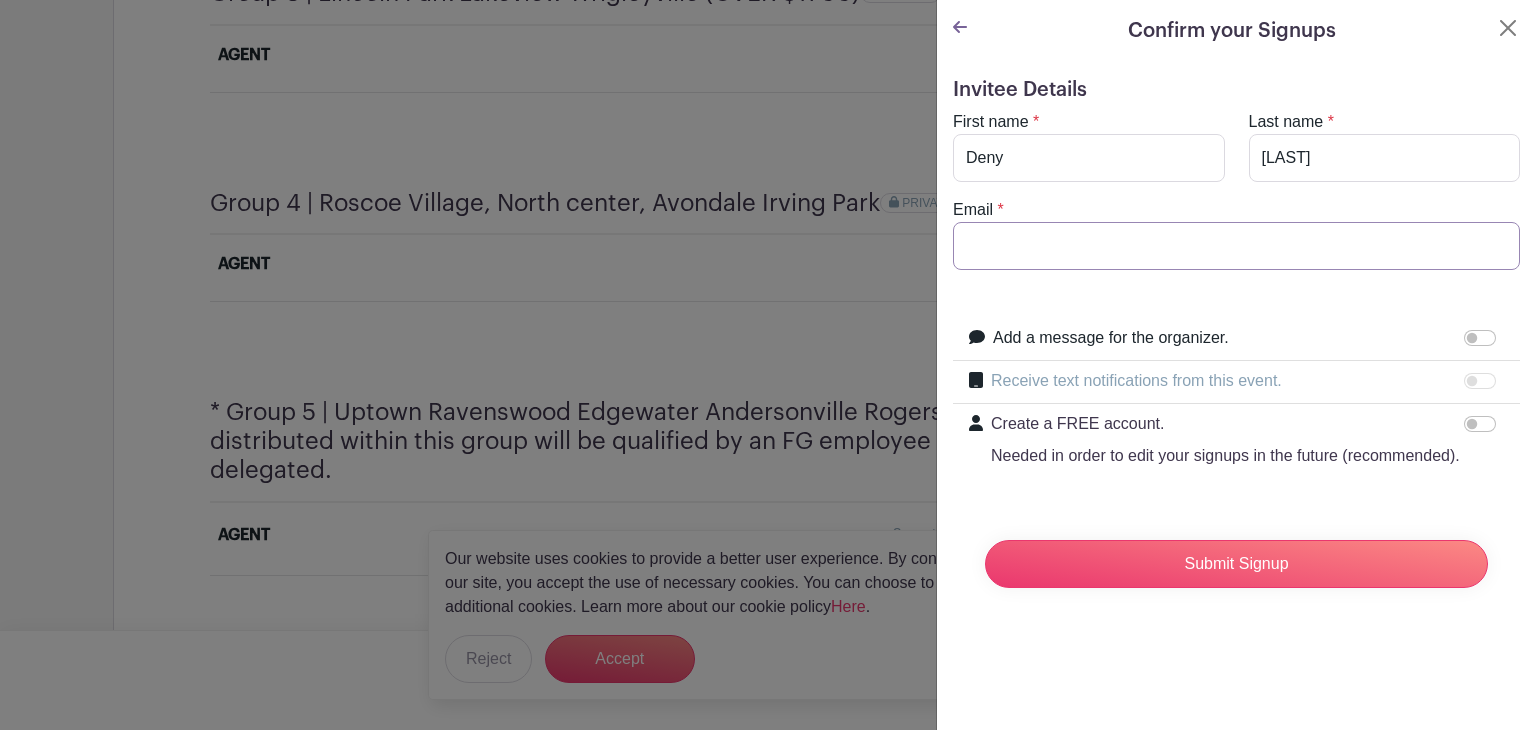 click on "Email" at bounding box center [1236, 246] 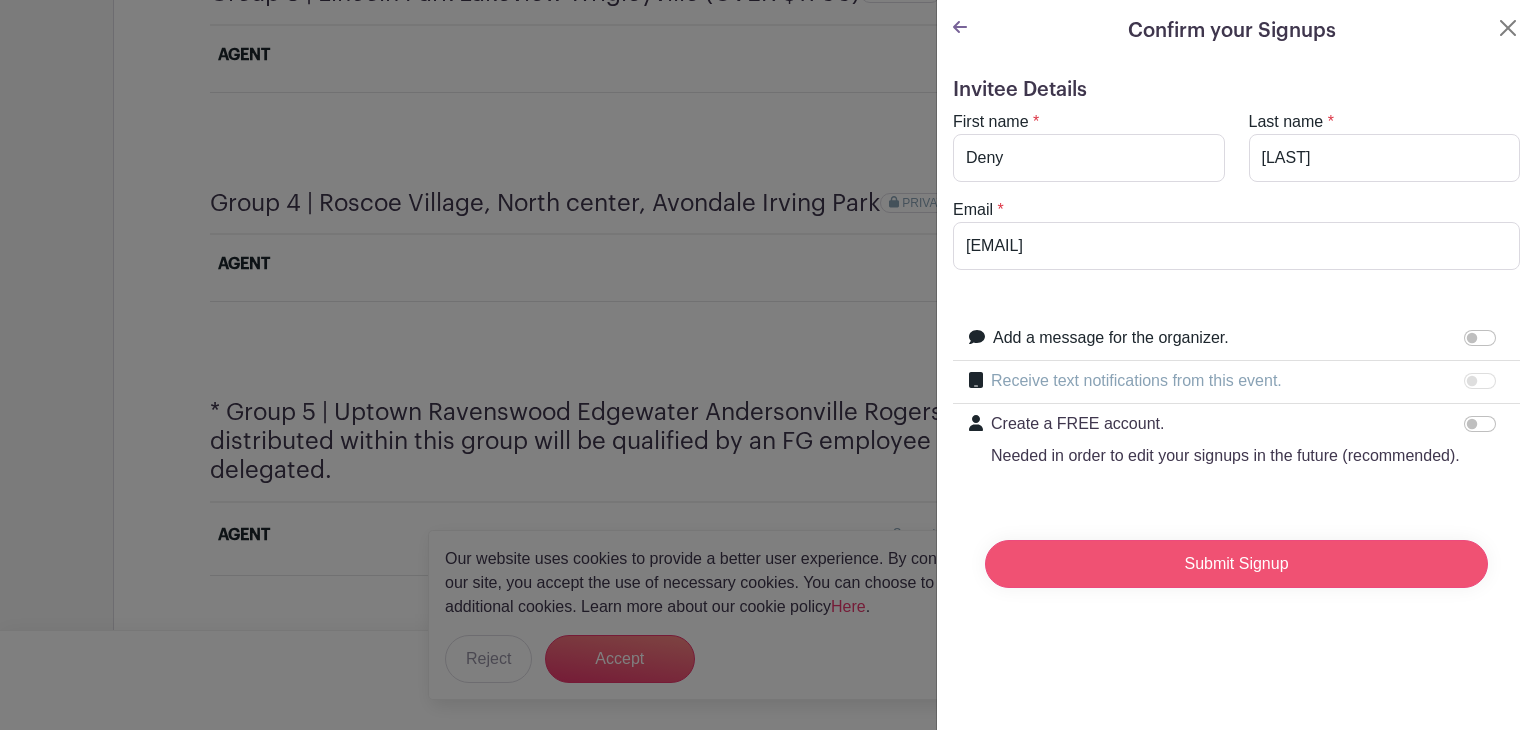 click on "Submit Signup" at bounding box center [1236, 564] 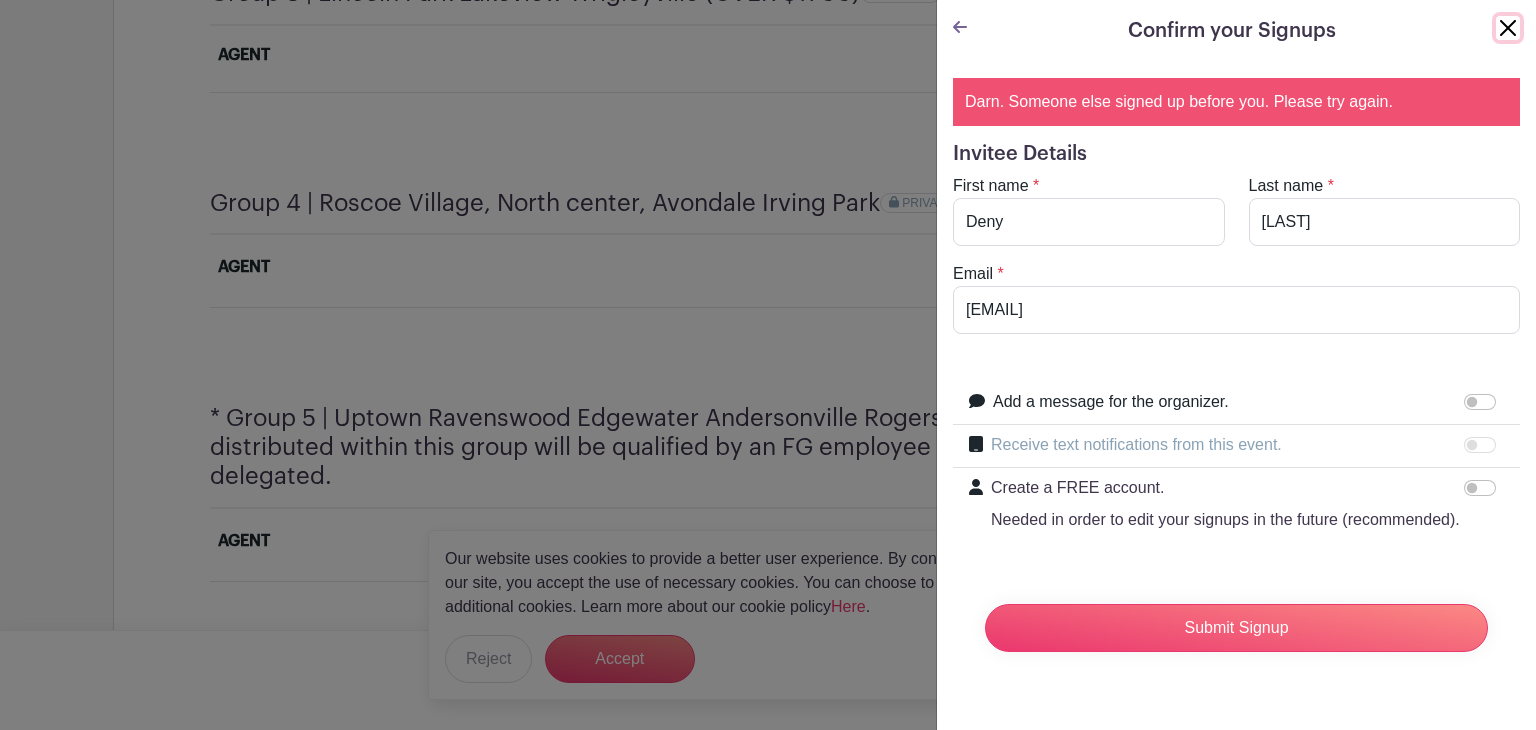 click at bounding box center [1508, 28] 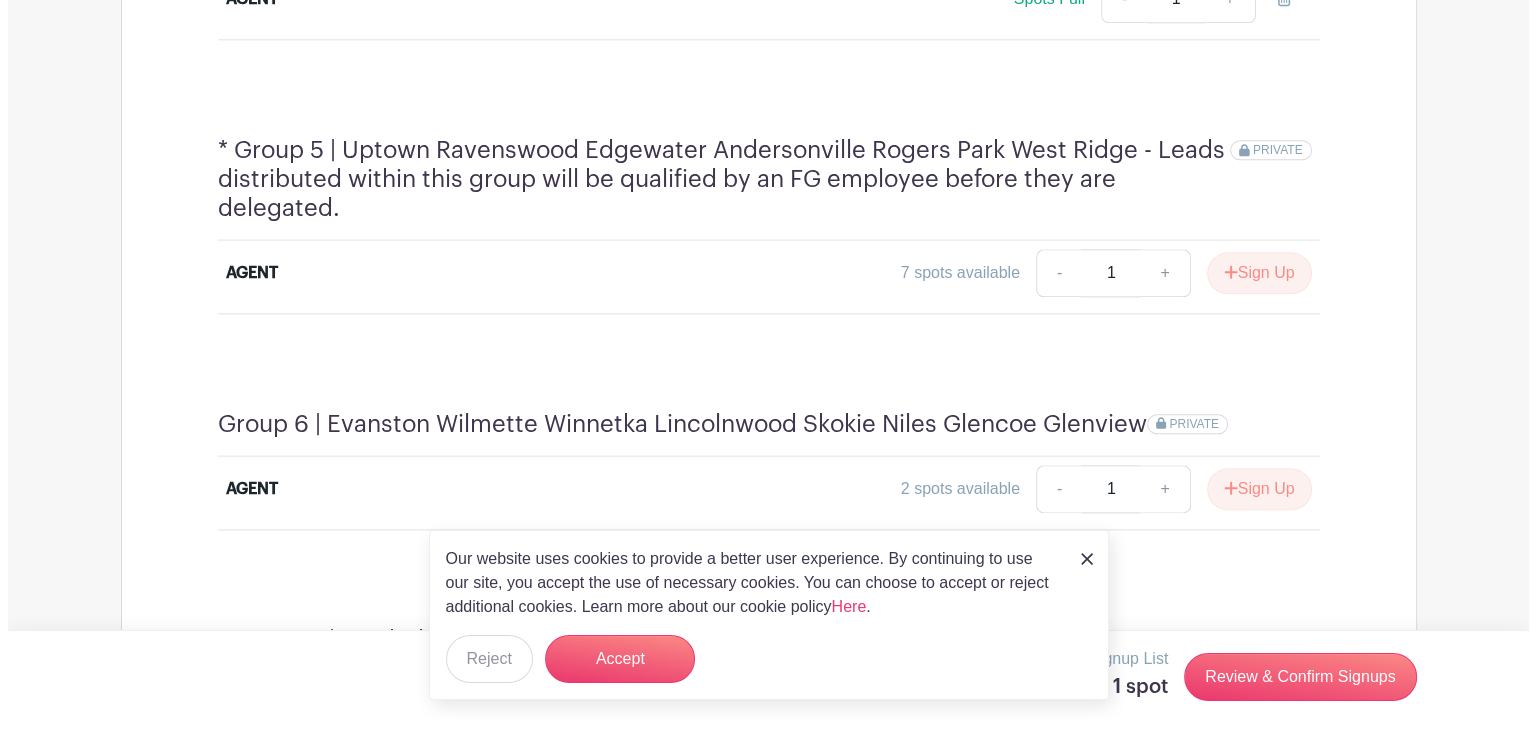 scroll, scrollTop: 2340, scrollLeft: 0, axis: vertical 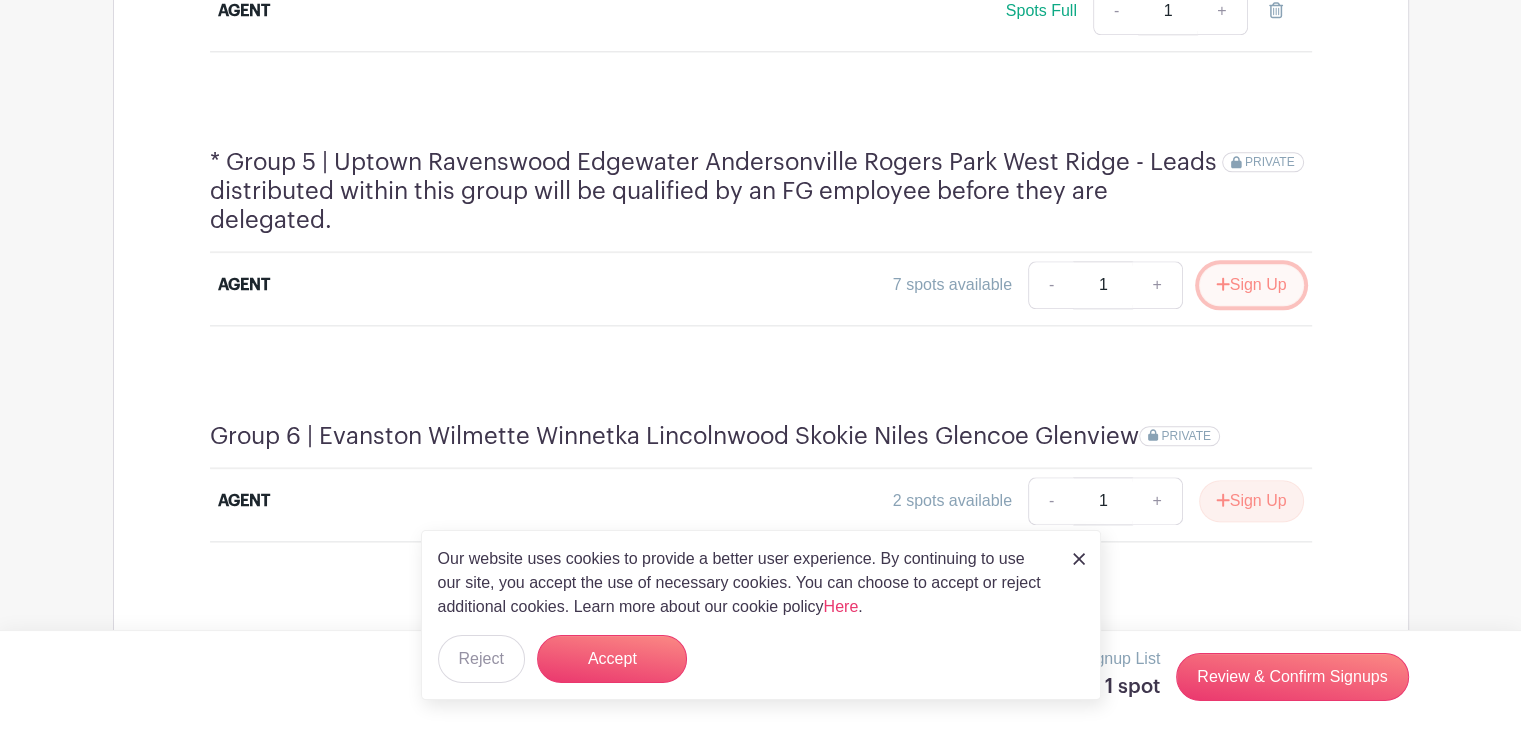 click on "Sign Up" at bounding box center (1251, 285) 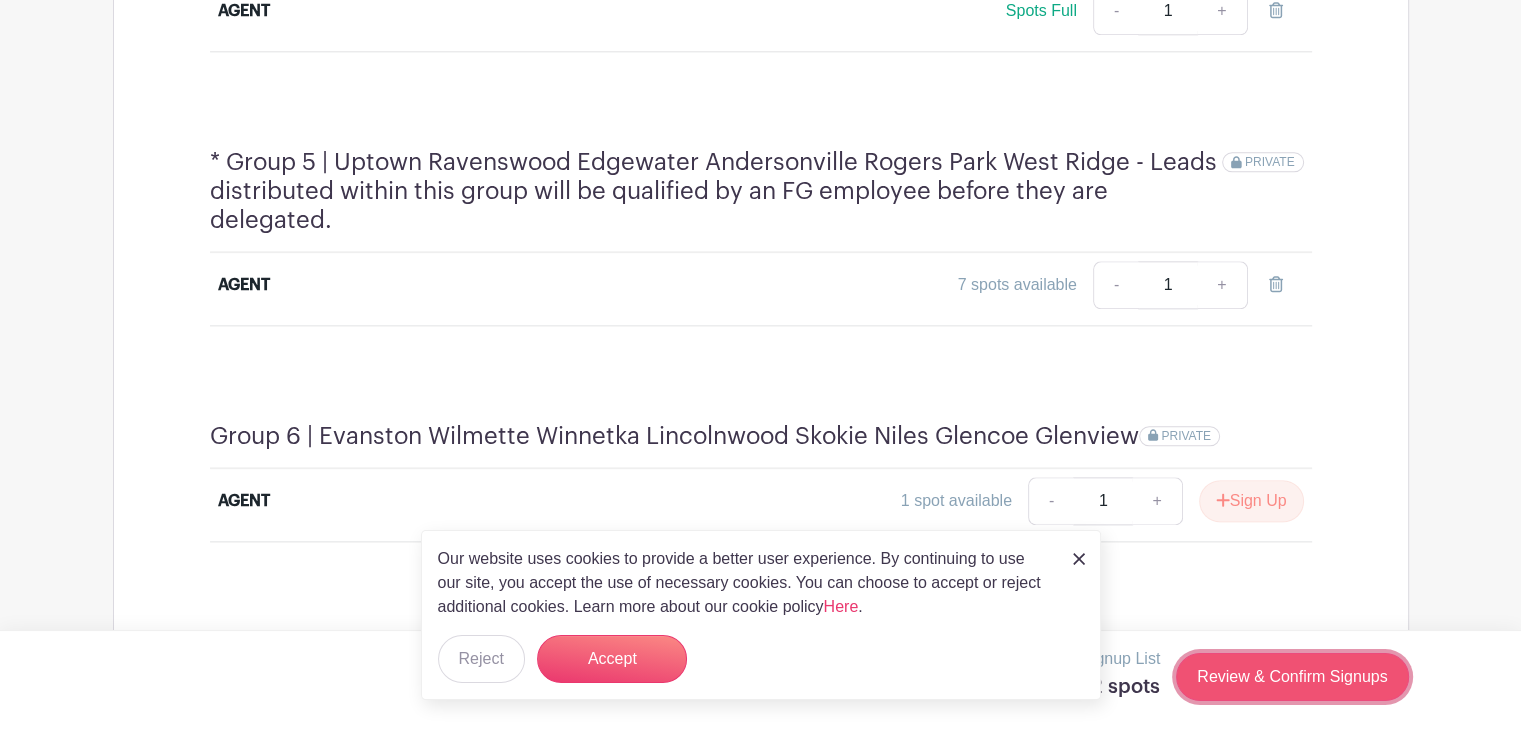 click on "Review & Confirm Signups" at bounding box center [1292, 677] 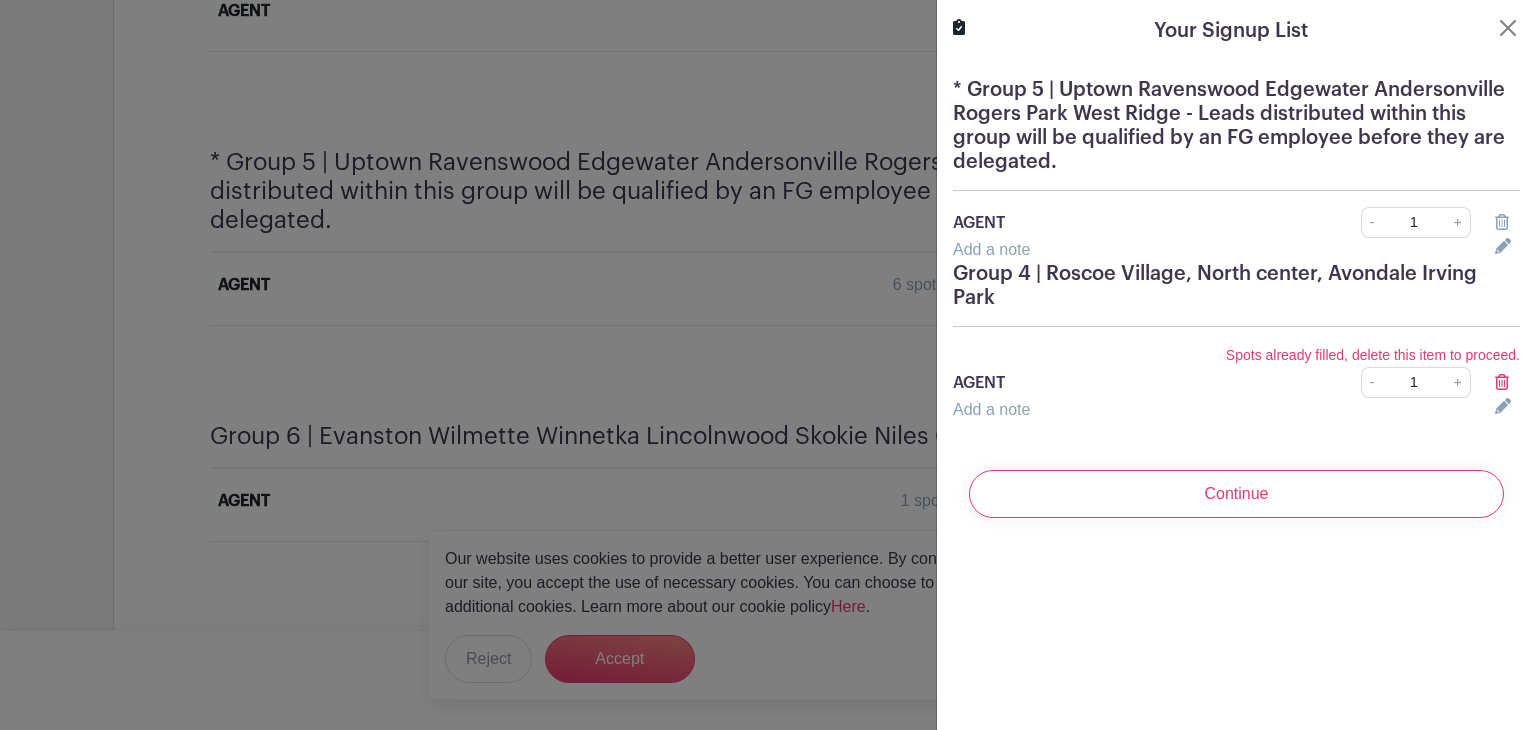 click 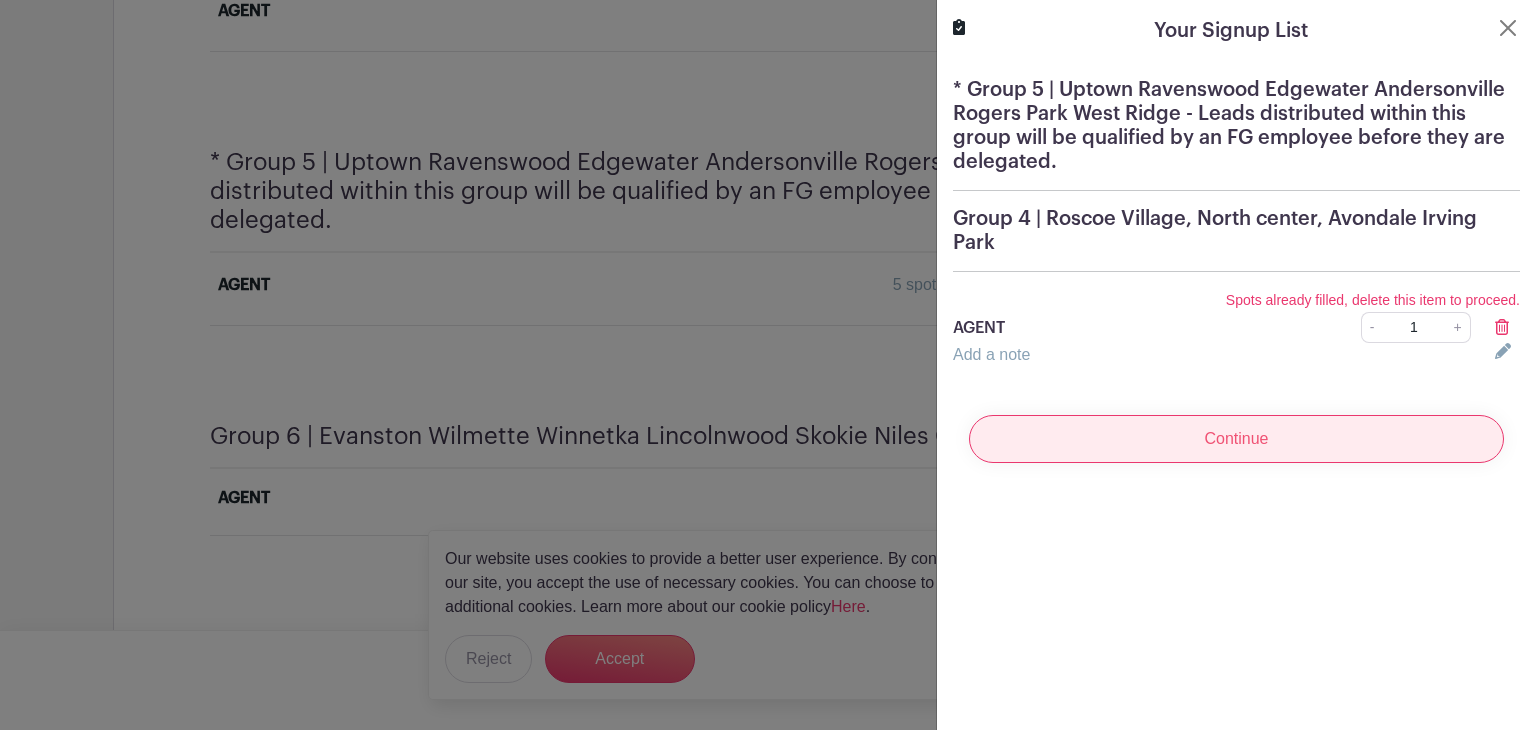 click on "Continue" at bounding box center (1236, 439) 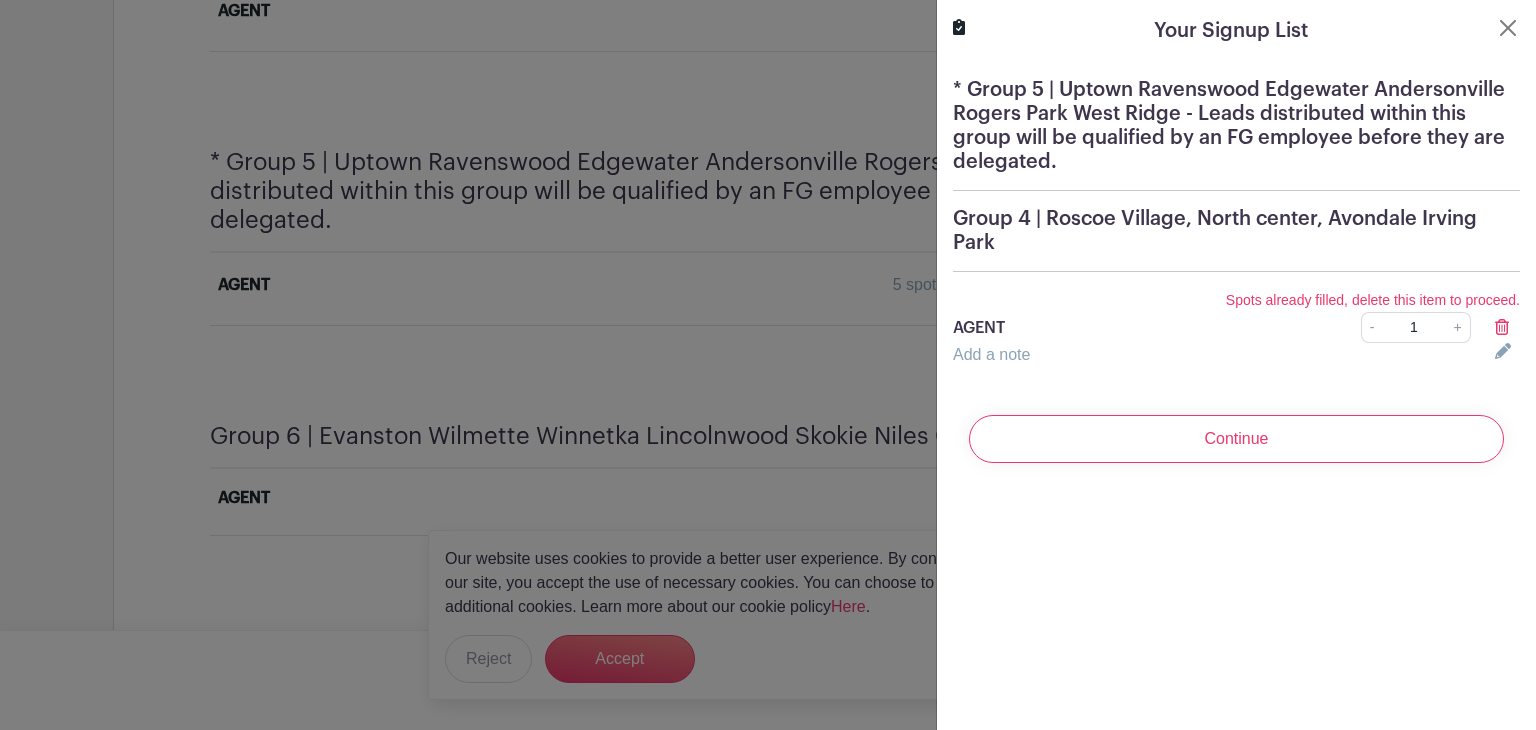 click 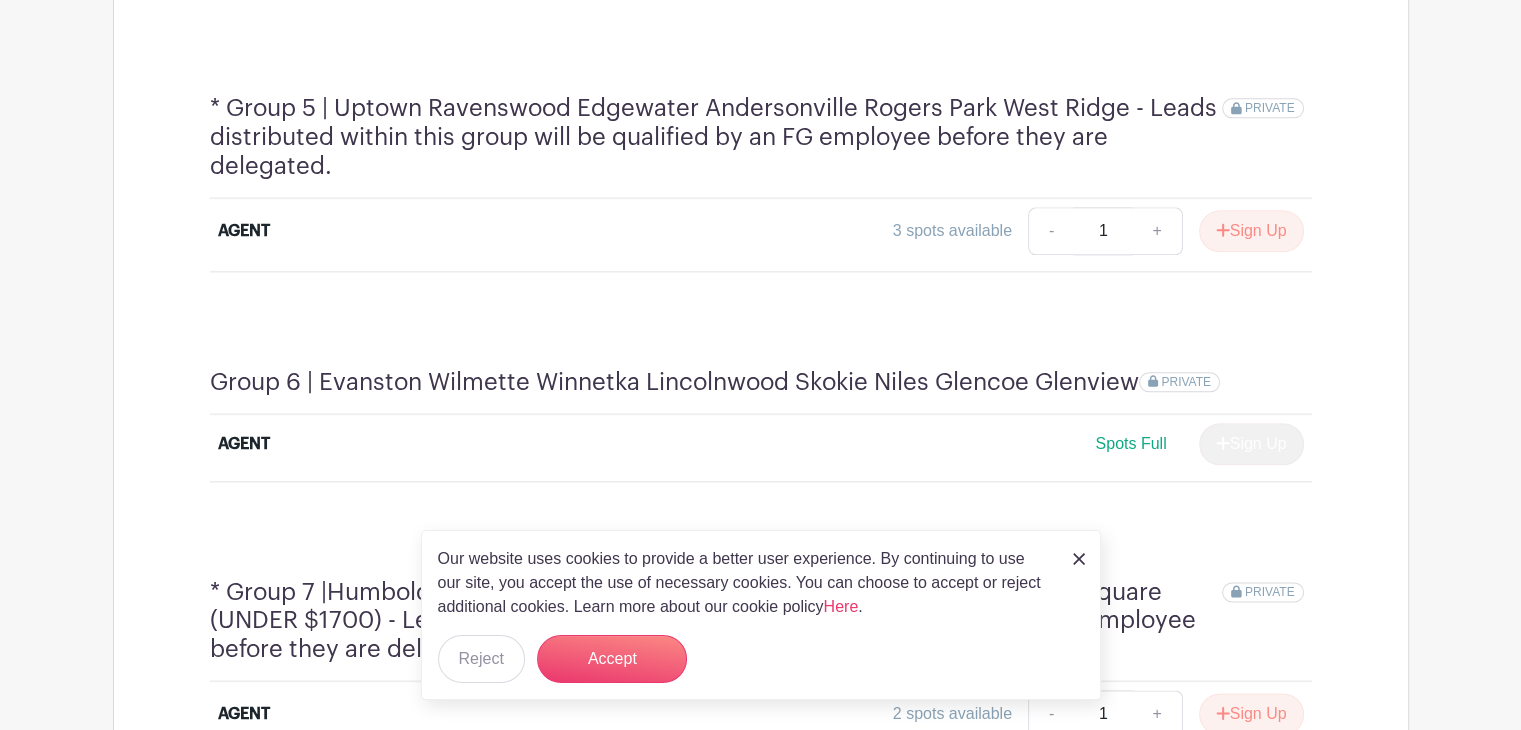 scroll, scrollTop: 2380, scrollLeft: 0, axis: vertical 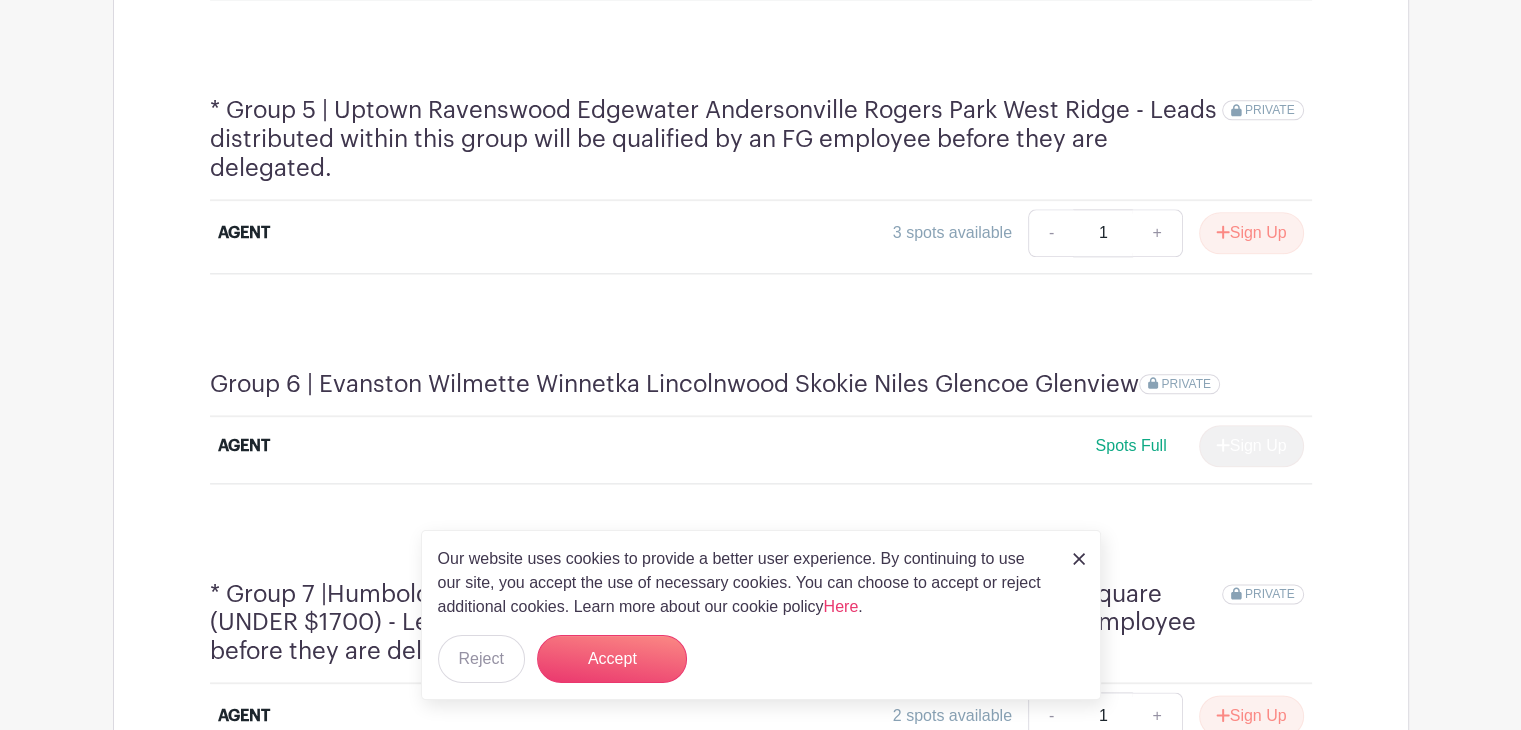 click on "Sign Up" at bounding box center [1251, 233] 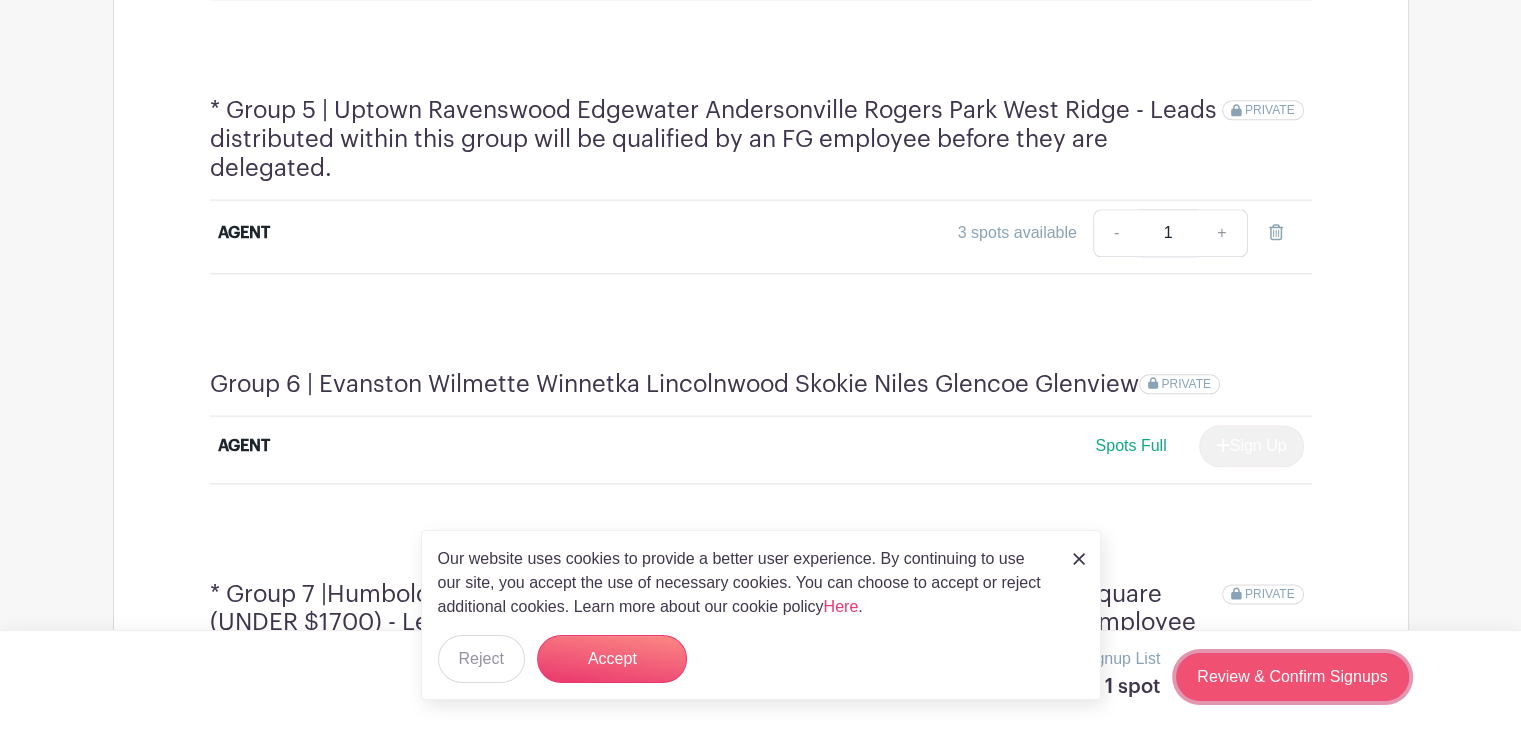 click on "Review & Confirm Signups" at bounding box center [1292, 677] 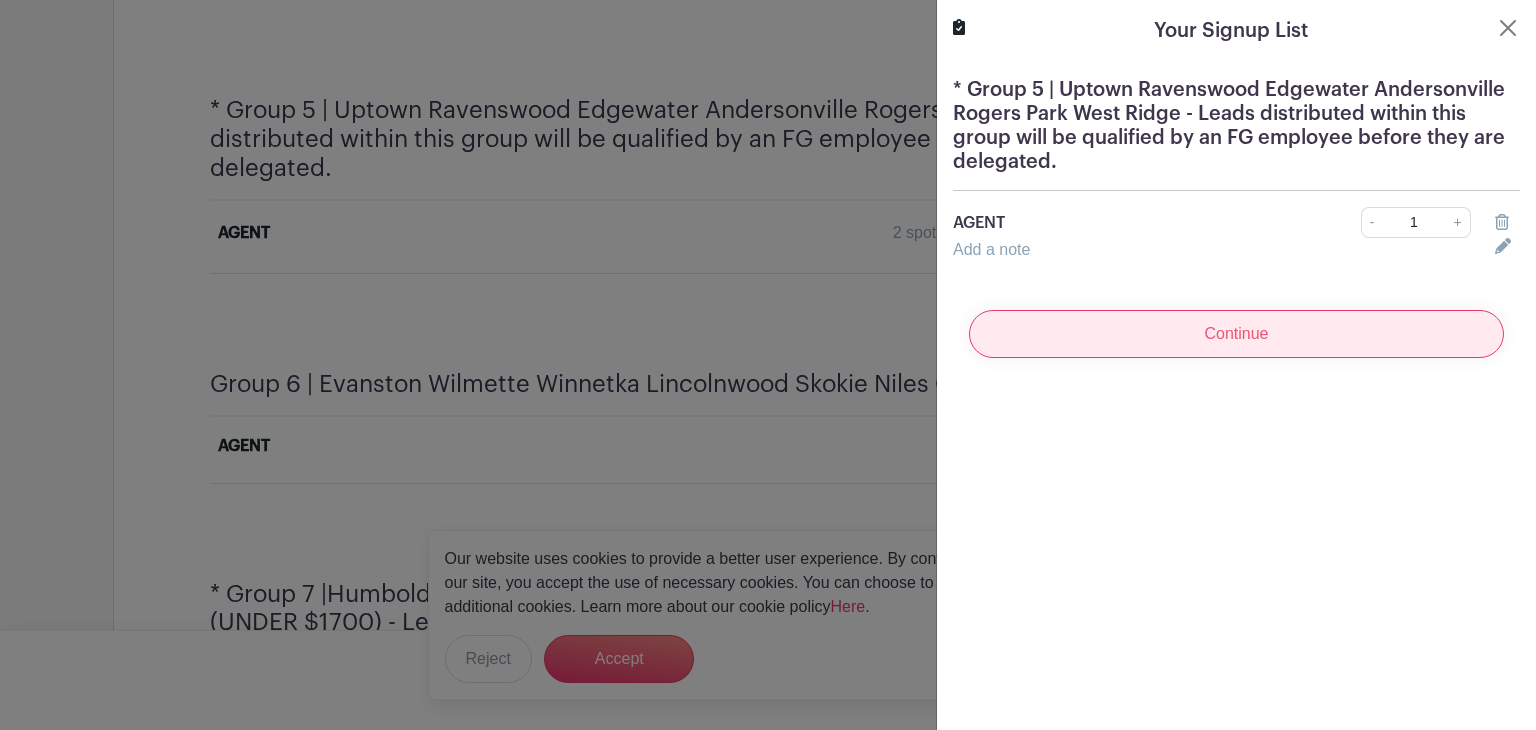 click on "Continue" at bounding box center (1236, 334) 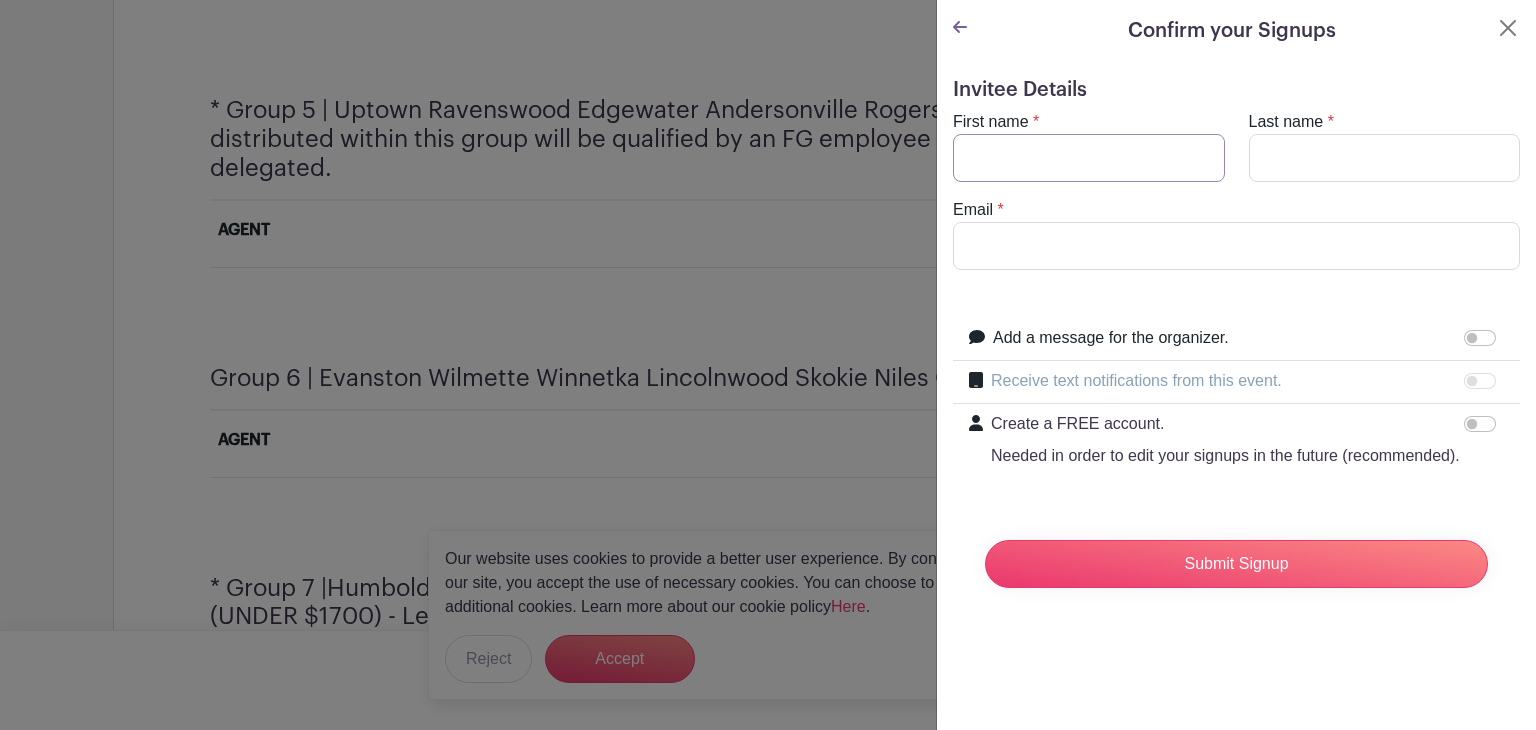 click on "First name" at bounding box center [1089, 158] 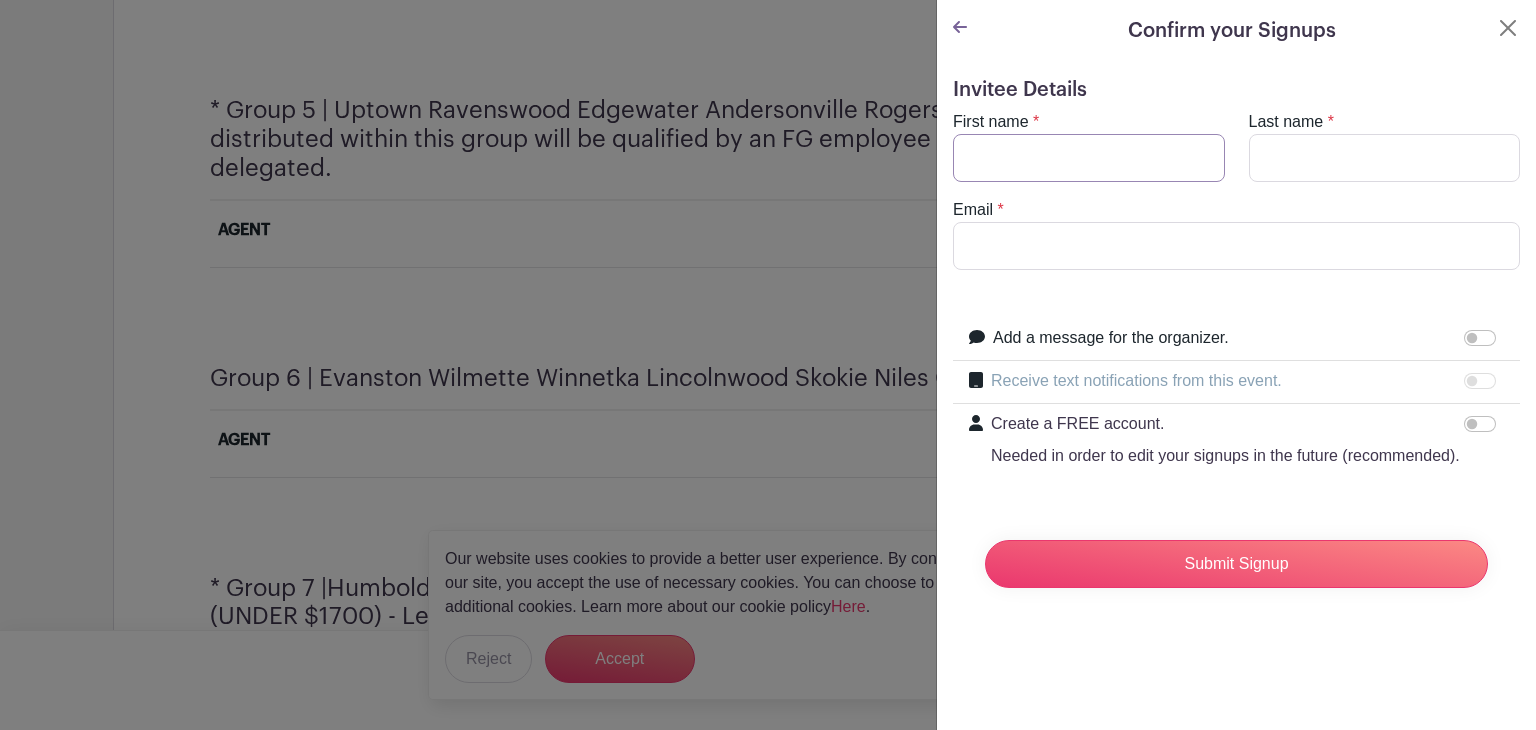 type on "Deny" 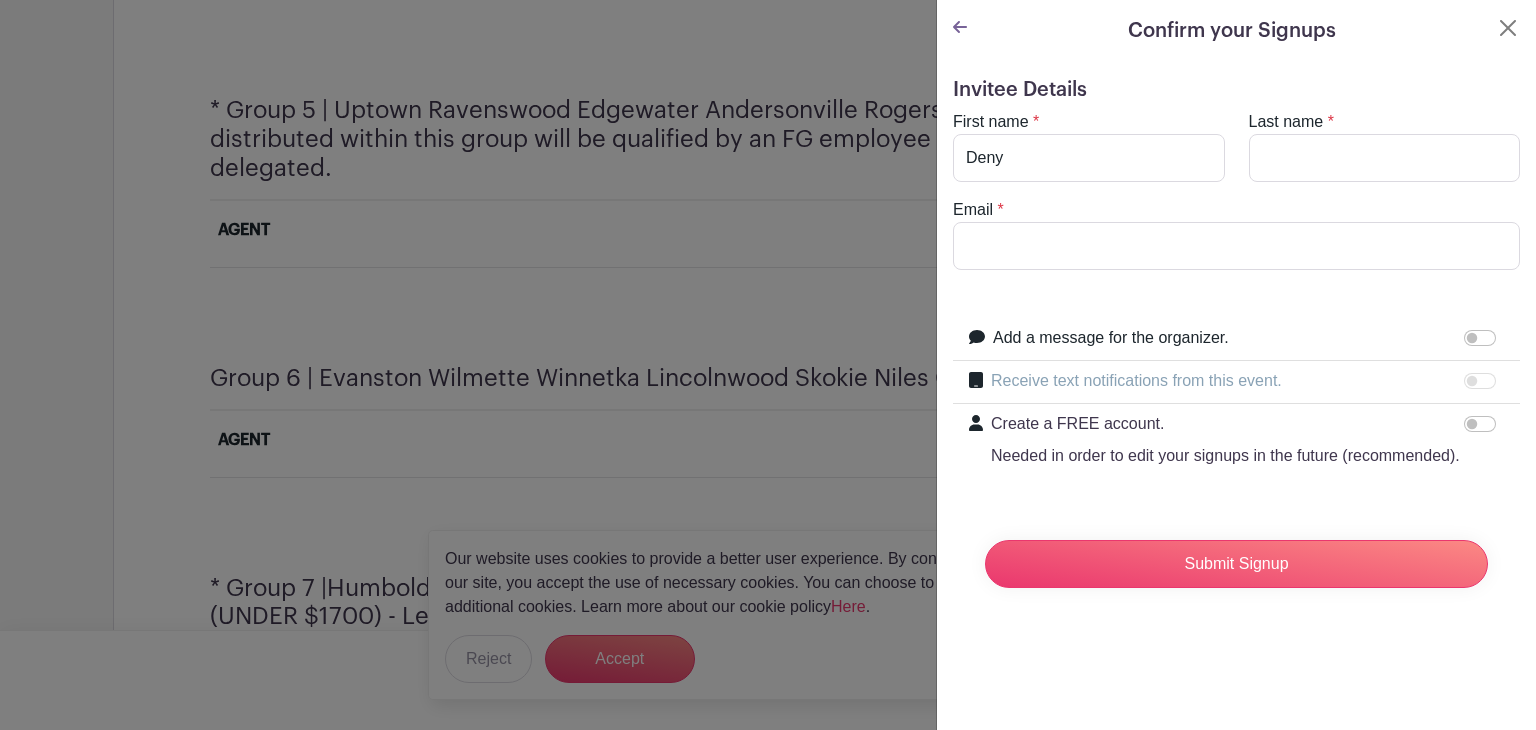 click on "Last name" at bounding box center [1385, 158] 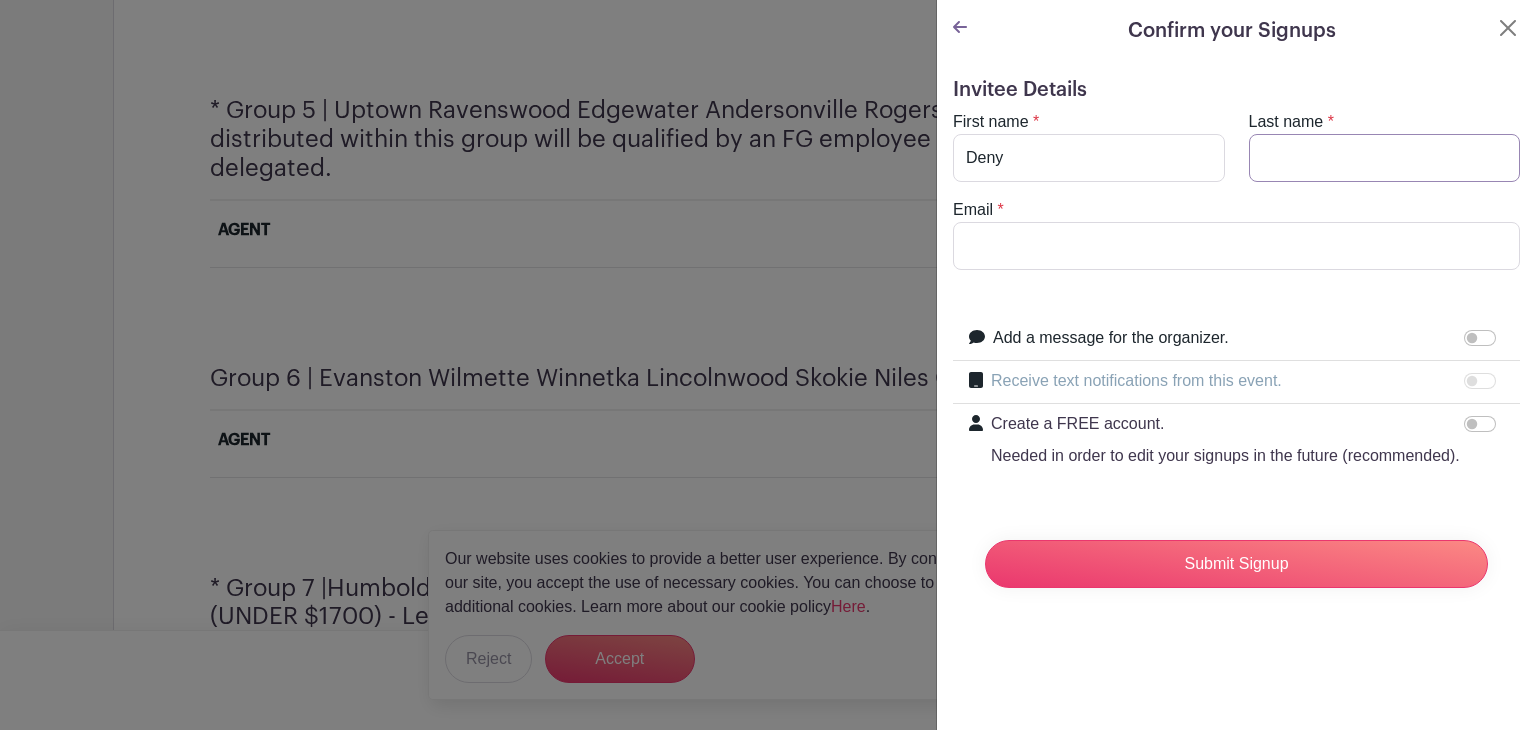 type on "[LAST]" 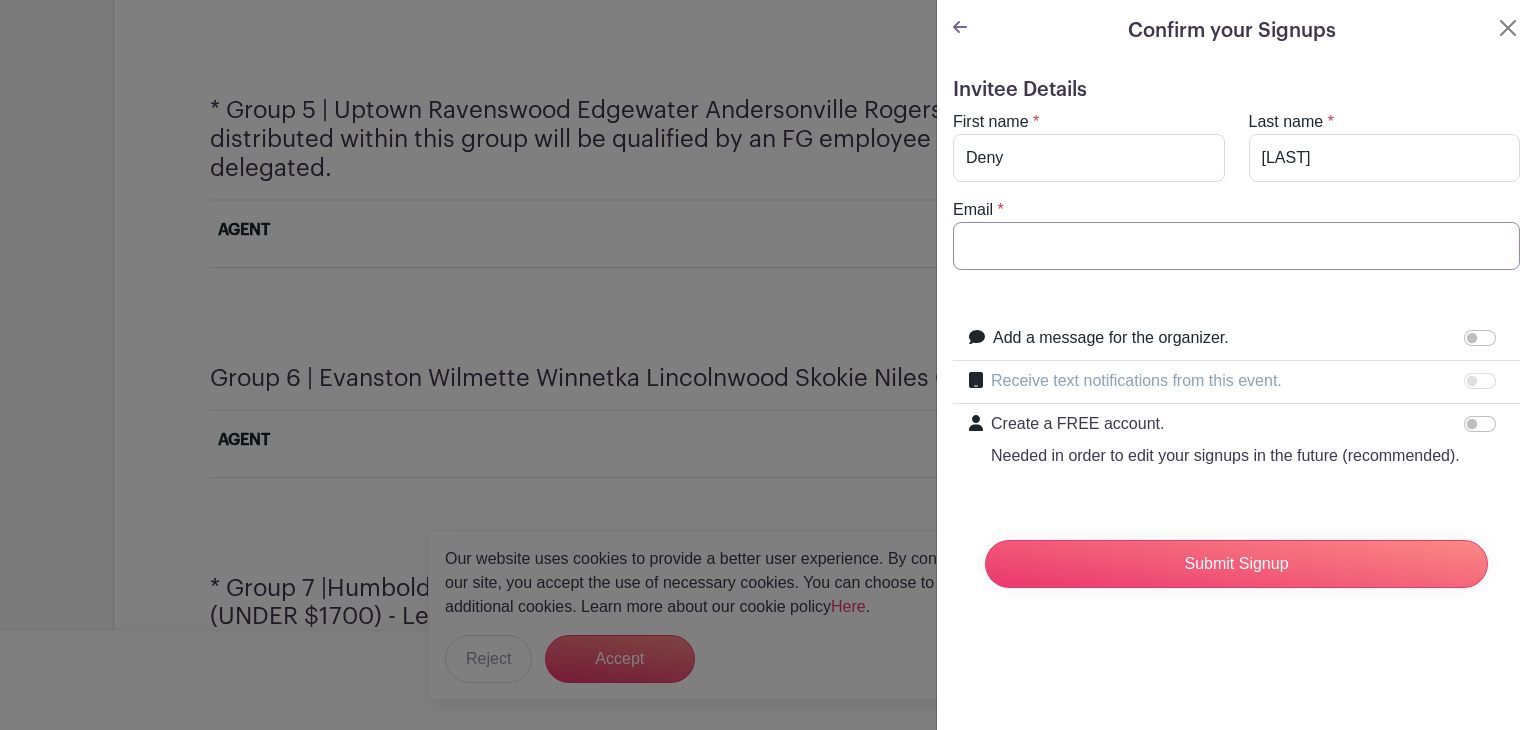 click on "Email" at bounding box center [1236, 246] 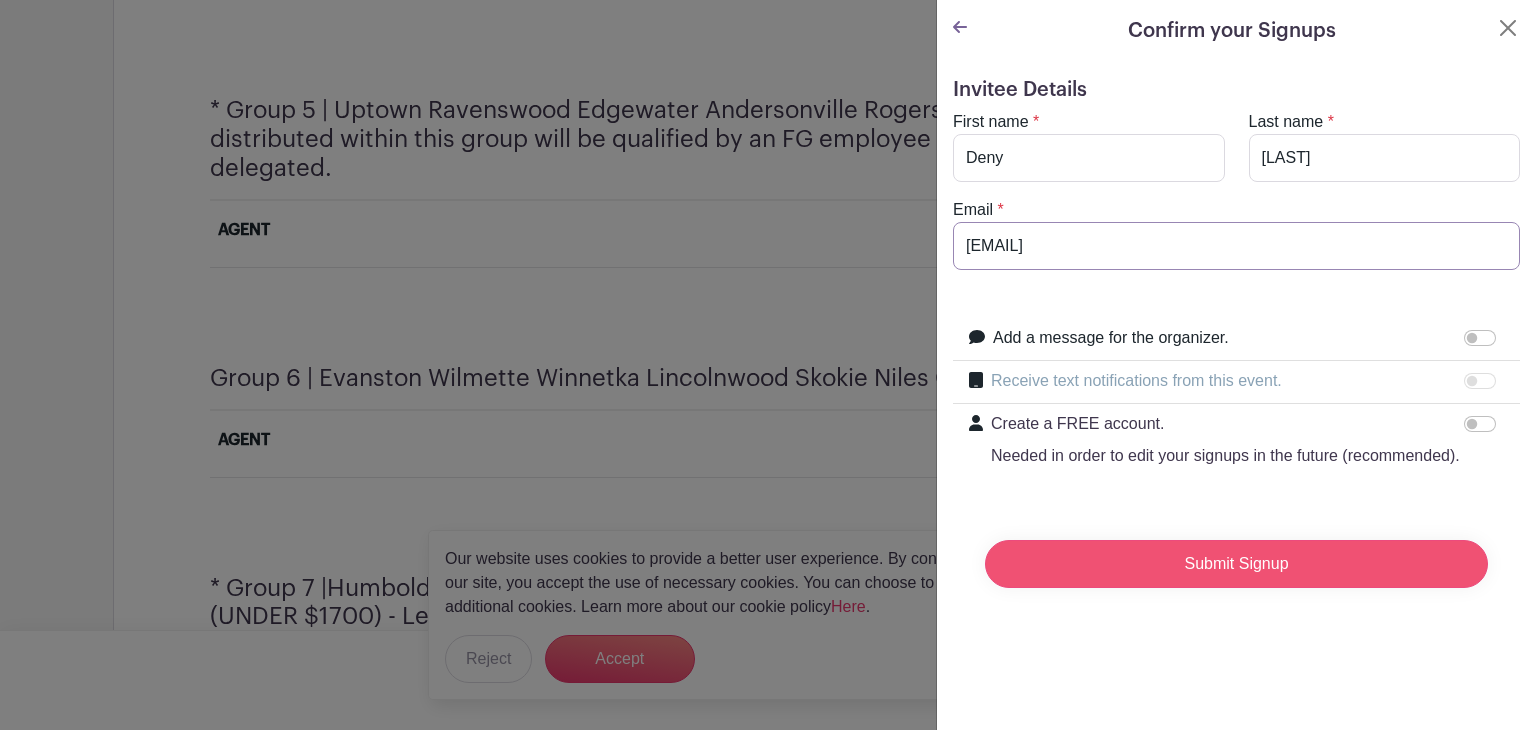 click on "Submit Signup" at bounding box center (1236, 564) 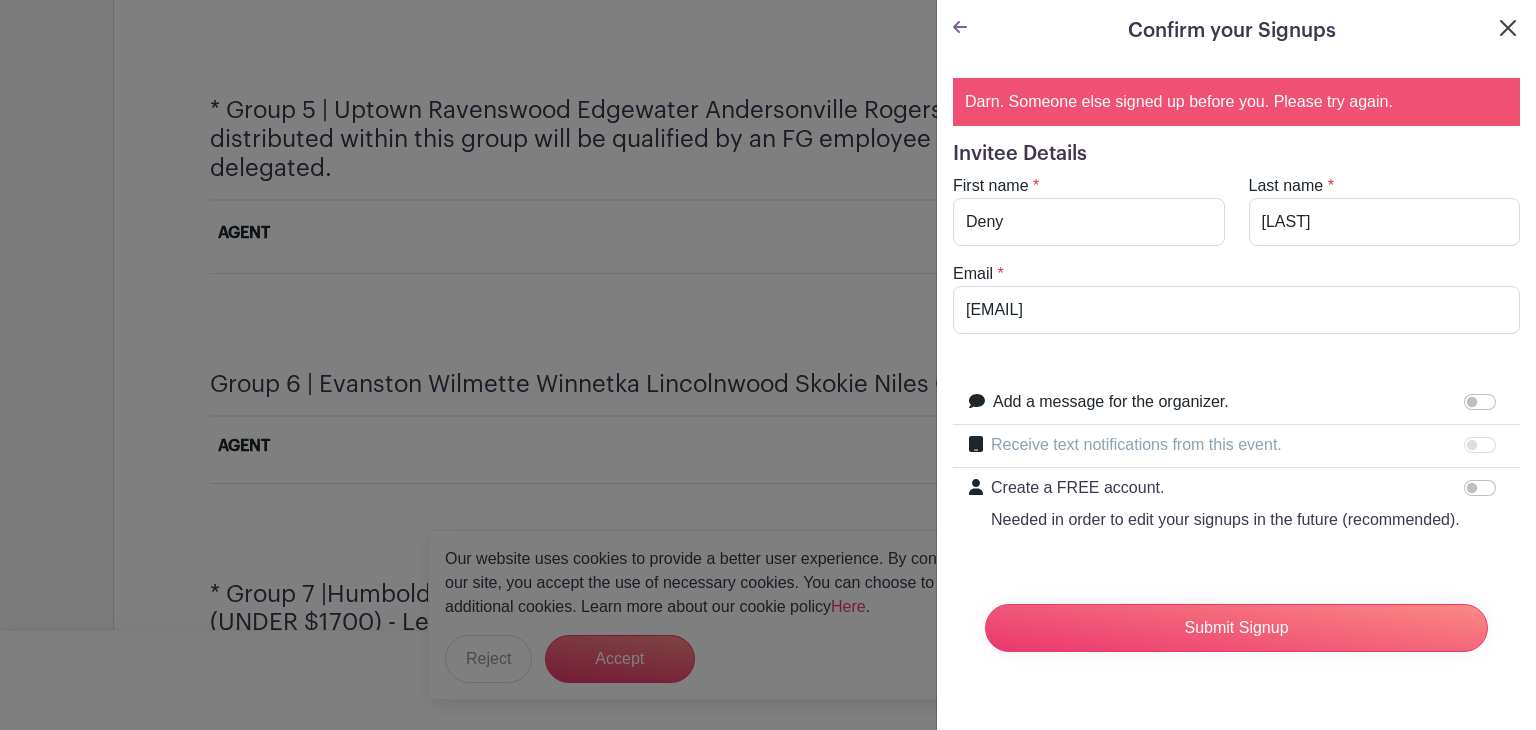 click at bounding box center [1508, 28] 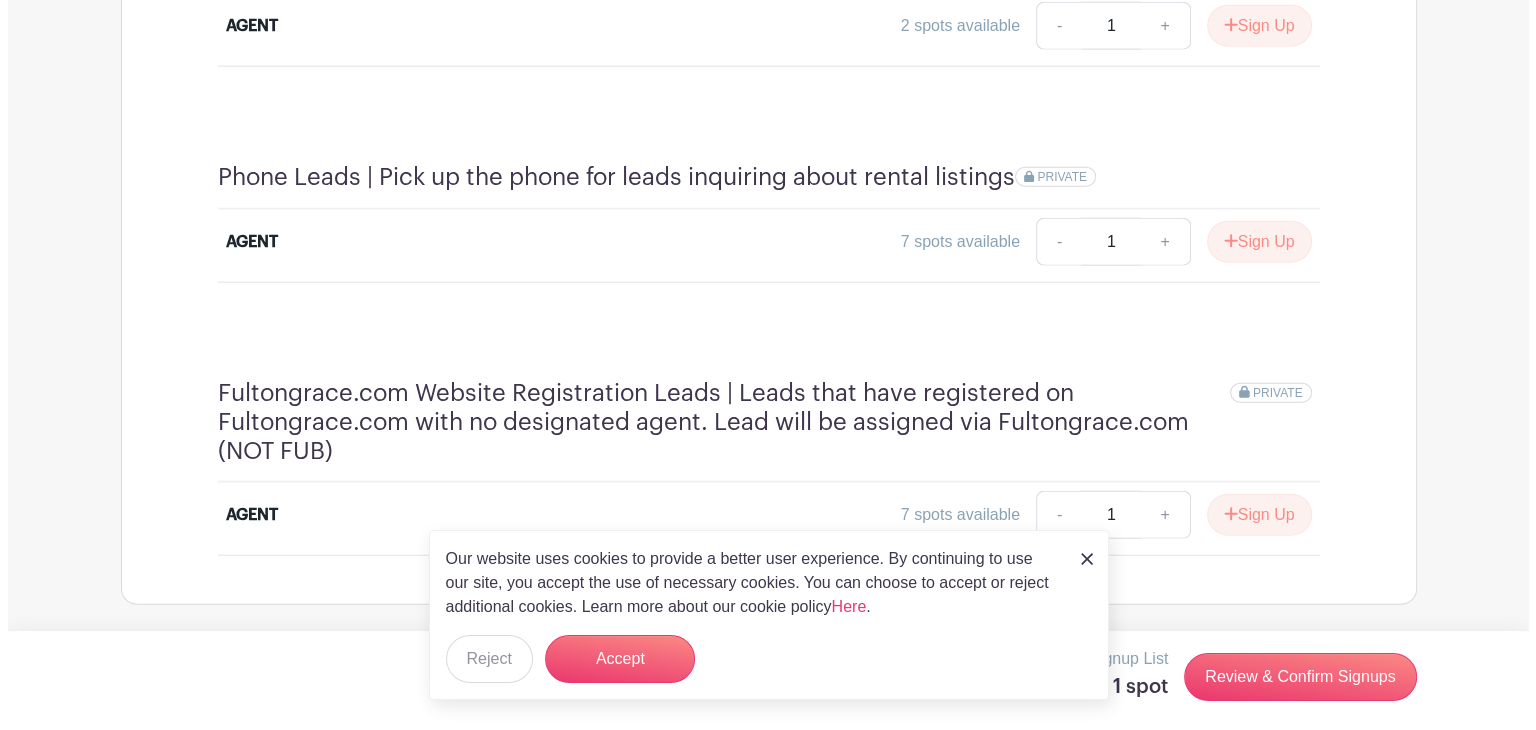 scroll, scrollTop: 4760, scrollLeft: 0, axis: vertical 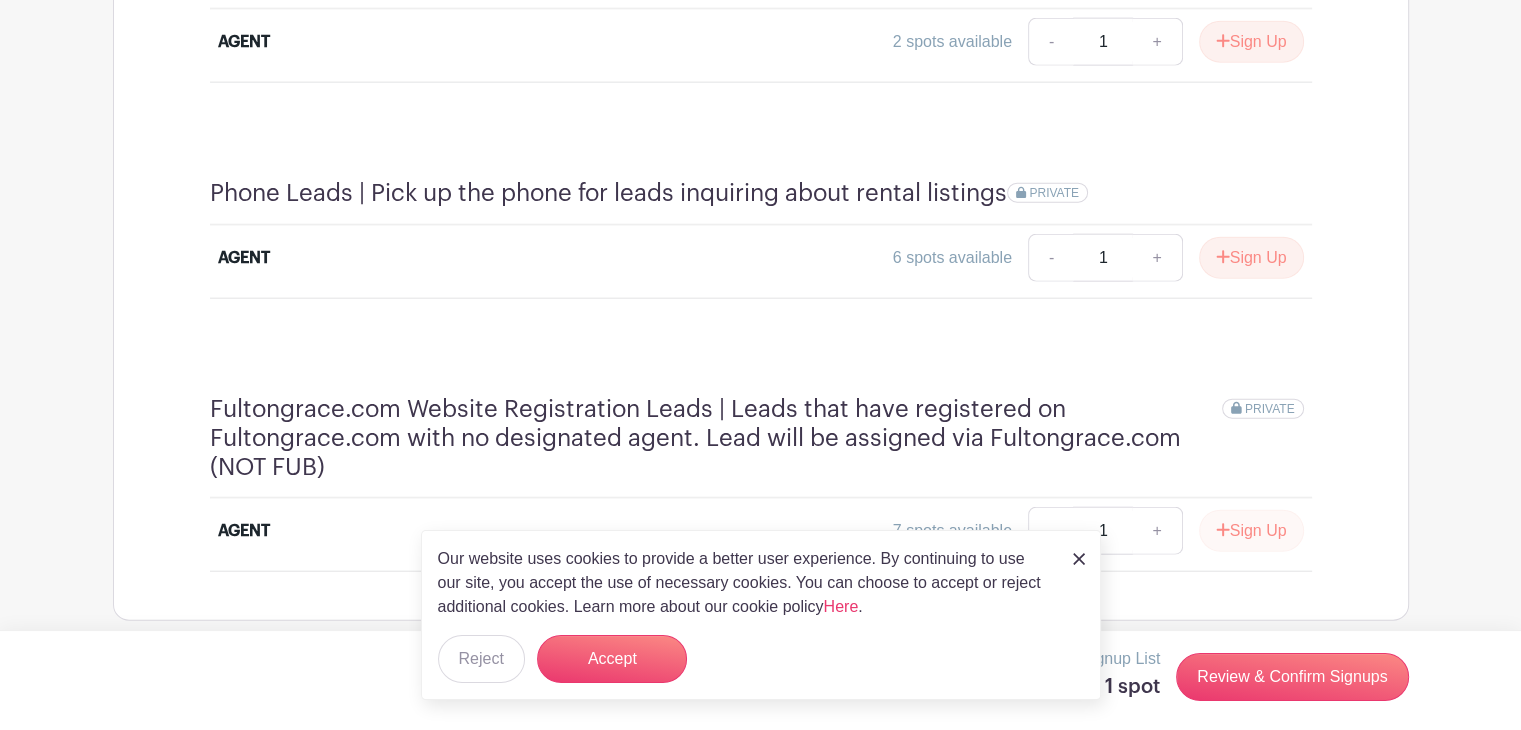 click on "Sign Up" at bounding box center (1251, 531) 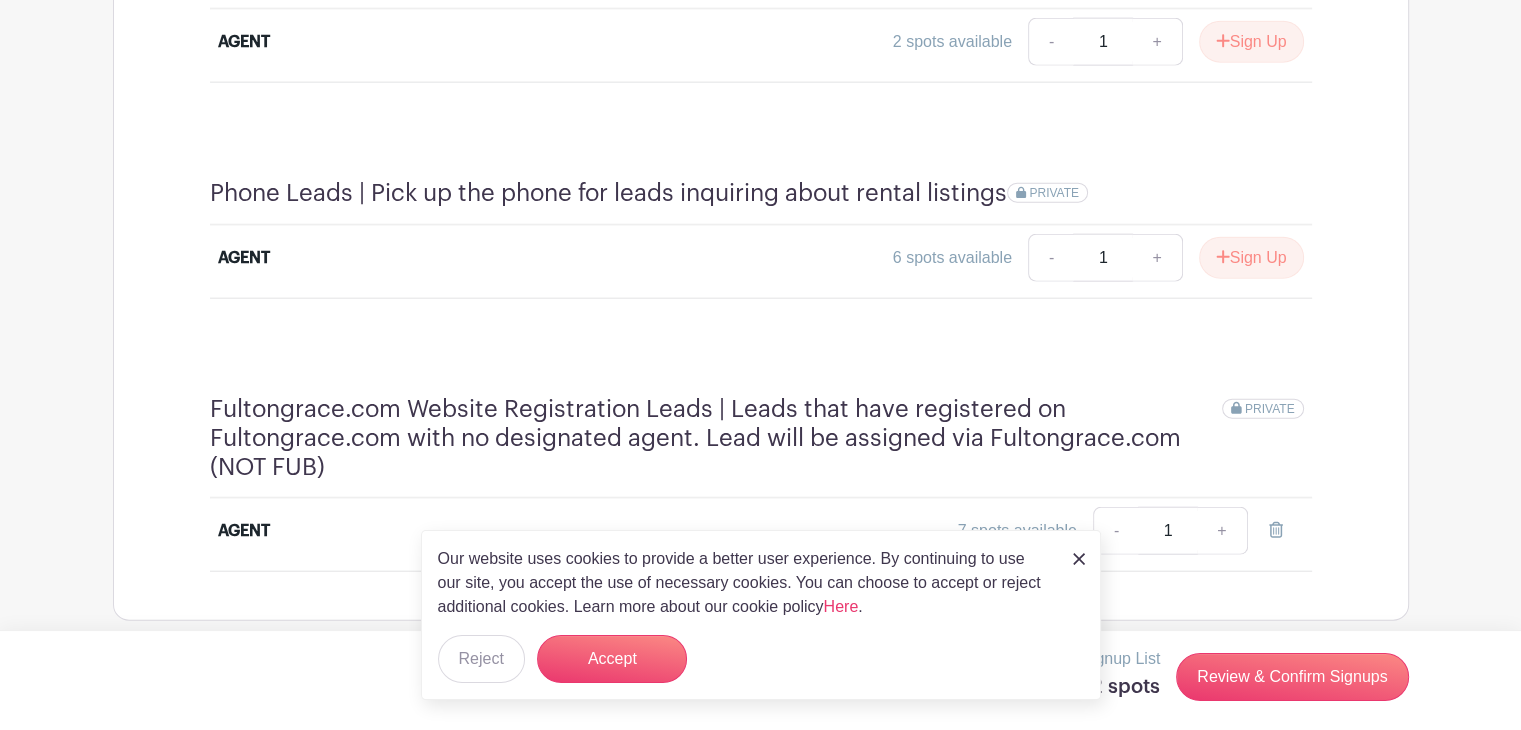click on "Review & Confirm Signups" at bounding box center (1292, 677) 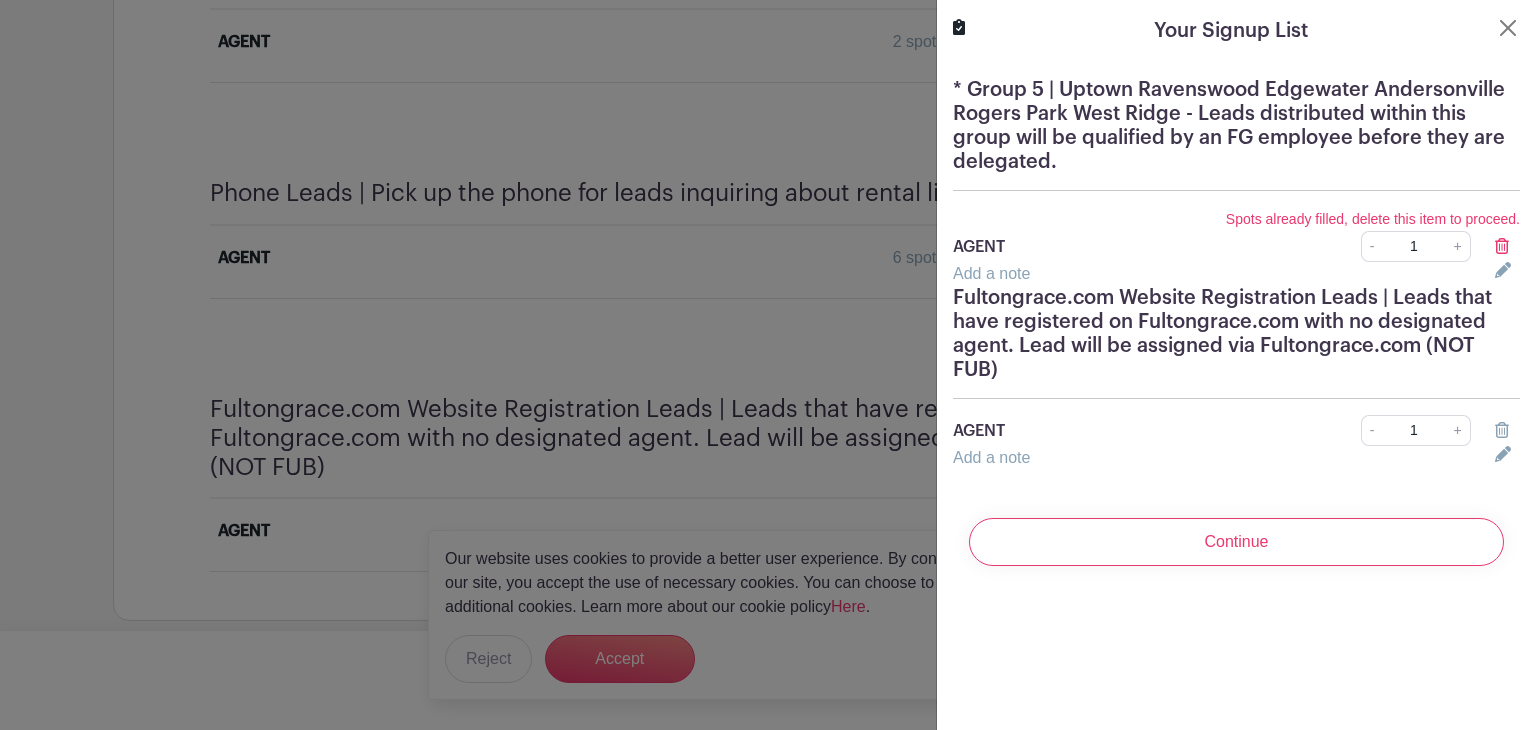 click 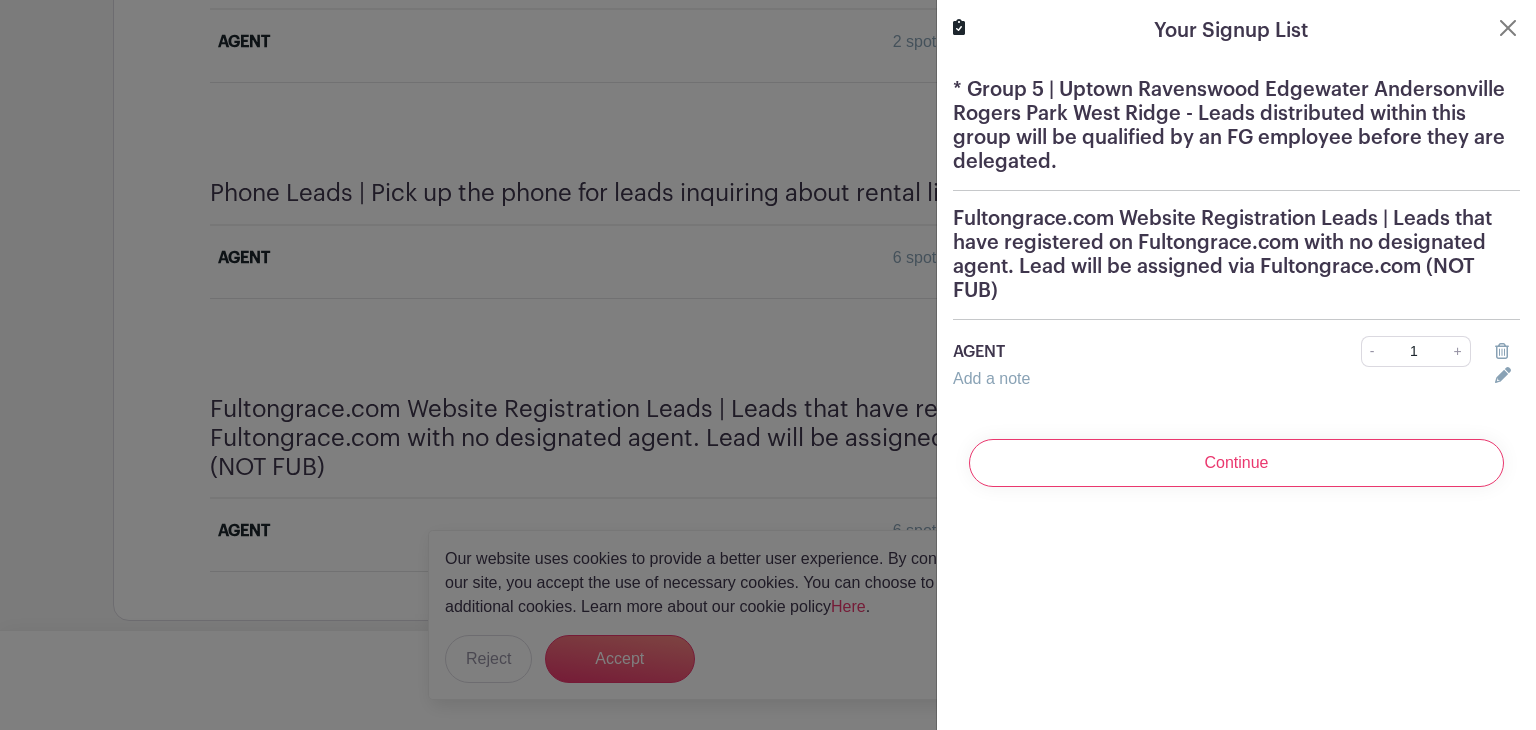 scroll, scrollTop: 4748, scrollLeft: 0, axis: vertical 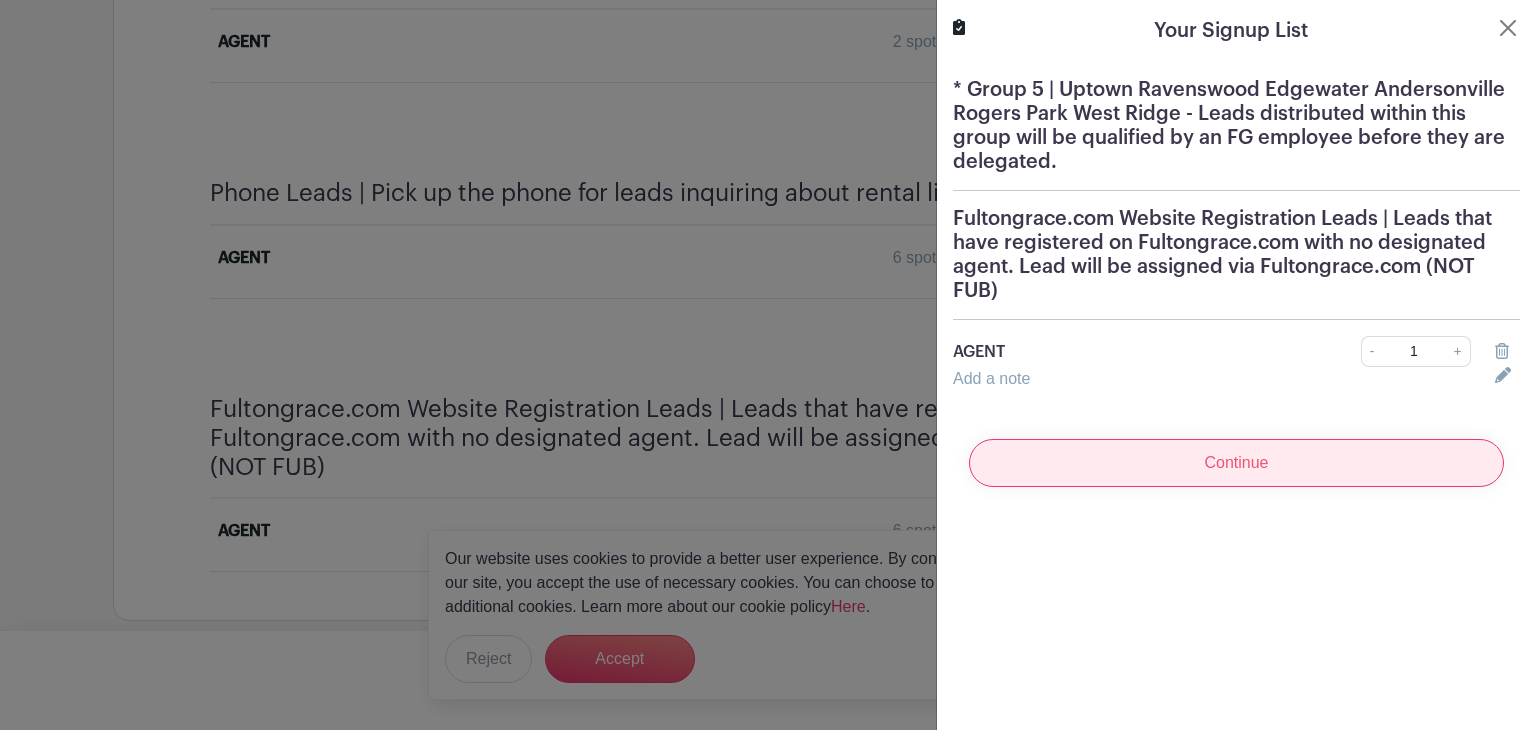 click on "Continue" at bounding box center (1236, 463) 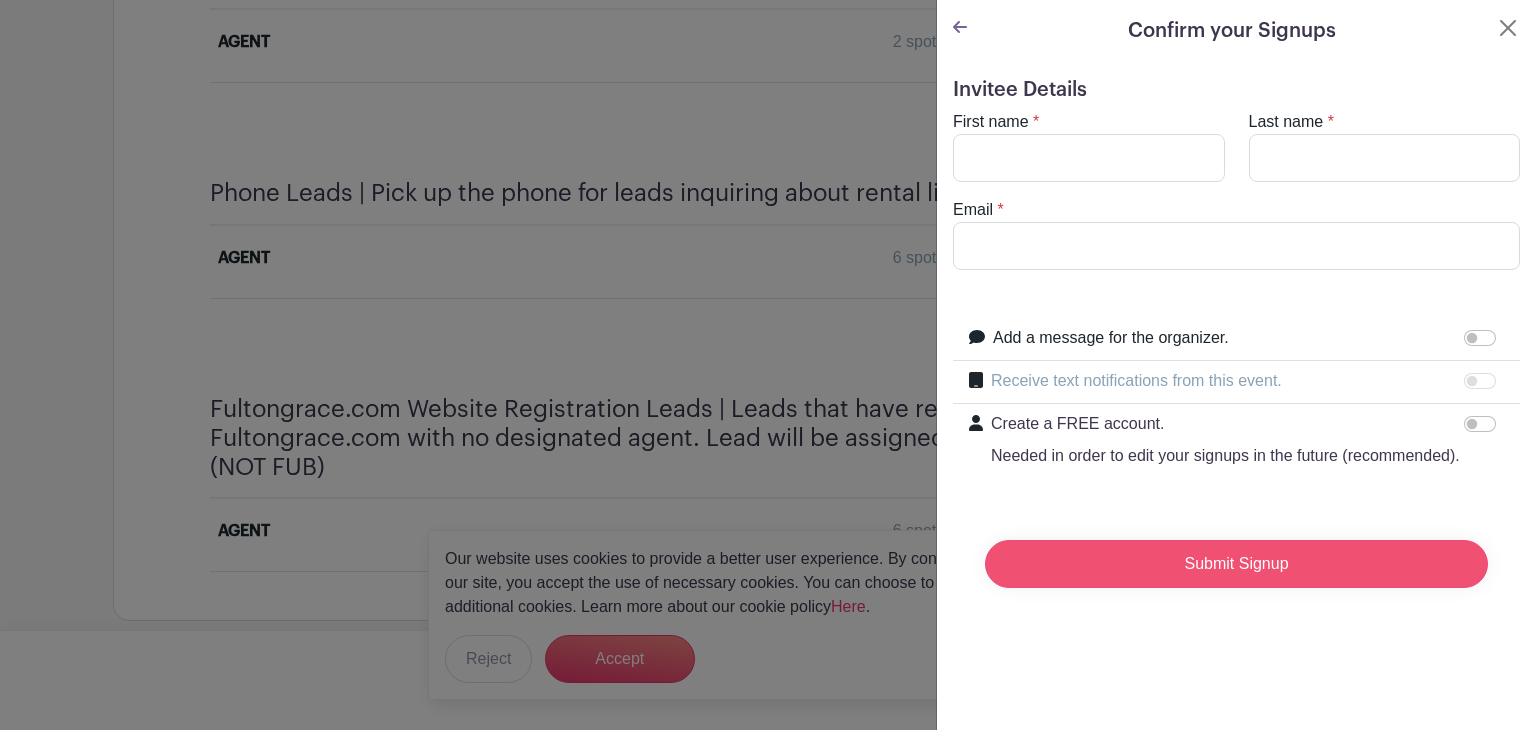 click on "Submit Signup" at bounding box center [1236, 564] 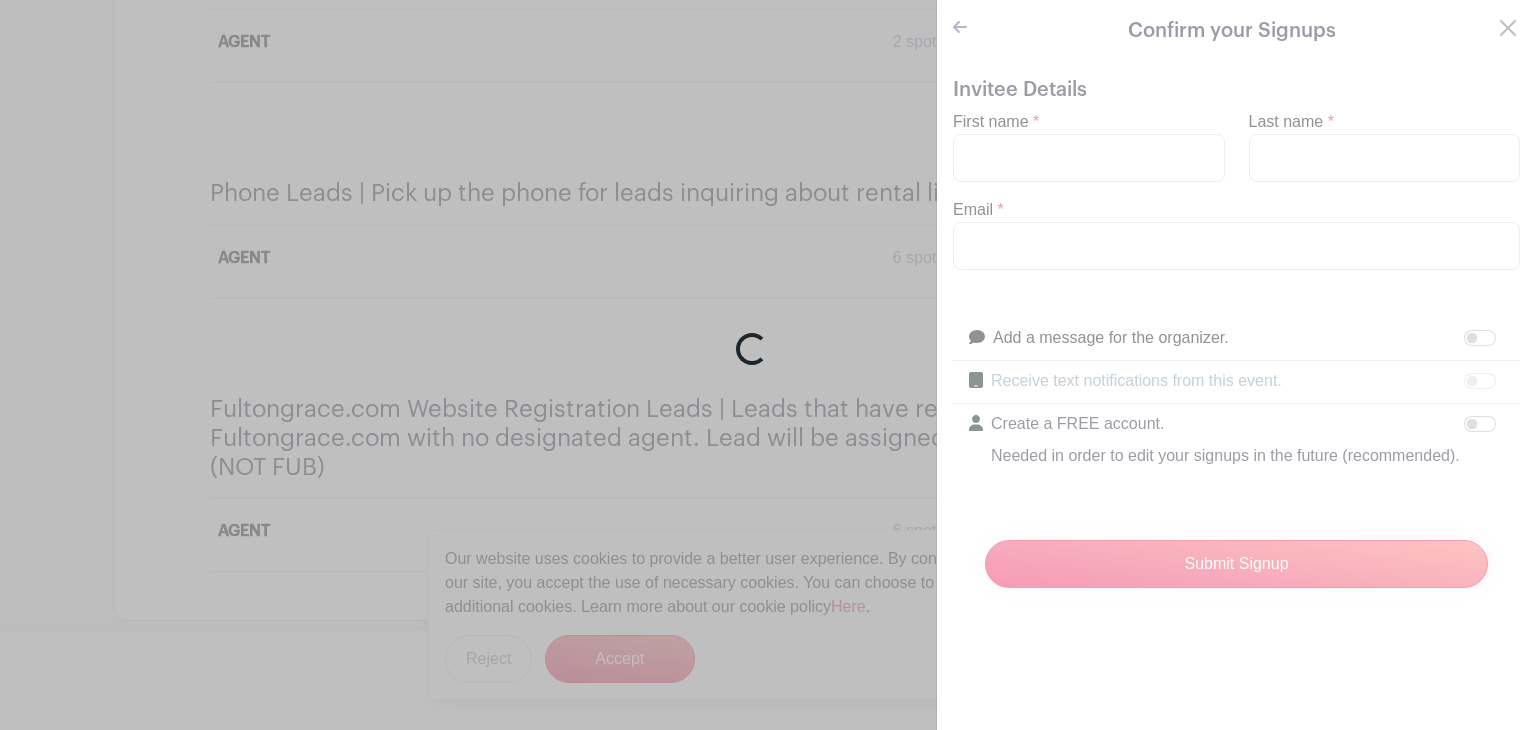 click on "Loading..." at bounding box center [768, 365] 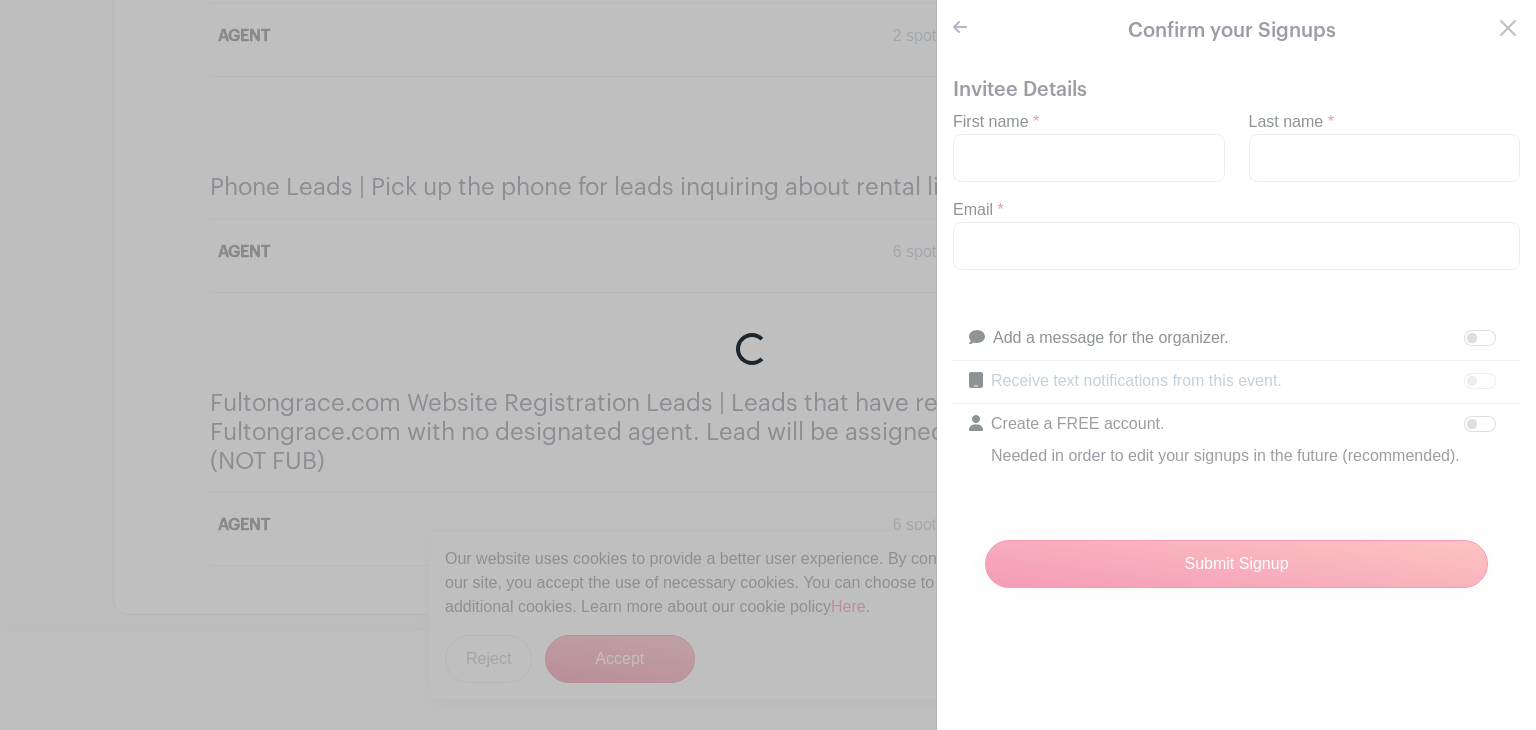 scroll, scrollTop: 4742, scrollLeft: 0, axis: vertical 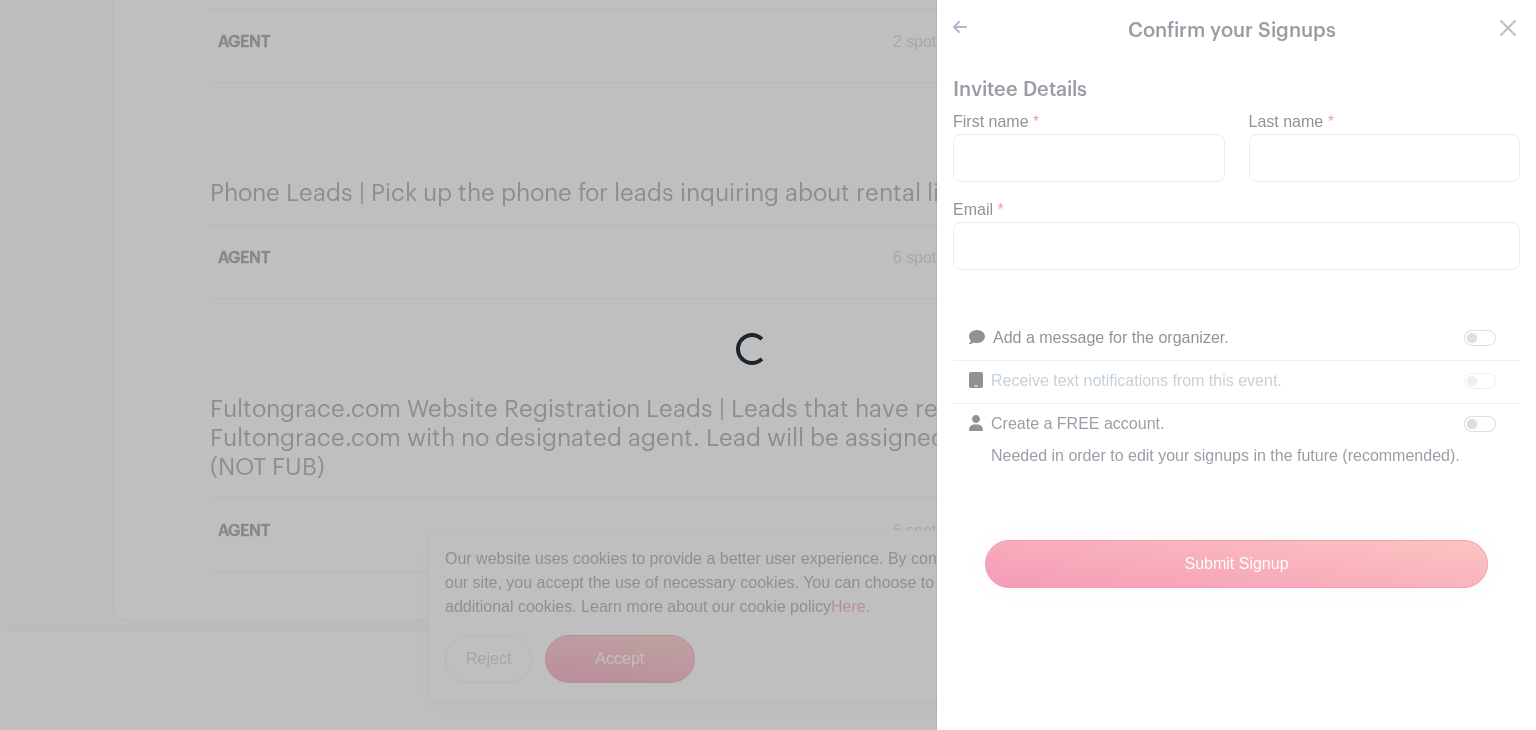 click on "Loading..." at bounding box center (768, 365) 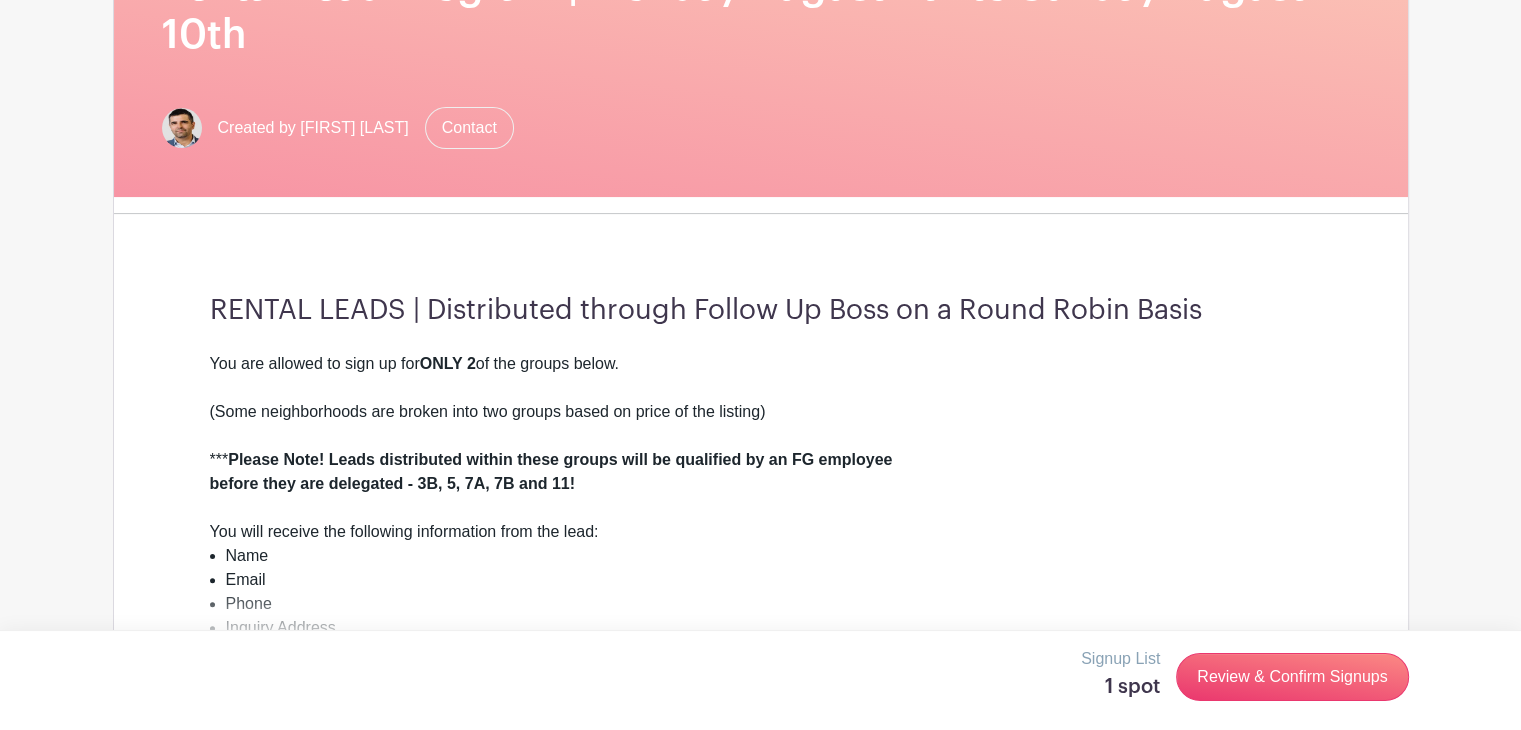 scroll, scrollTop: 0, scrollLeft: 0, axis: both 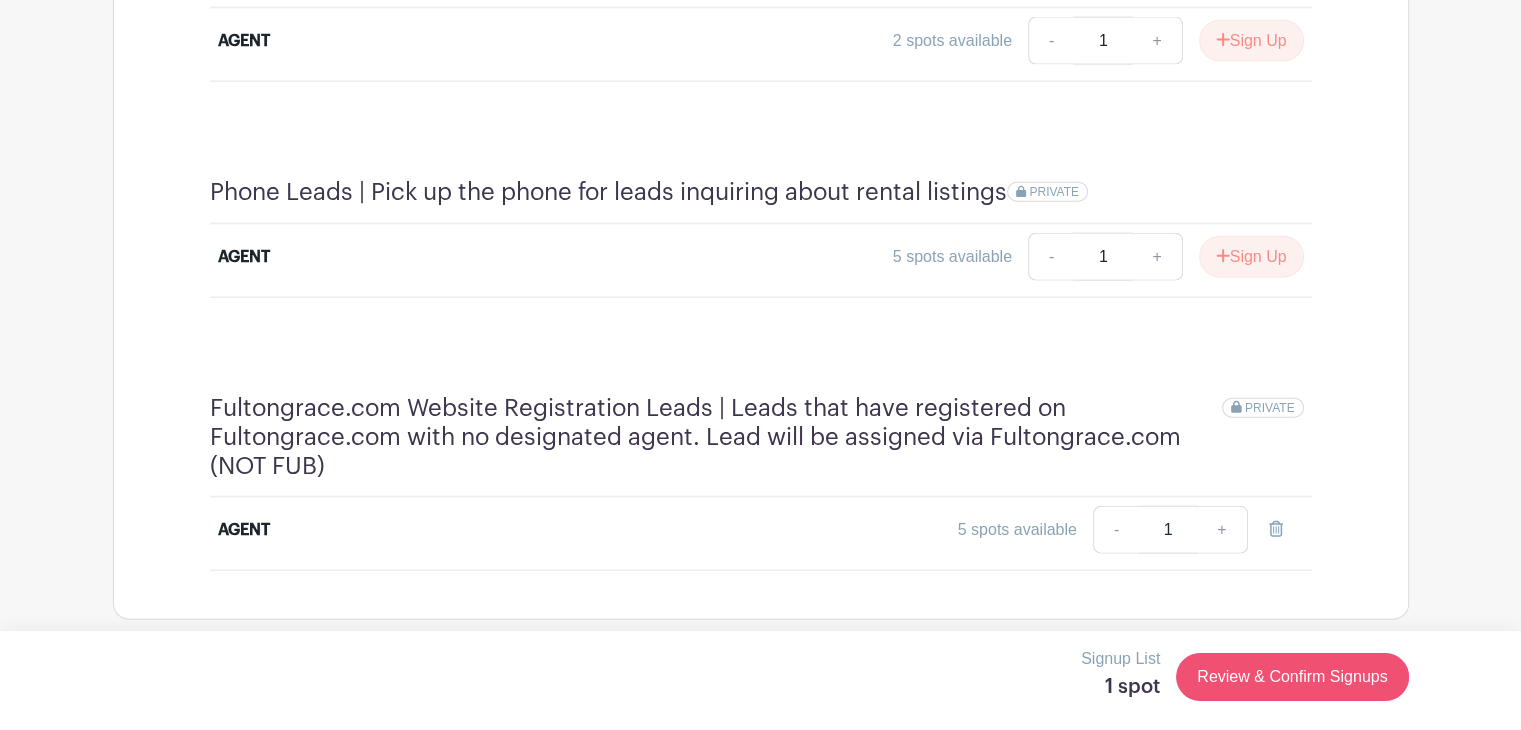 click on "Review & Confirm Signups" at bounding box center (1292, 677) 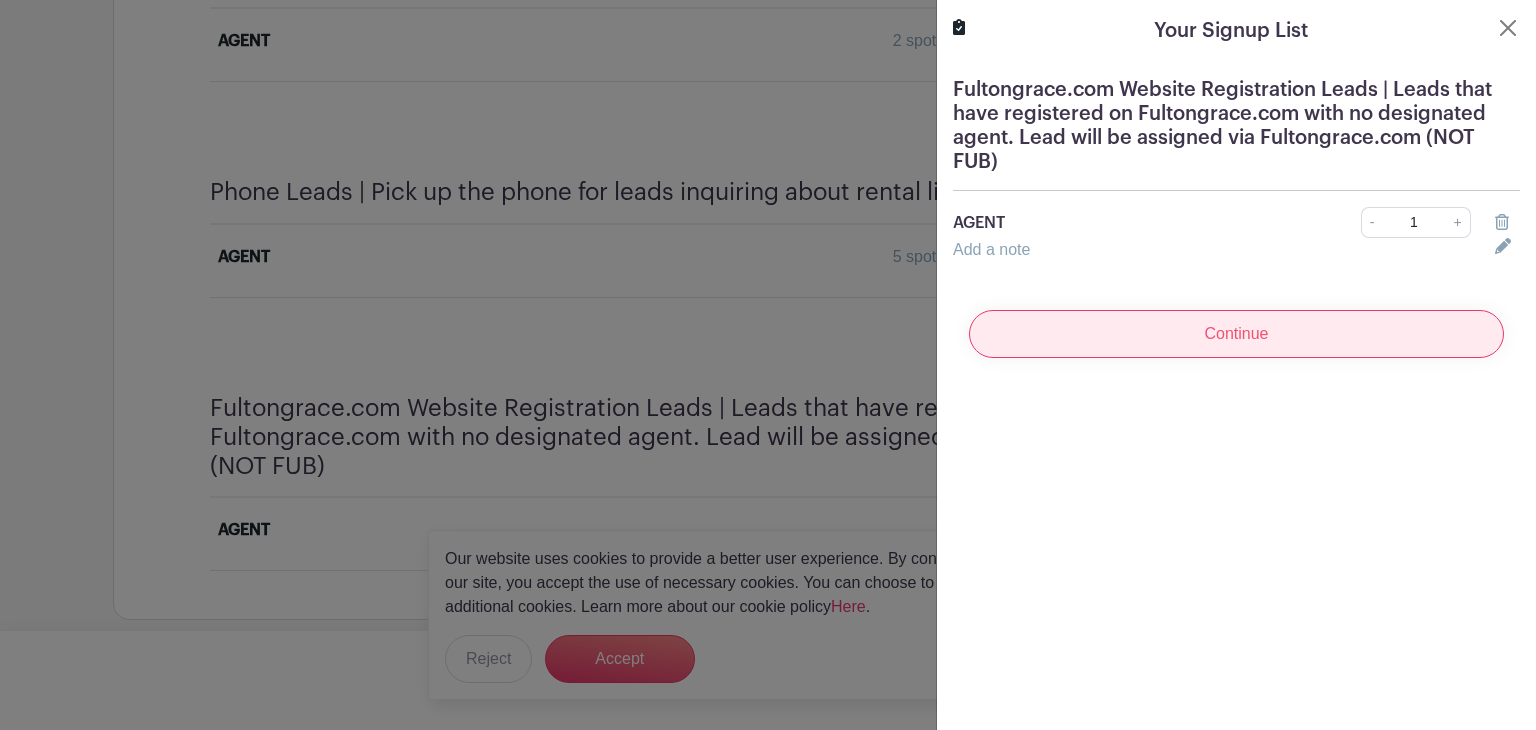 click on "Continue" at bounding box center (1236, 334) 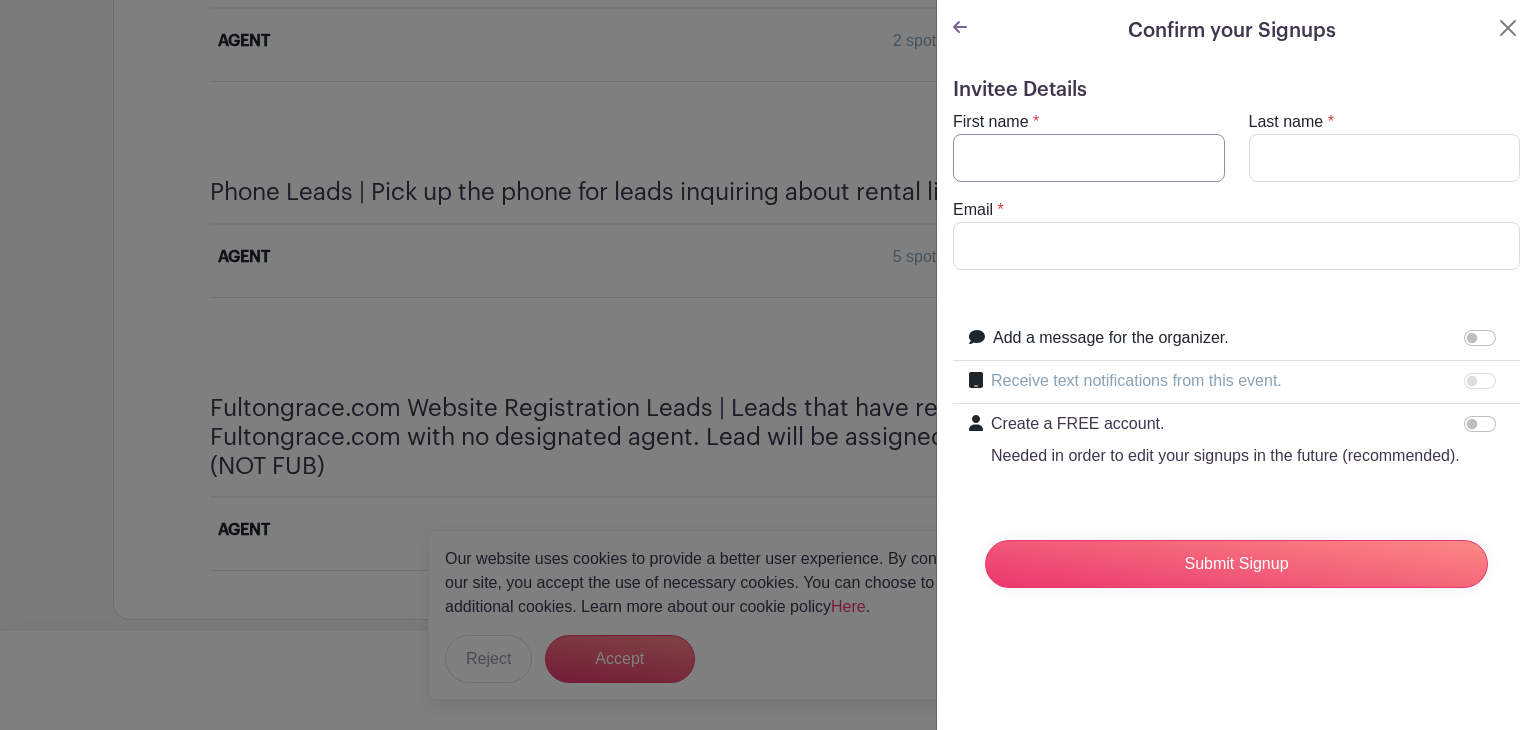 click on "First name" at bounding box center [1089, 158] 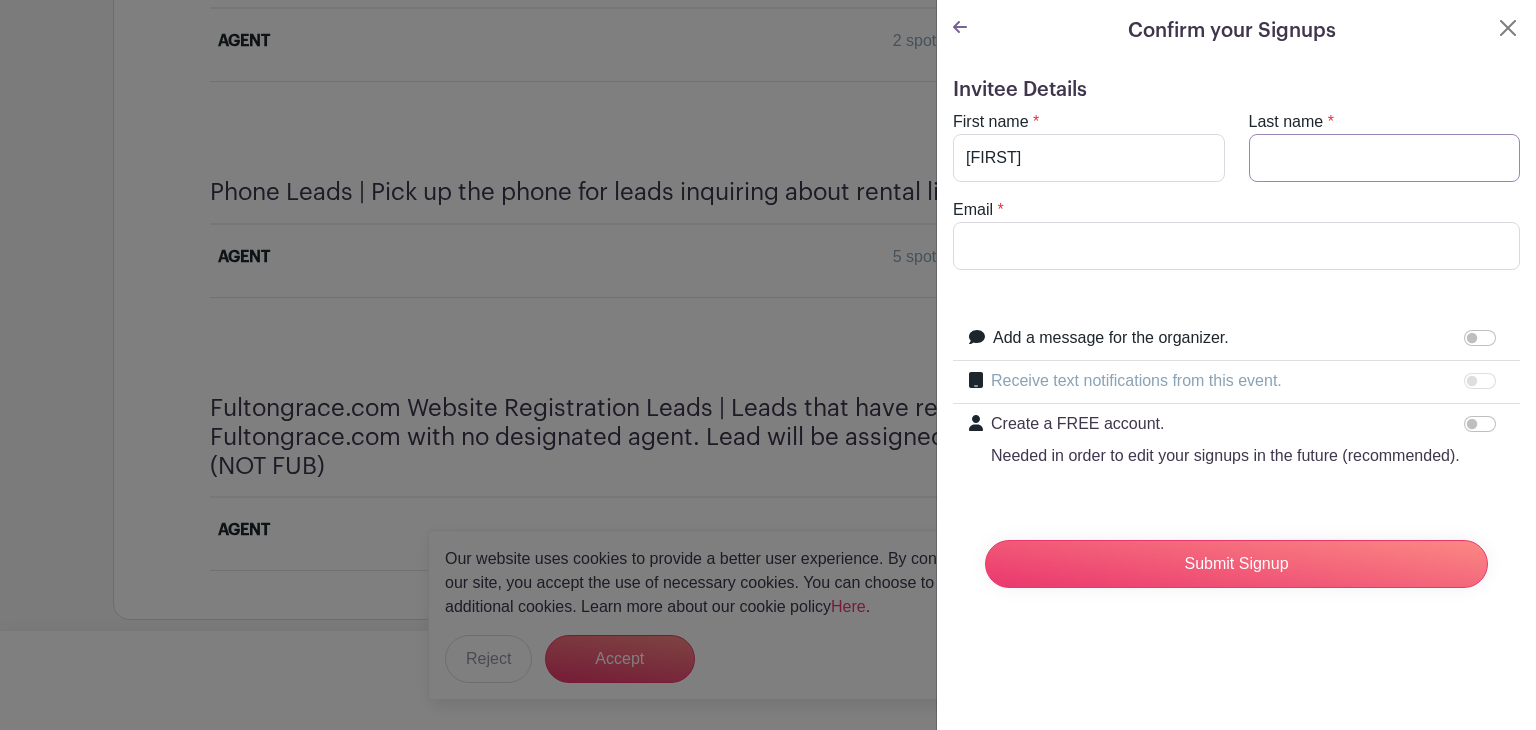 click on "Last name" at bounding box center [1385, 158] 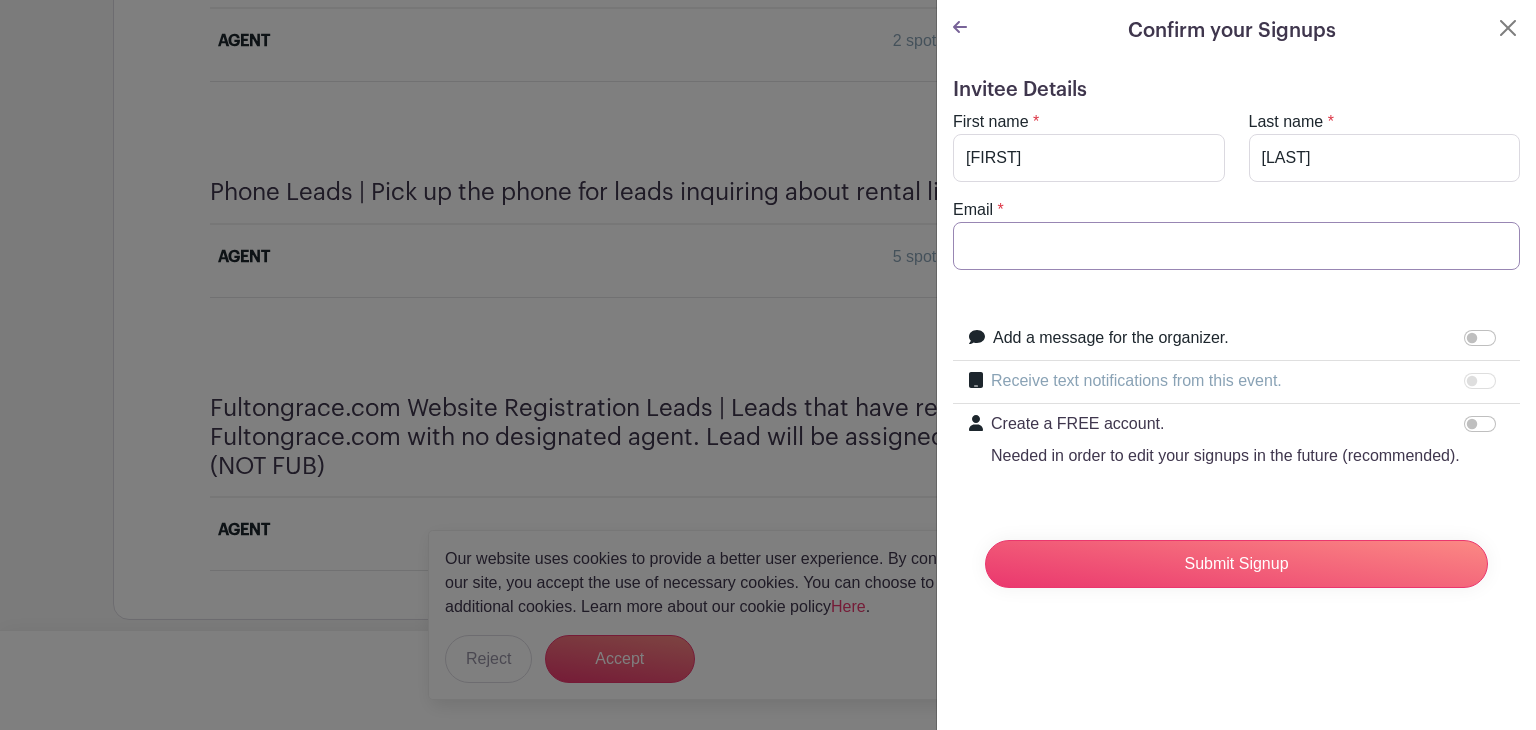click on "Email" at bounding box center (1236, 246) 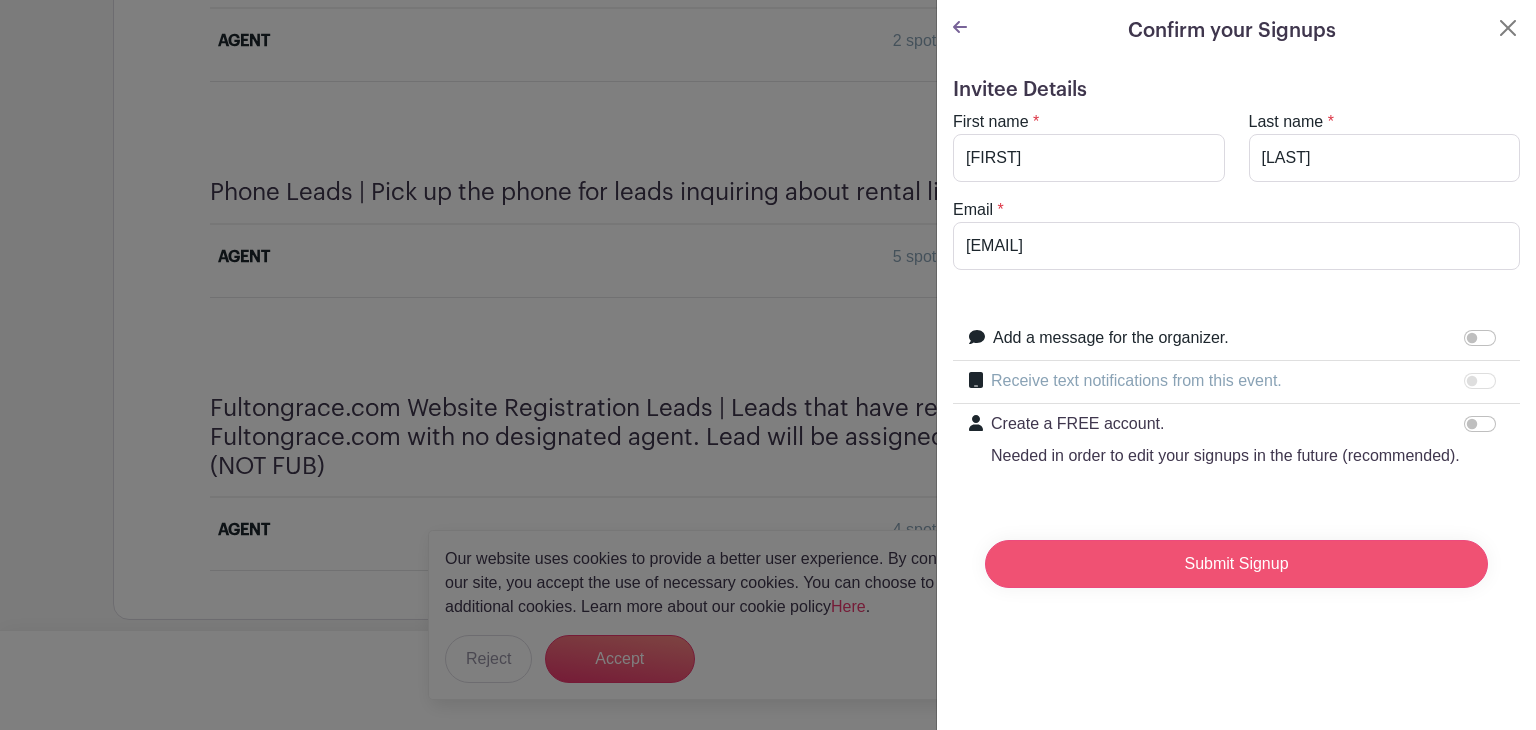 click on "Submit Signup" at bounding box center (1236, 564) 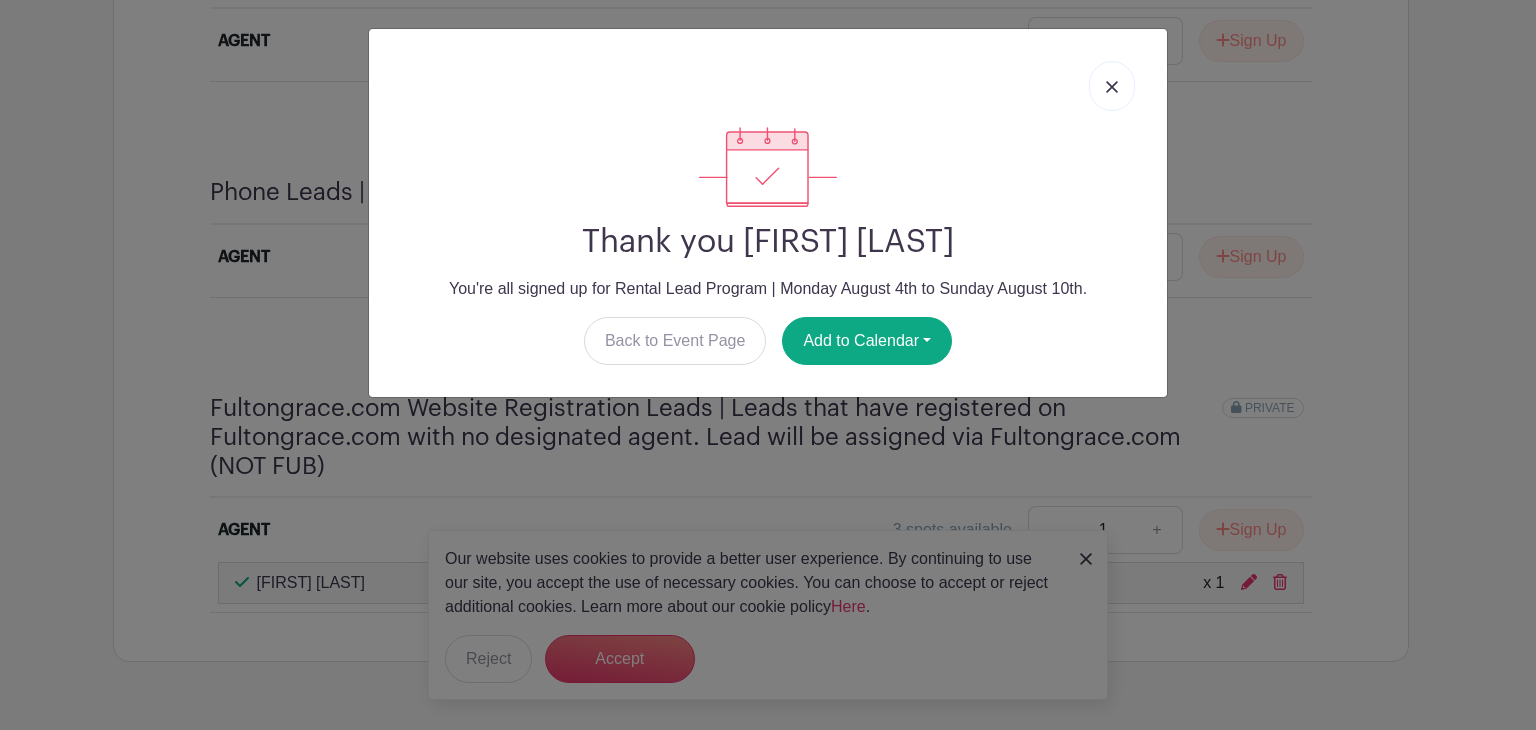 click at bounding box center (1112, 86) 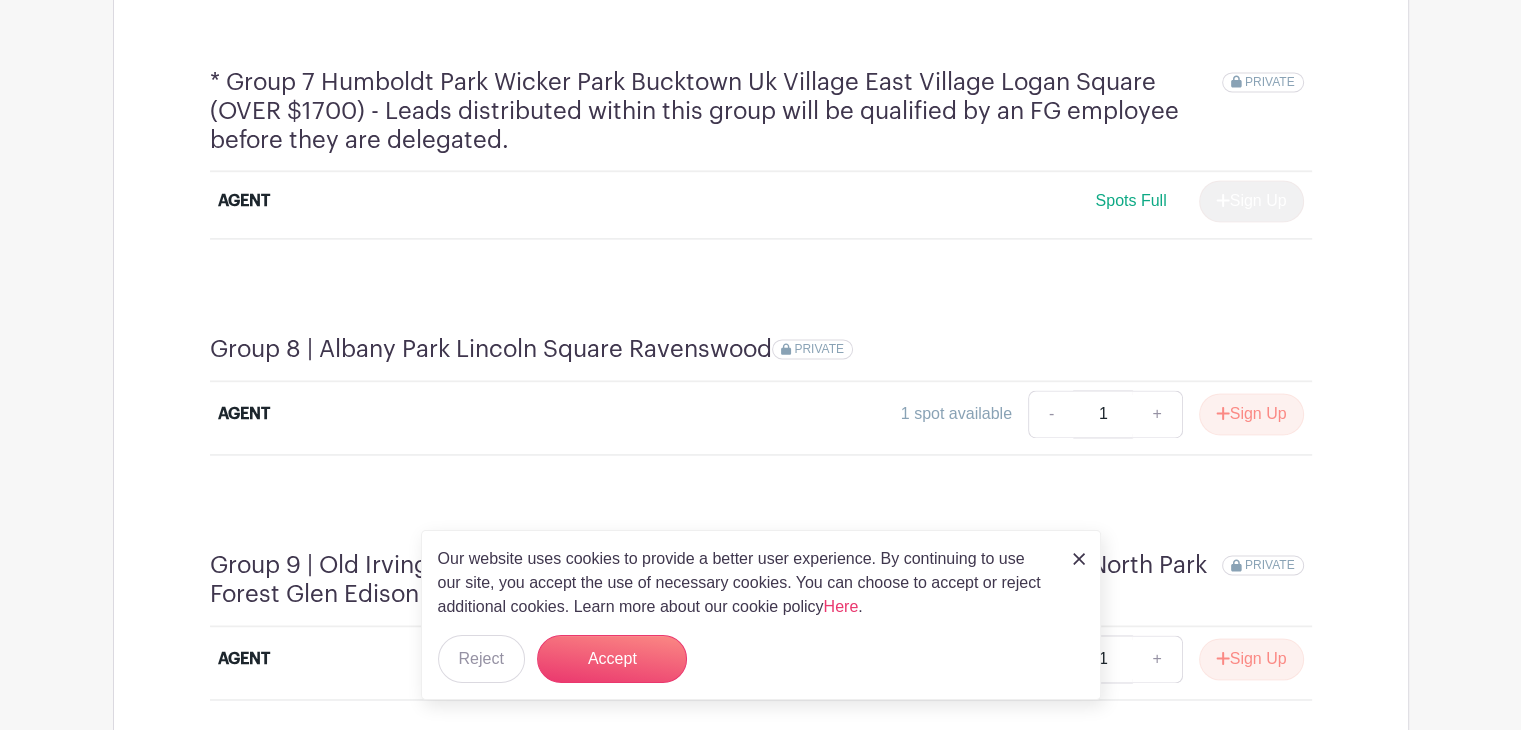 scroll, scrollTop: 2988, scrollLeft: 0, axis: vertical 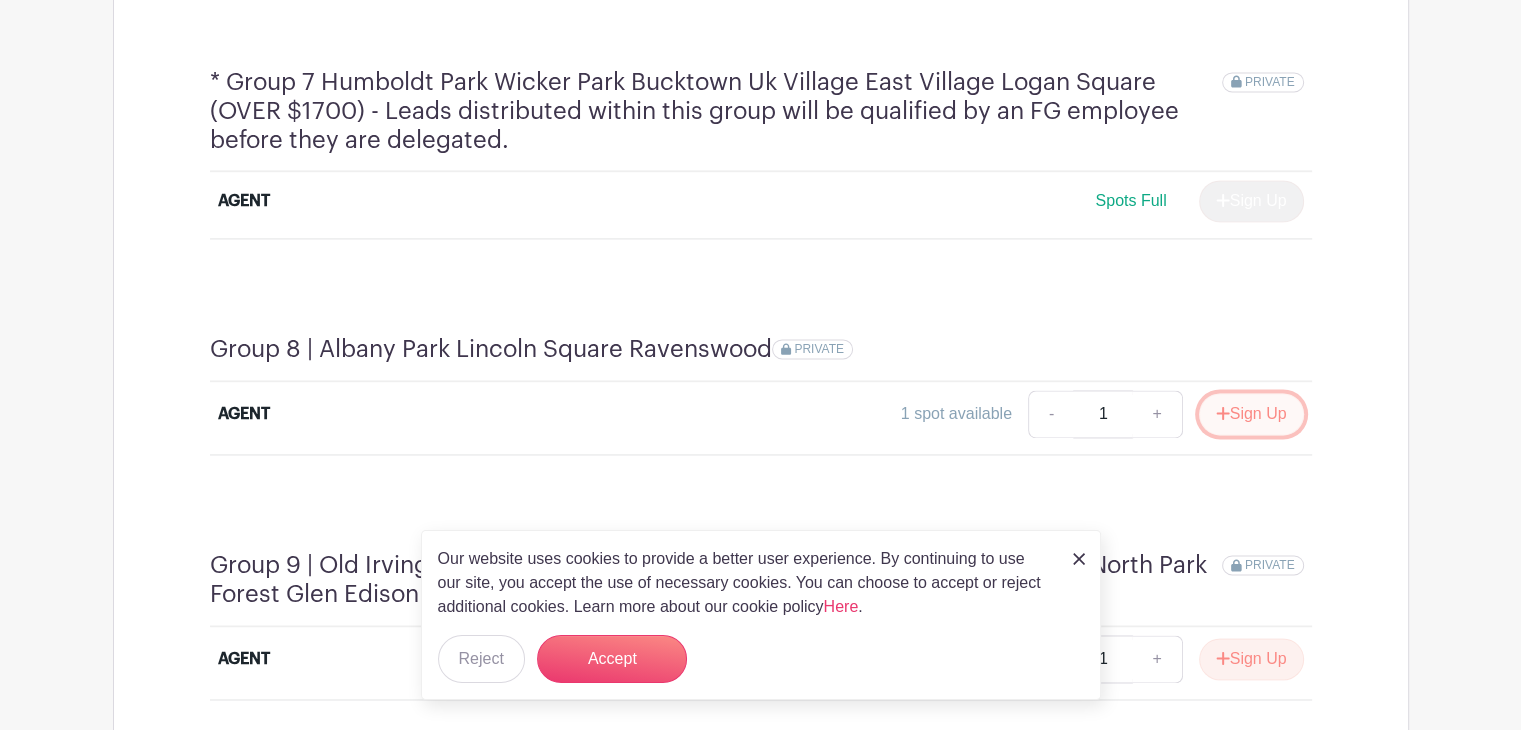 click on "Sign Up" at bounding box center [1251, 414] 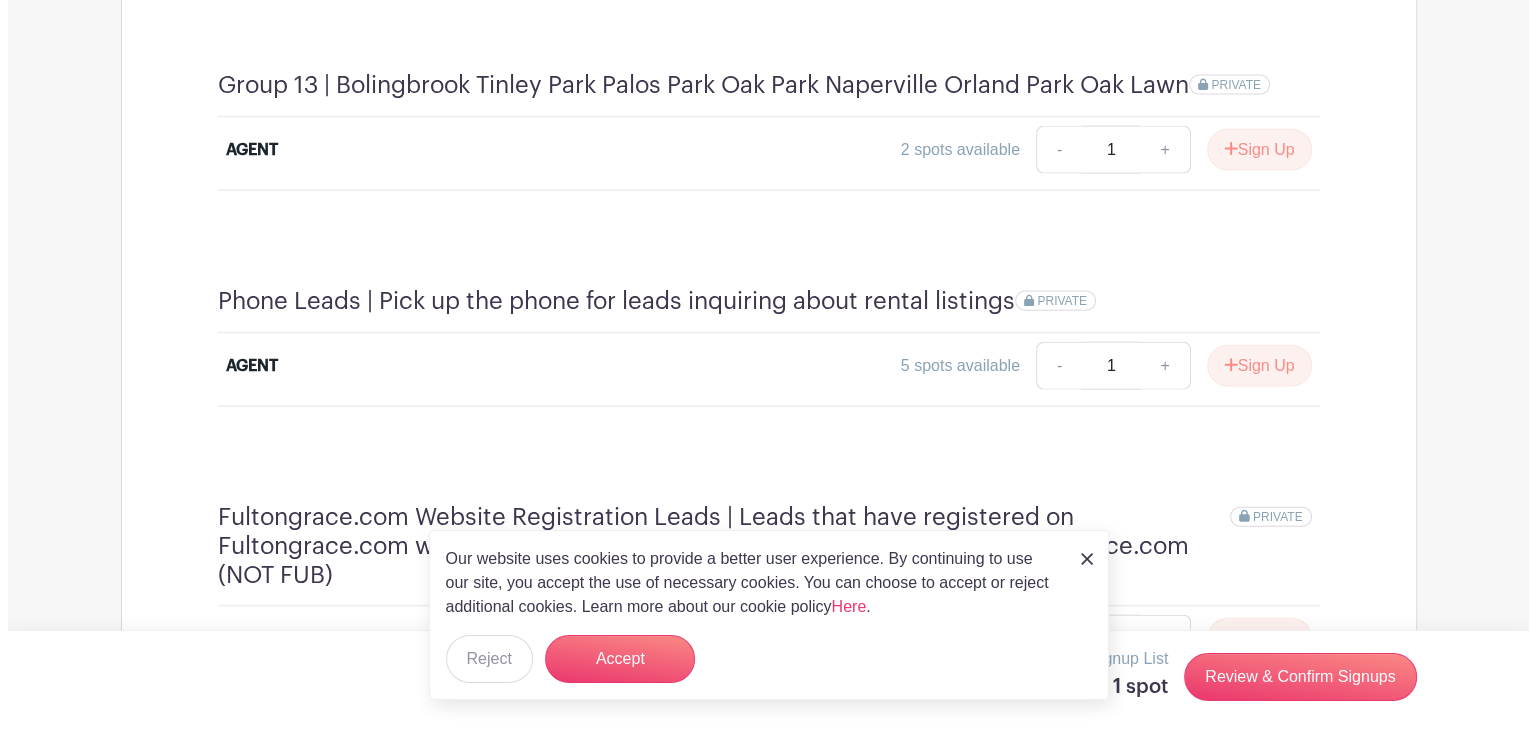 scroll, scrollTop: 4608, scrollLeft: 0, axis: vertical 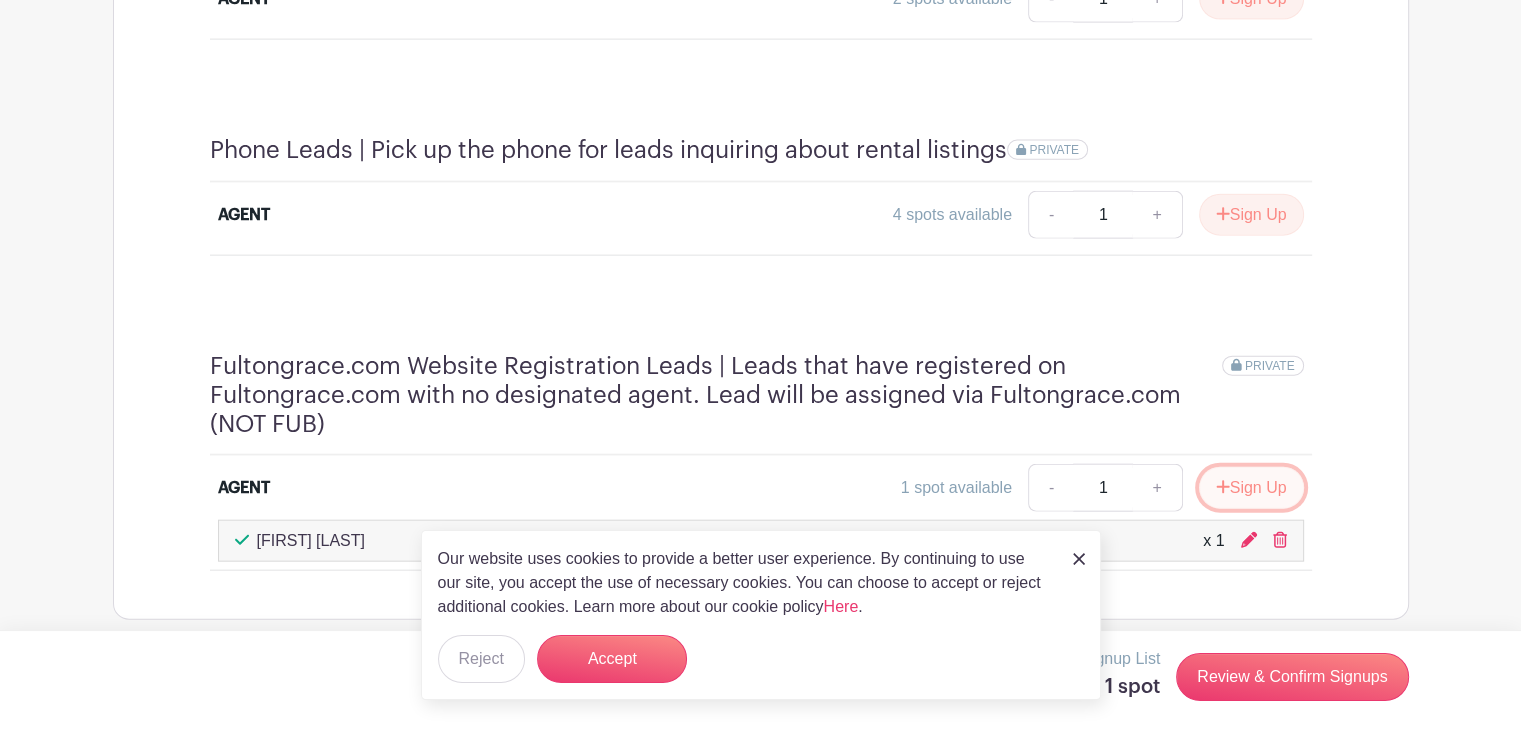 click on "Sign Up" at bounding box center [1251, 488] 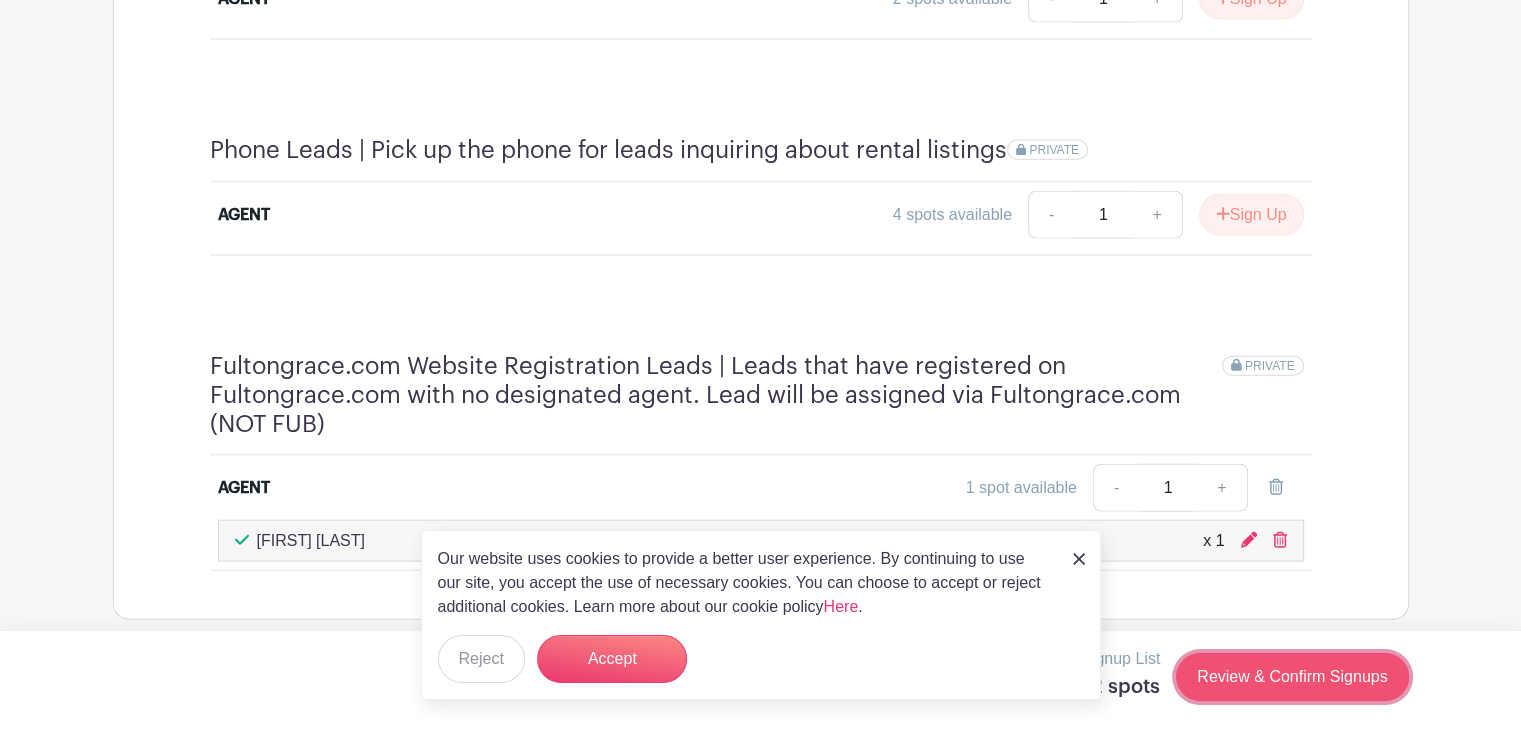 click on "Review & Confirm Signups" at bounding box center (1292, 677) 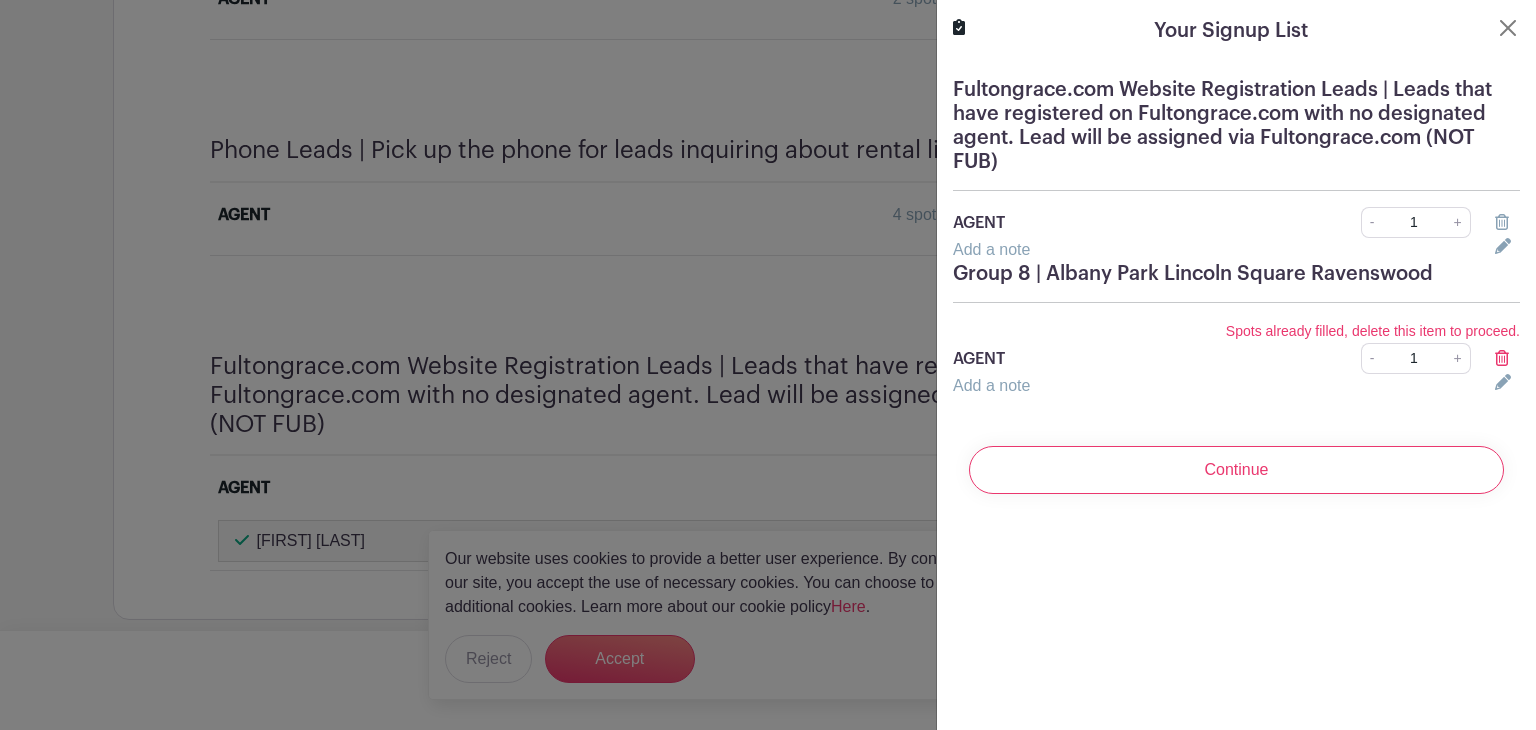 click 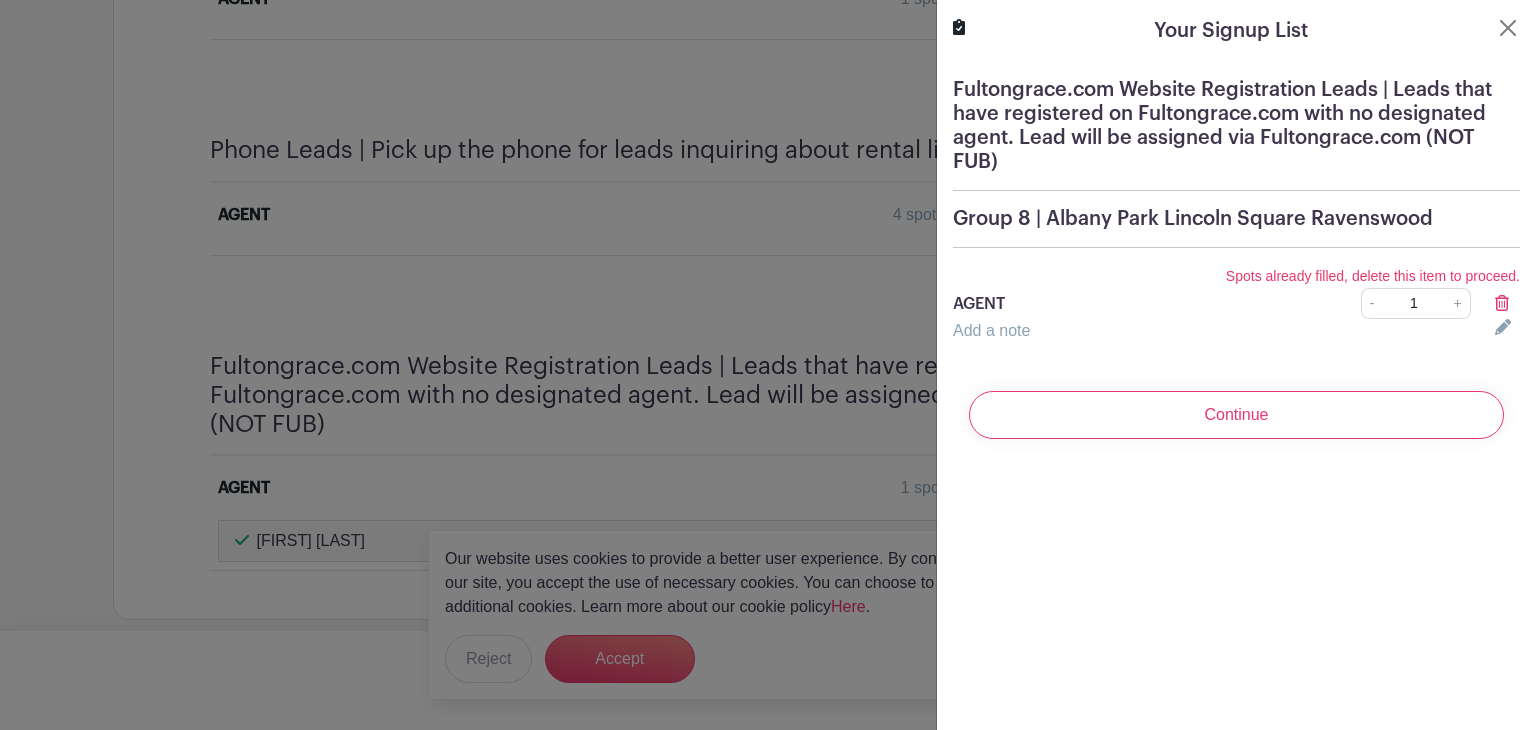 click on "Continue" at bounding box center (1236, 415) 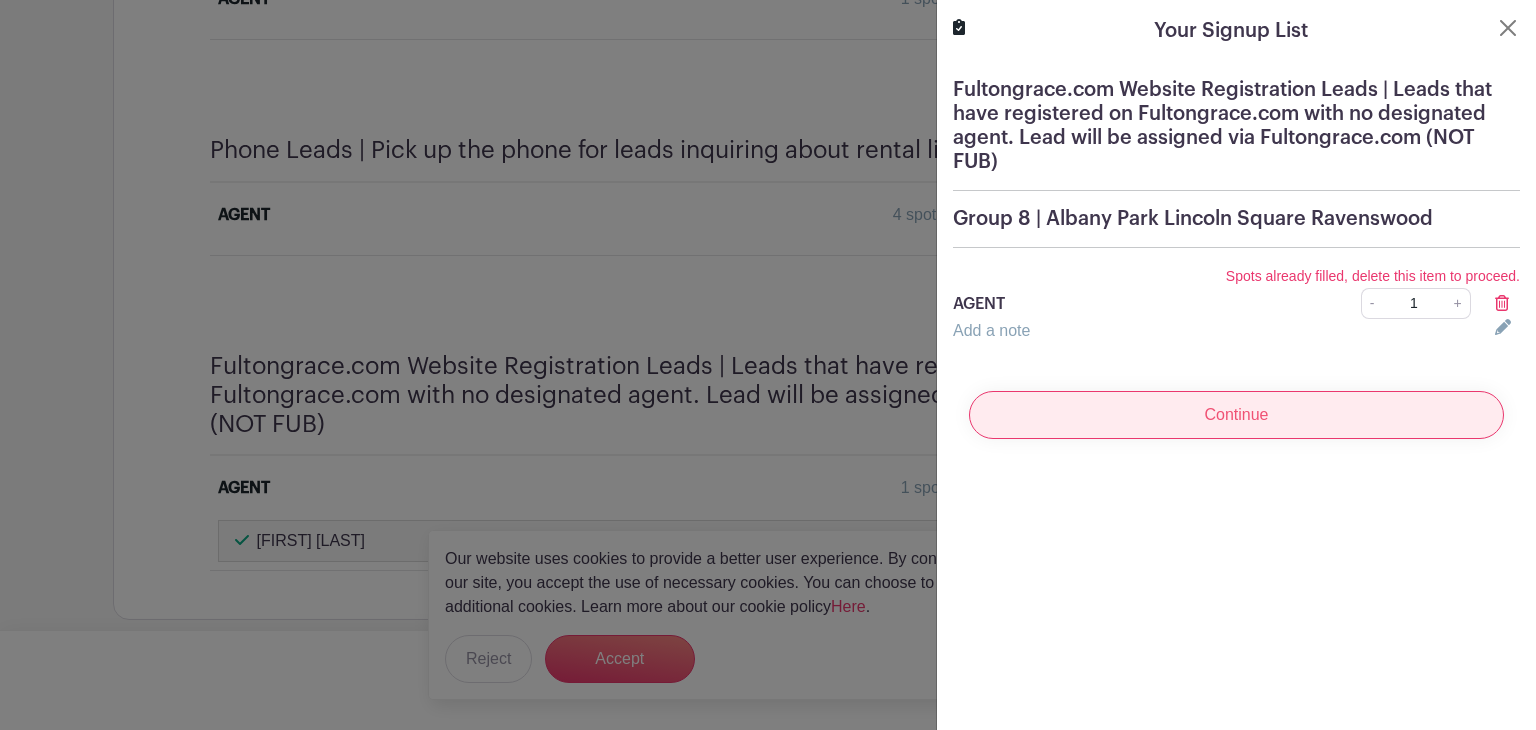 click on "Continue" at bounding box center [1236, 415] 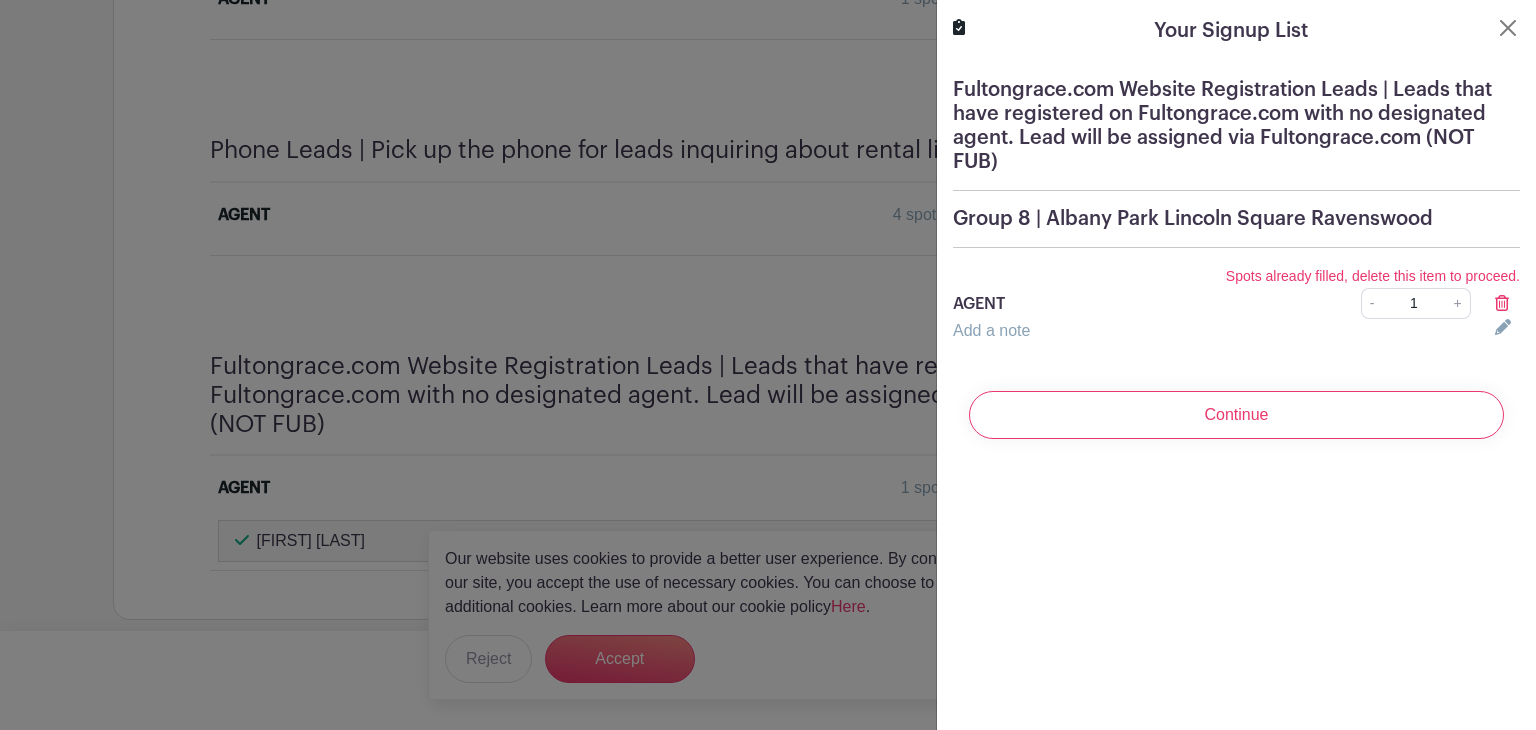 click 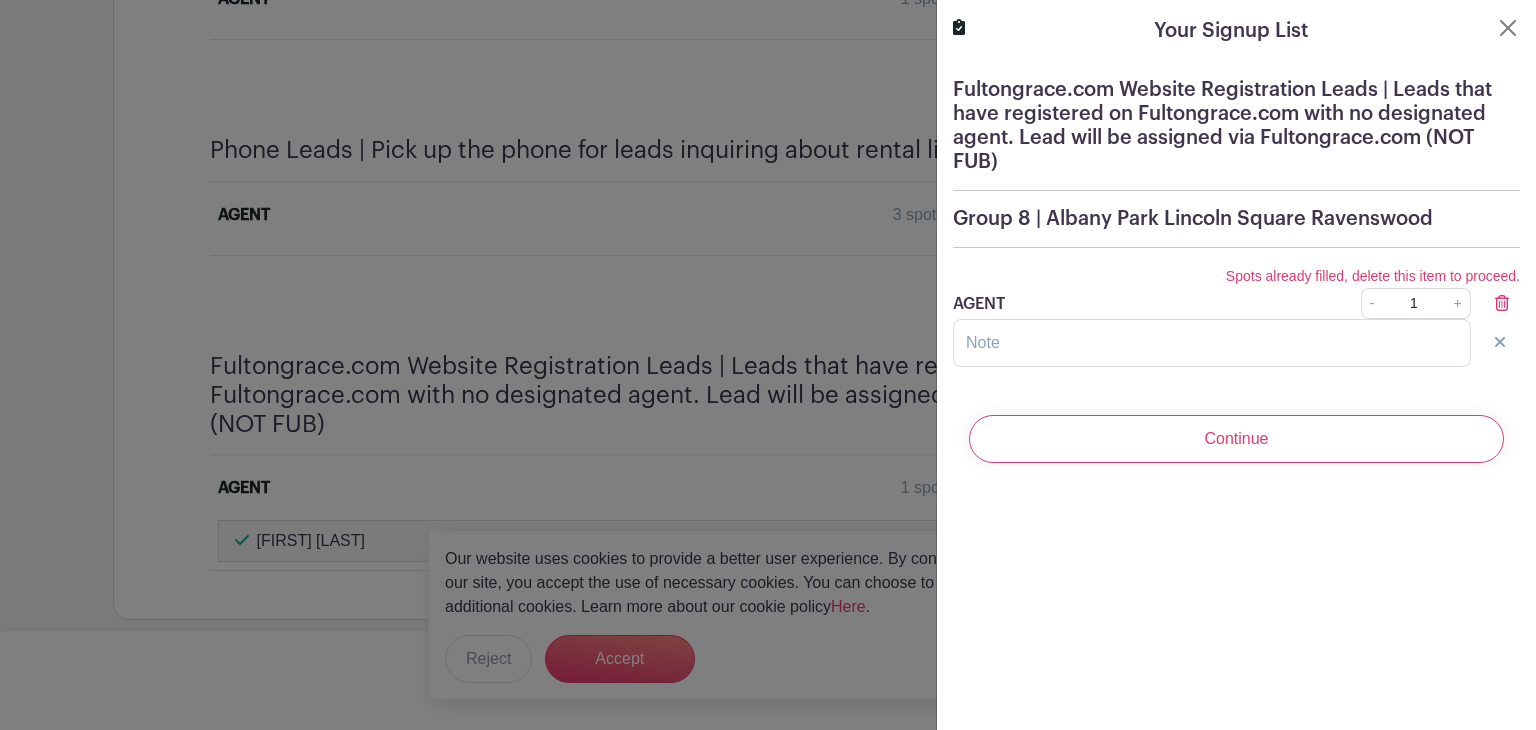 click 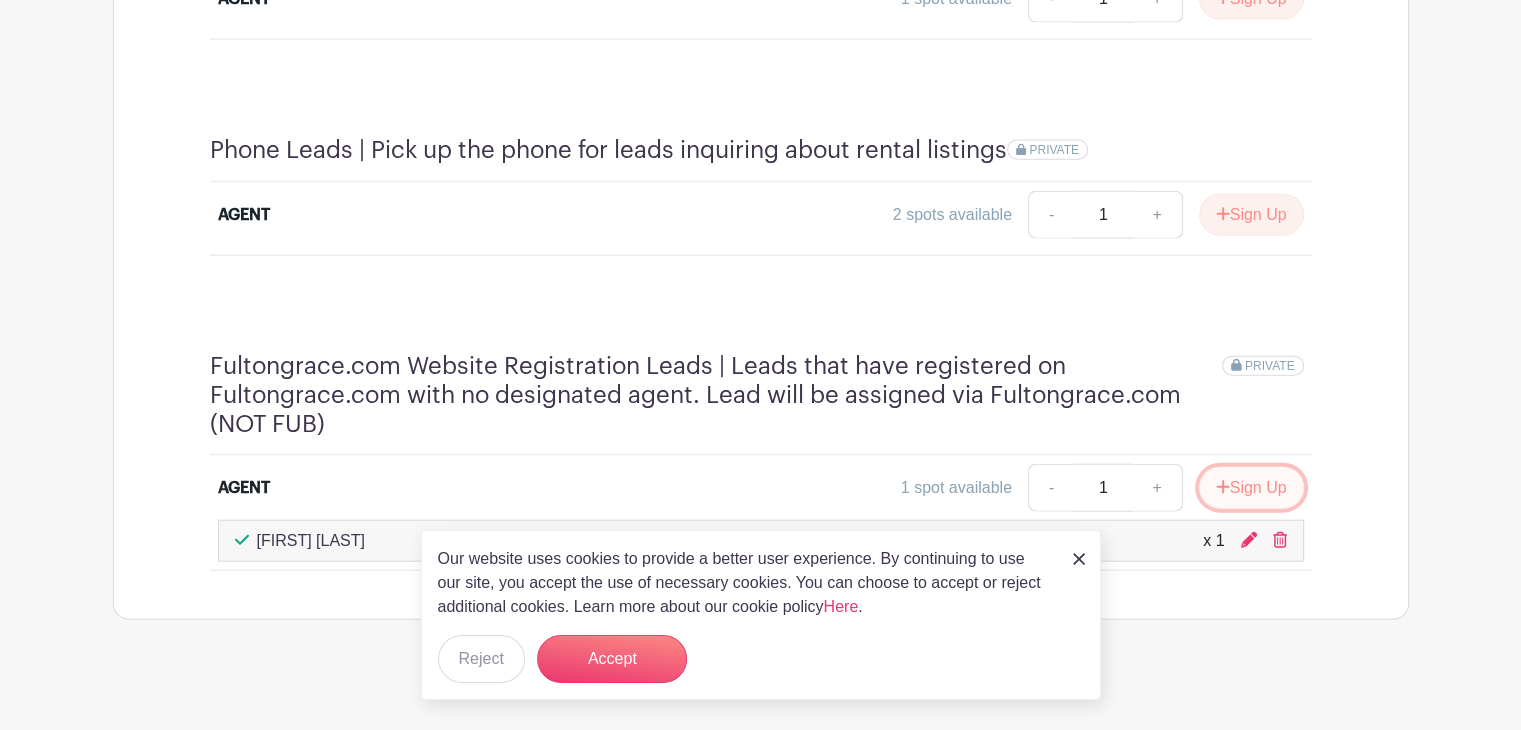 click on "Sign Up" at bounding box center (1251, 488) 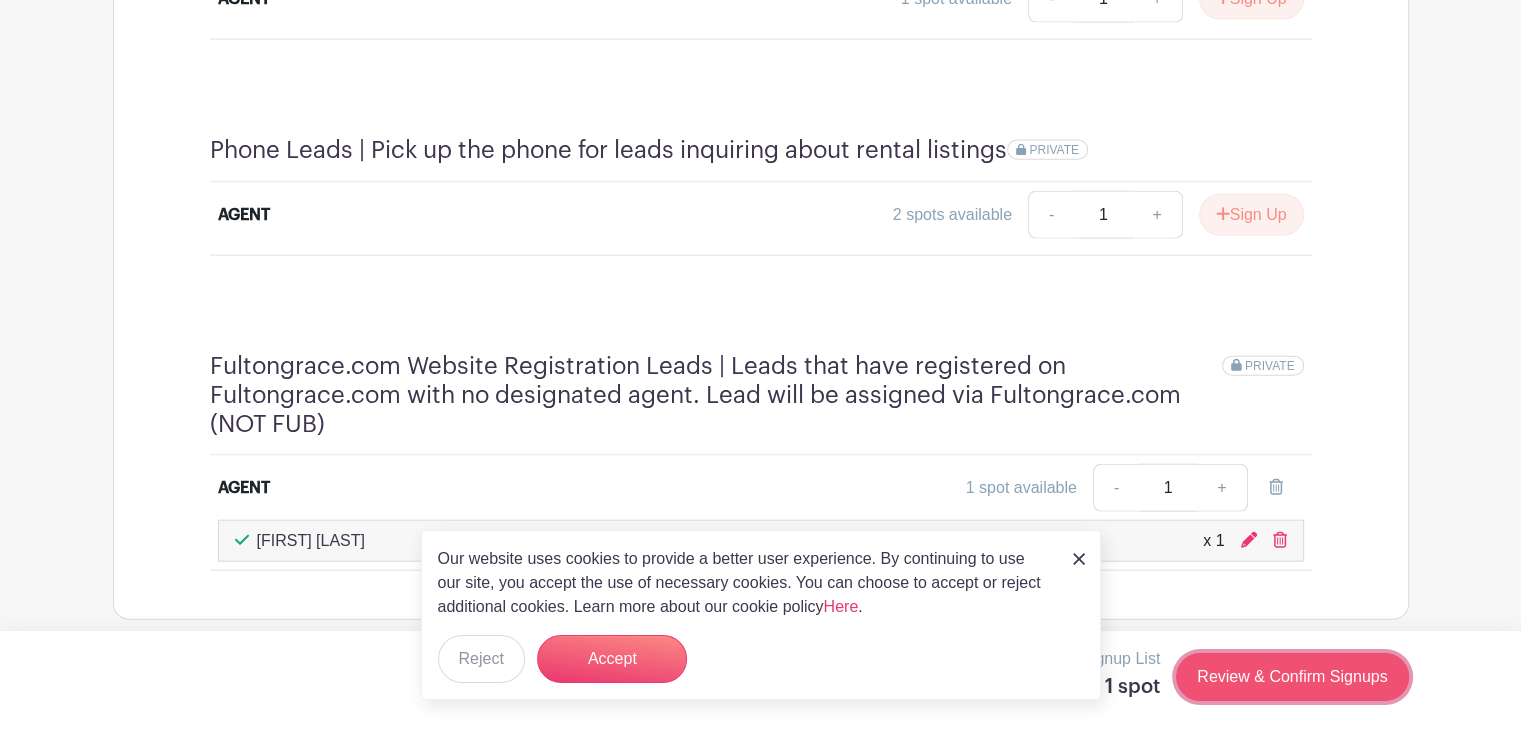 click on "Review & Confirm Signups" at bounding box center [1292, 677] 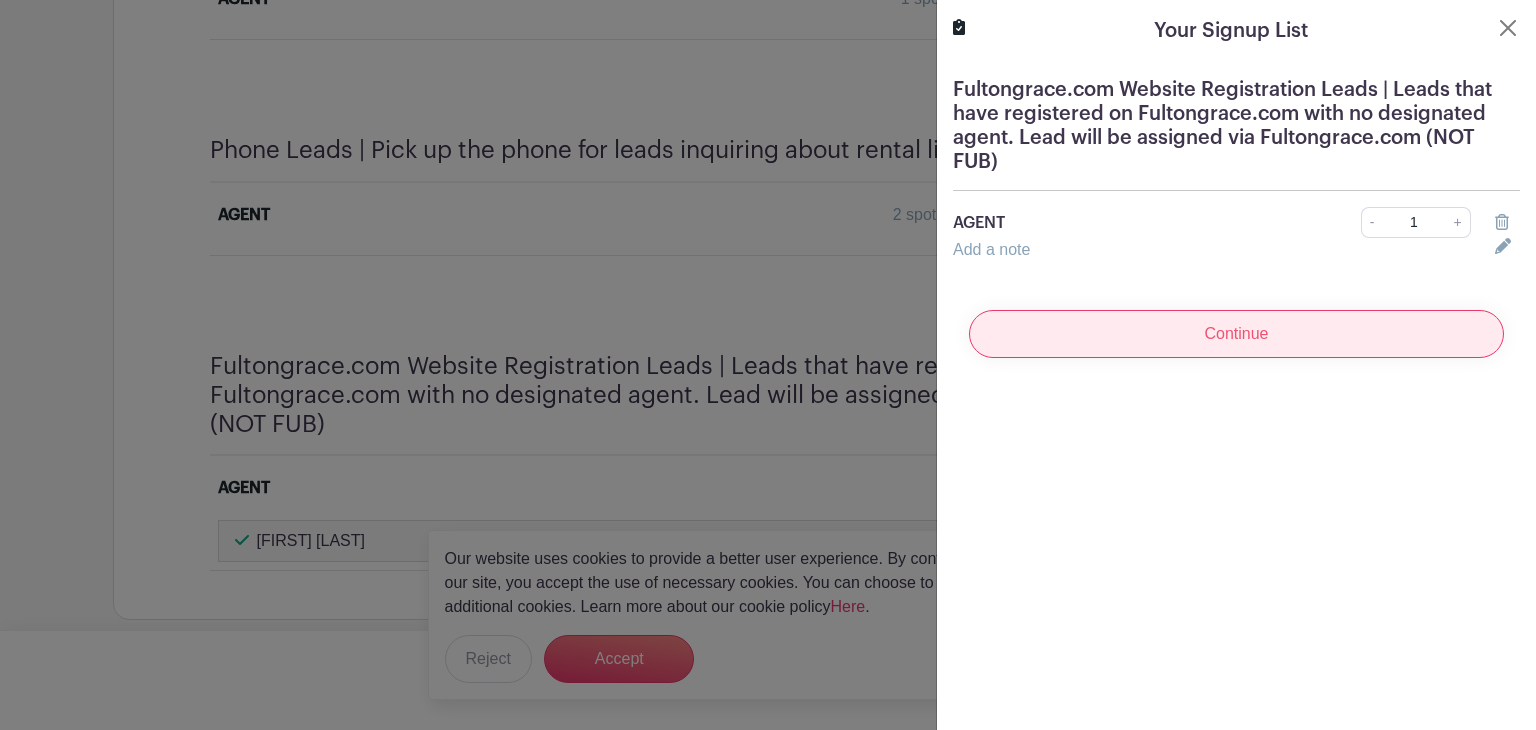 click on "Continue" at bounding box center [1236, 334] 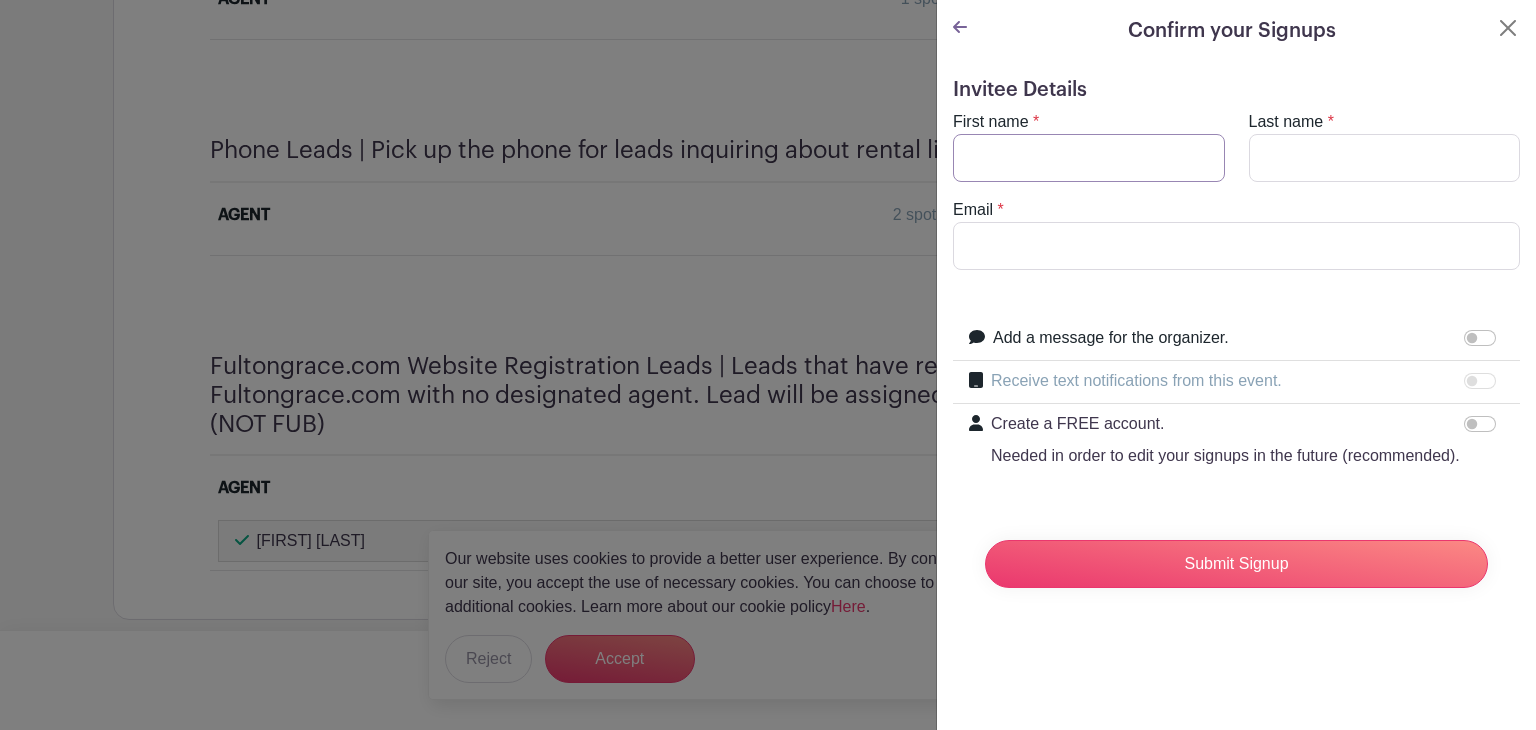 click on "First name" at bounding box center (1089, 158) 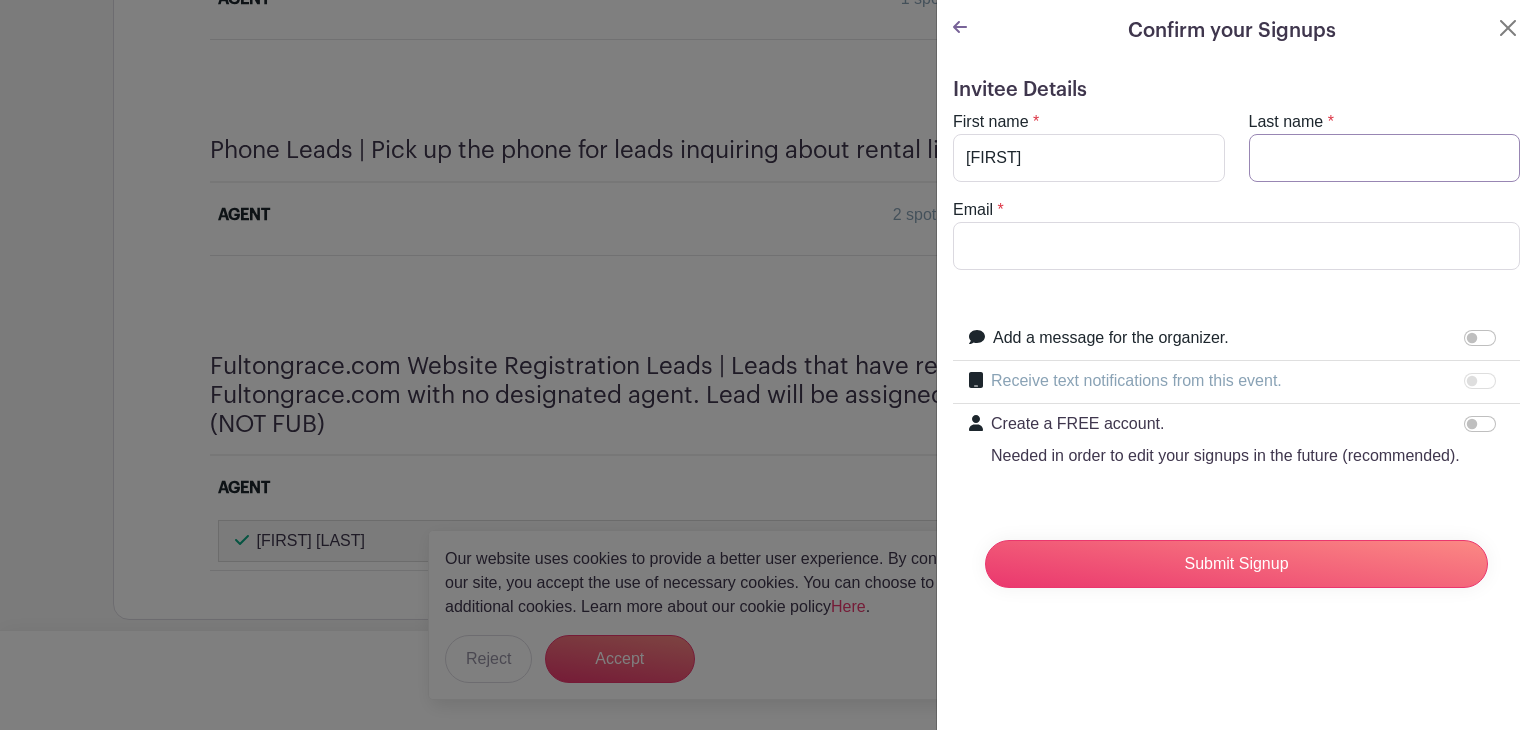 click on "Last name" at bounding box center [1385, 158] 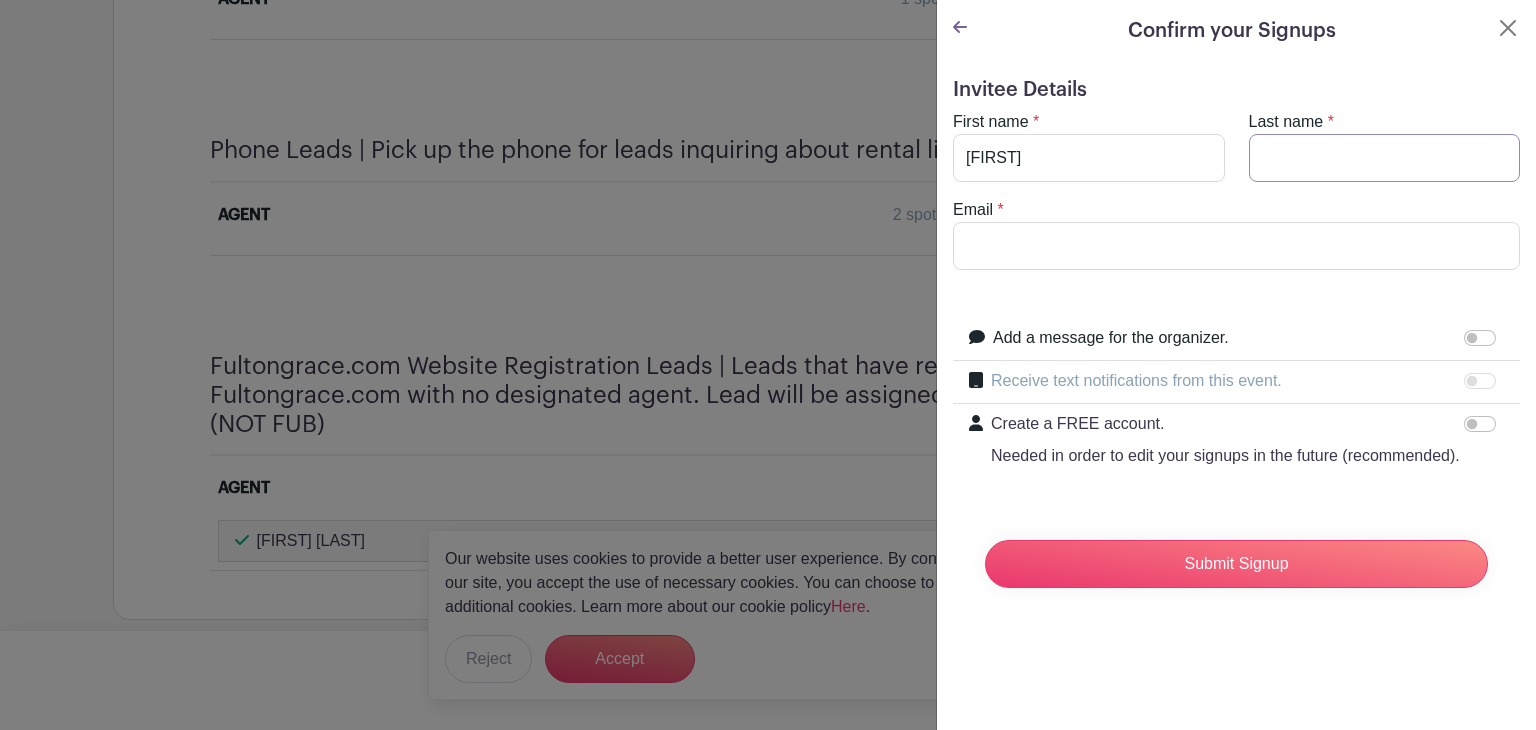 type on "[LAST]" 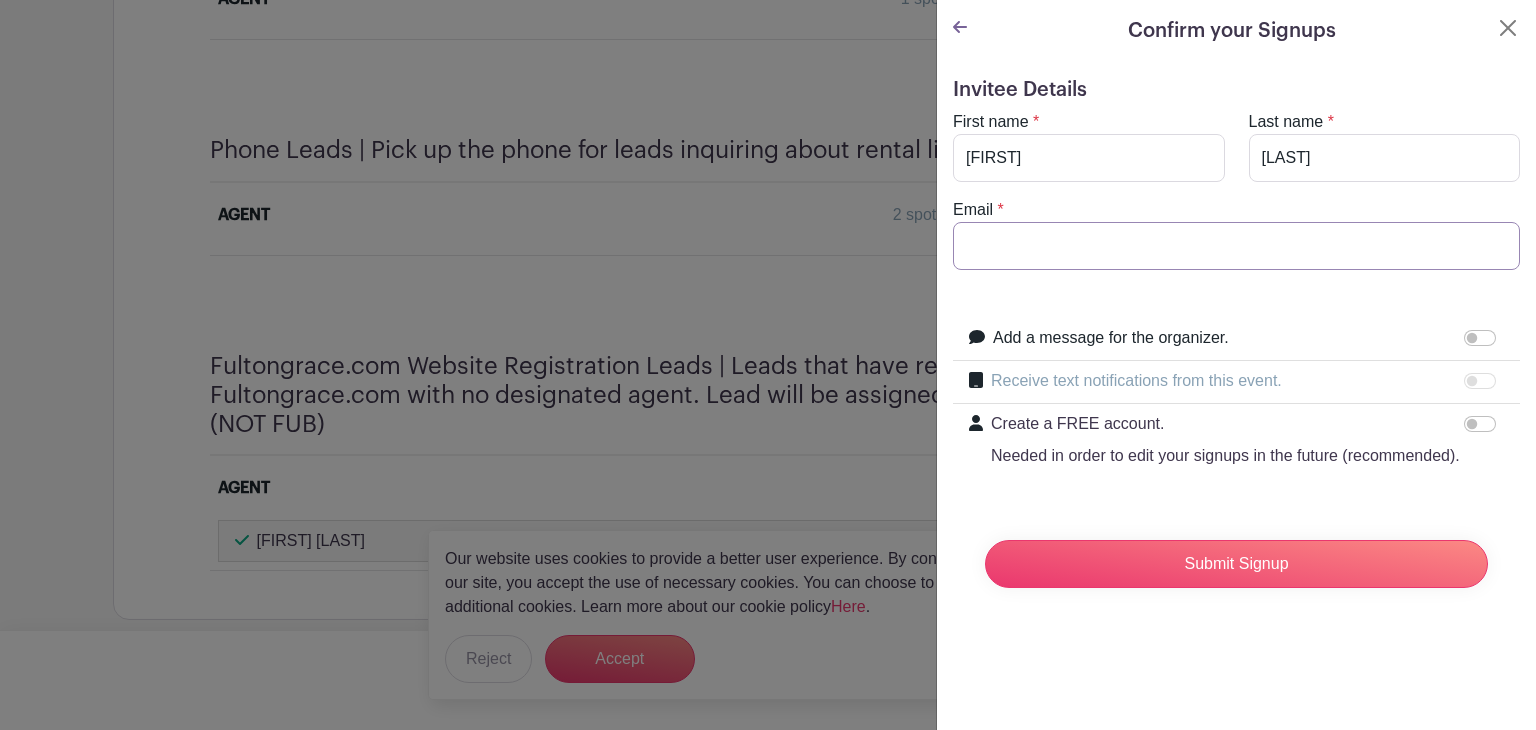 click on "Email" at bounding box center [1236, 246] 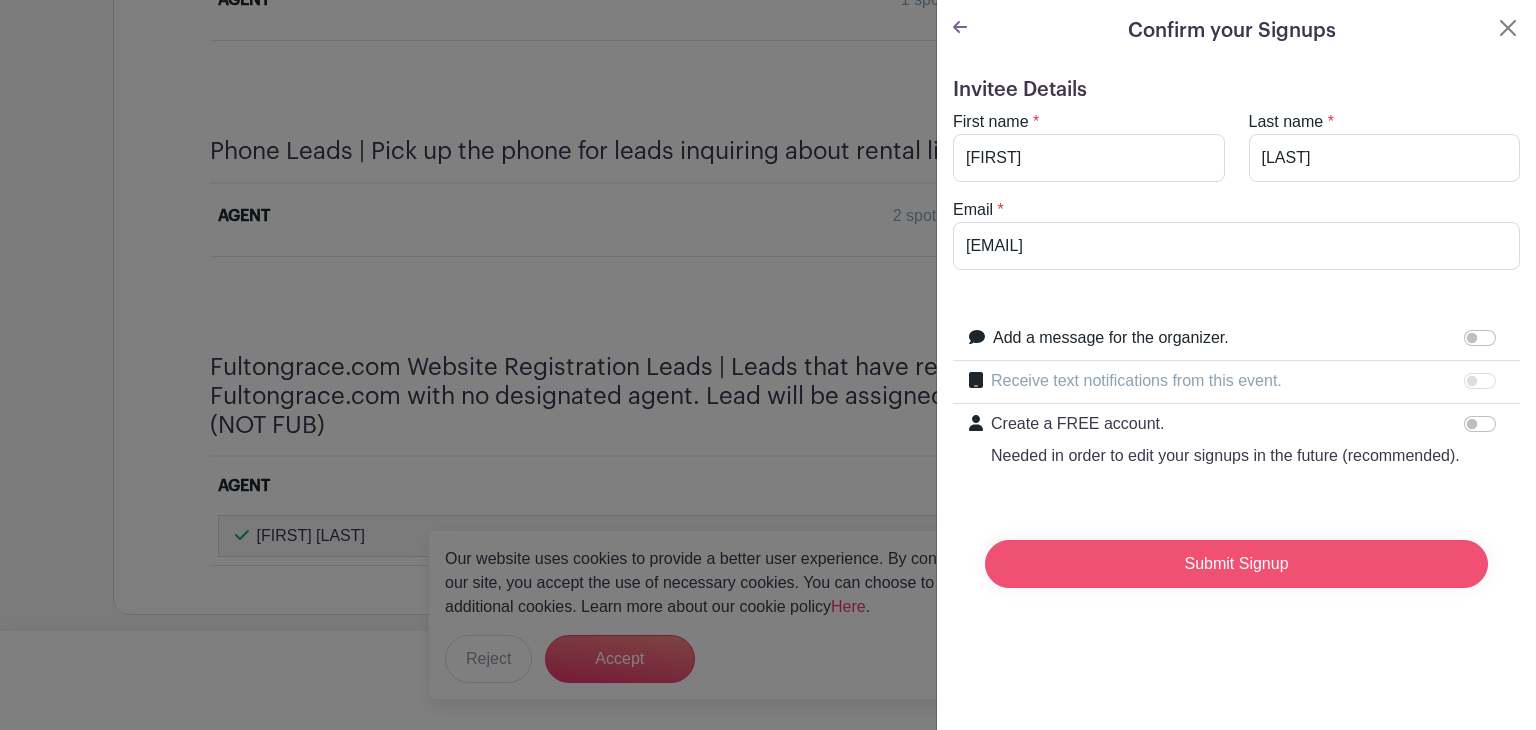 click on "Submit Signup" at bounding box center (1236, 564) 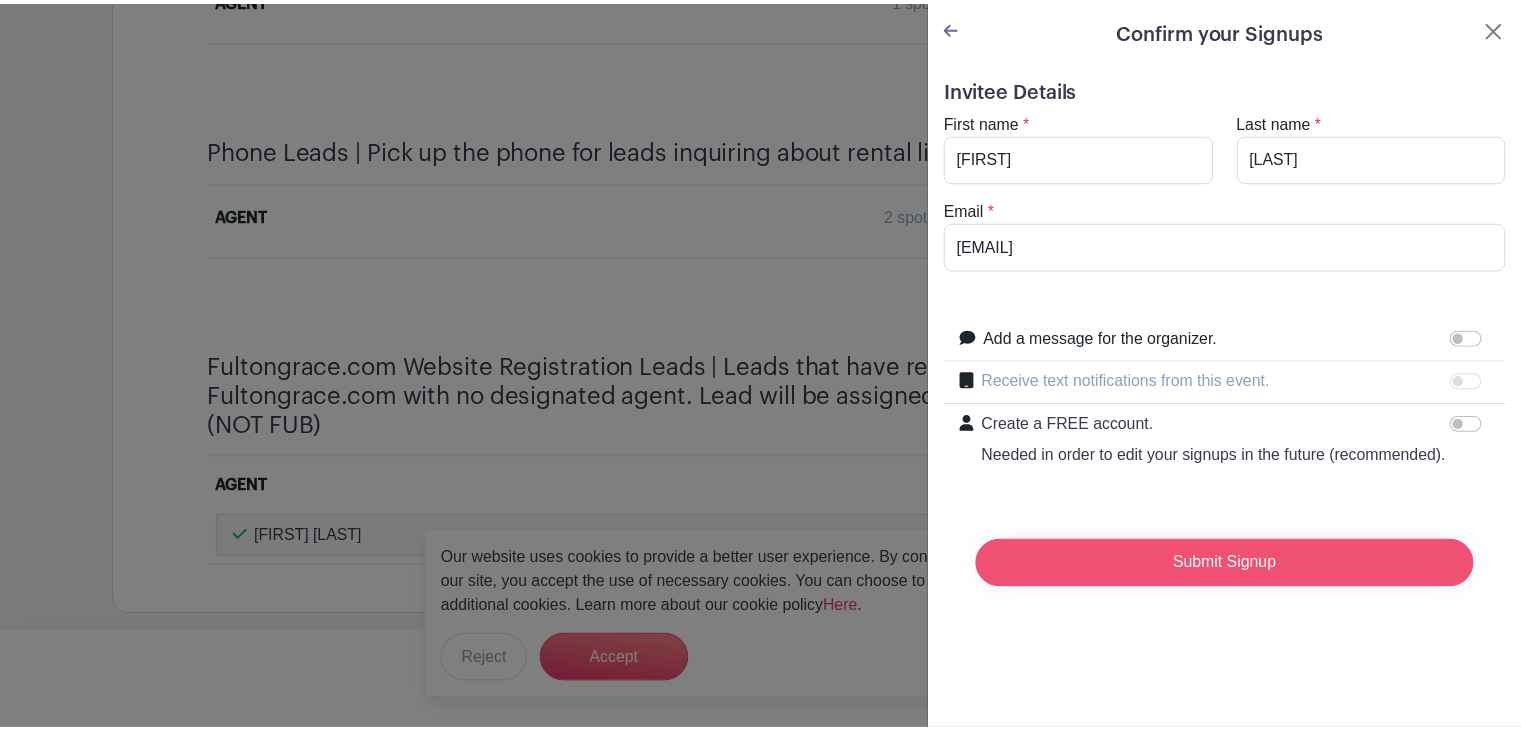 scroll, scrollTop: 4596, scrollLeft: 0, axis: vertical 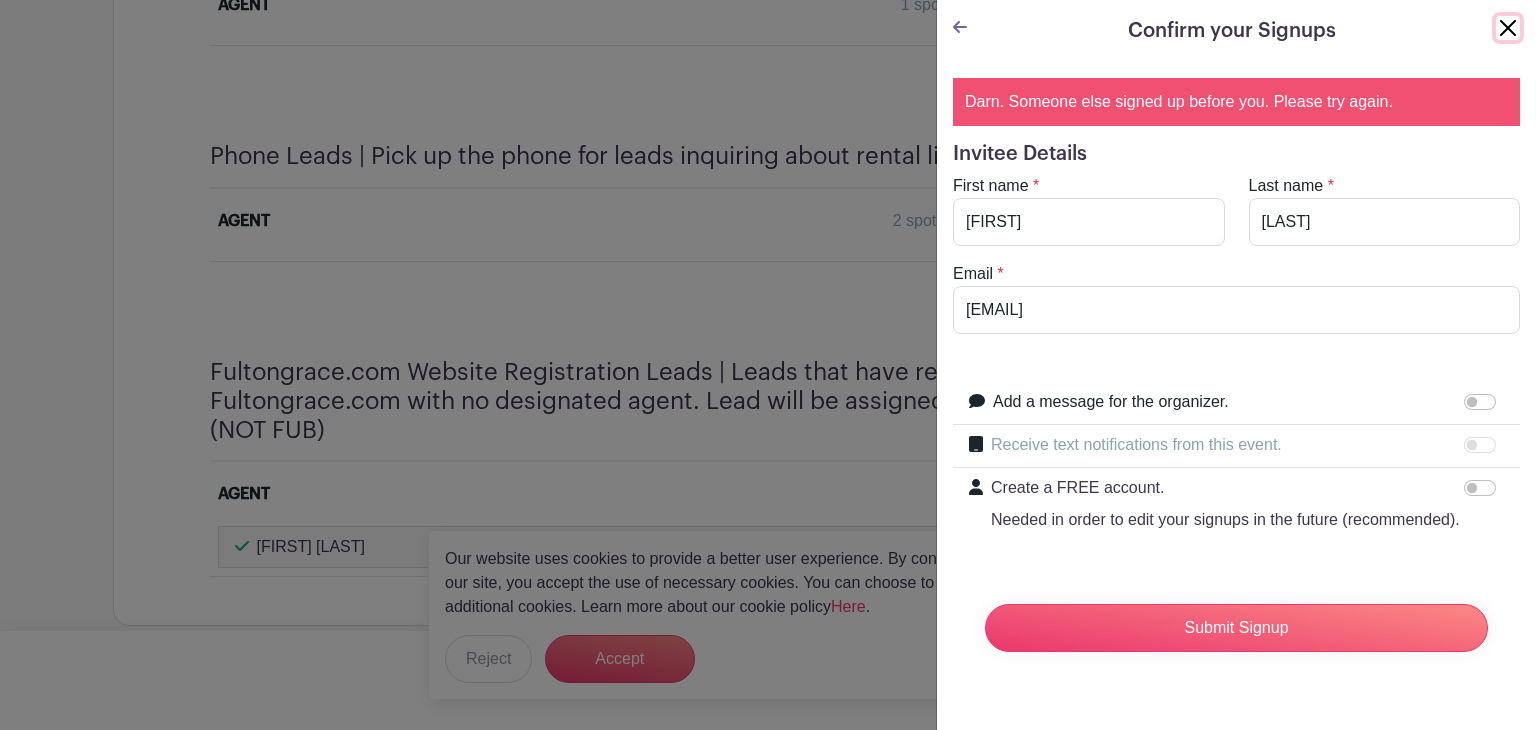 click at bounding box center [1508, 28] 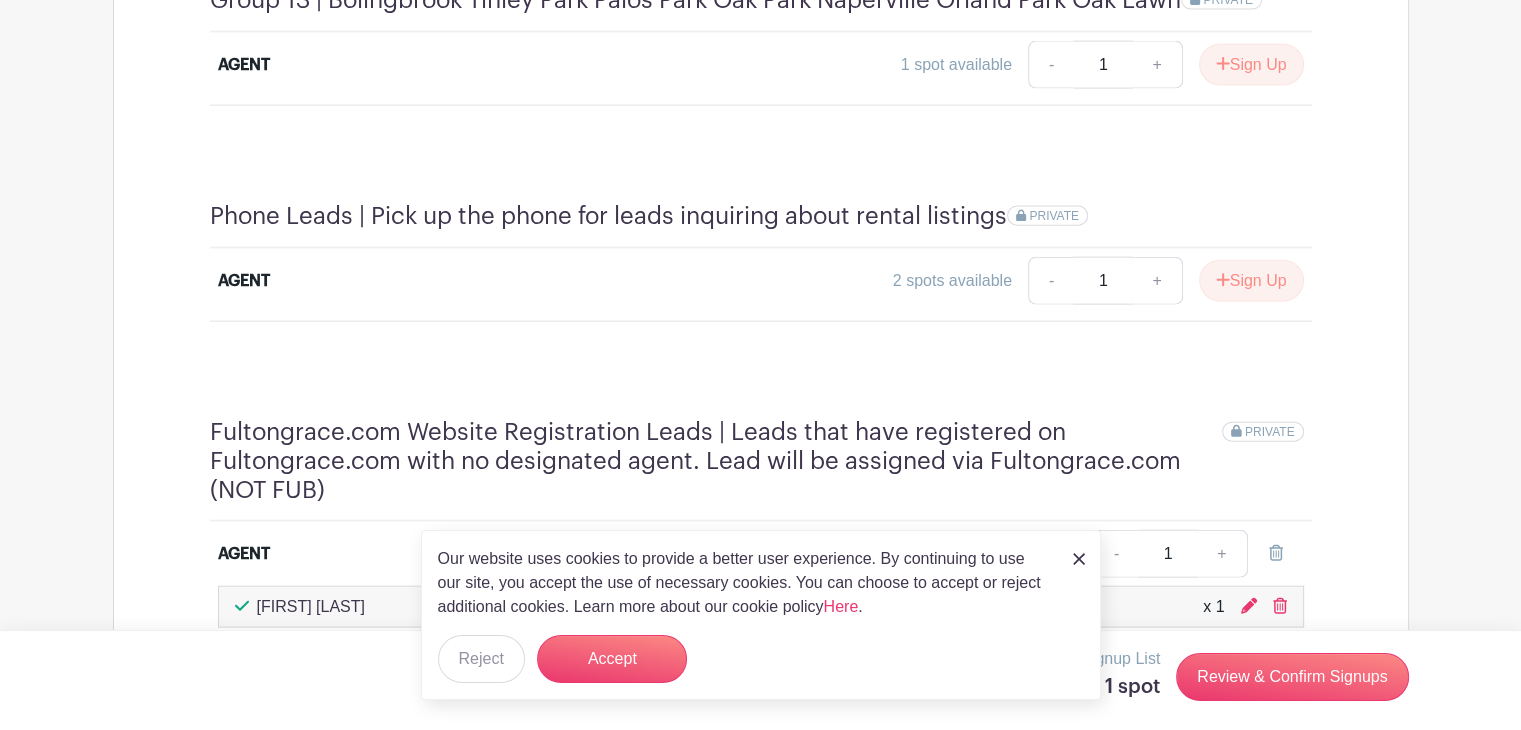 scroll, scrollTop: 4536, scrollLeft: 0, axis: vertical 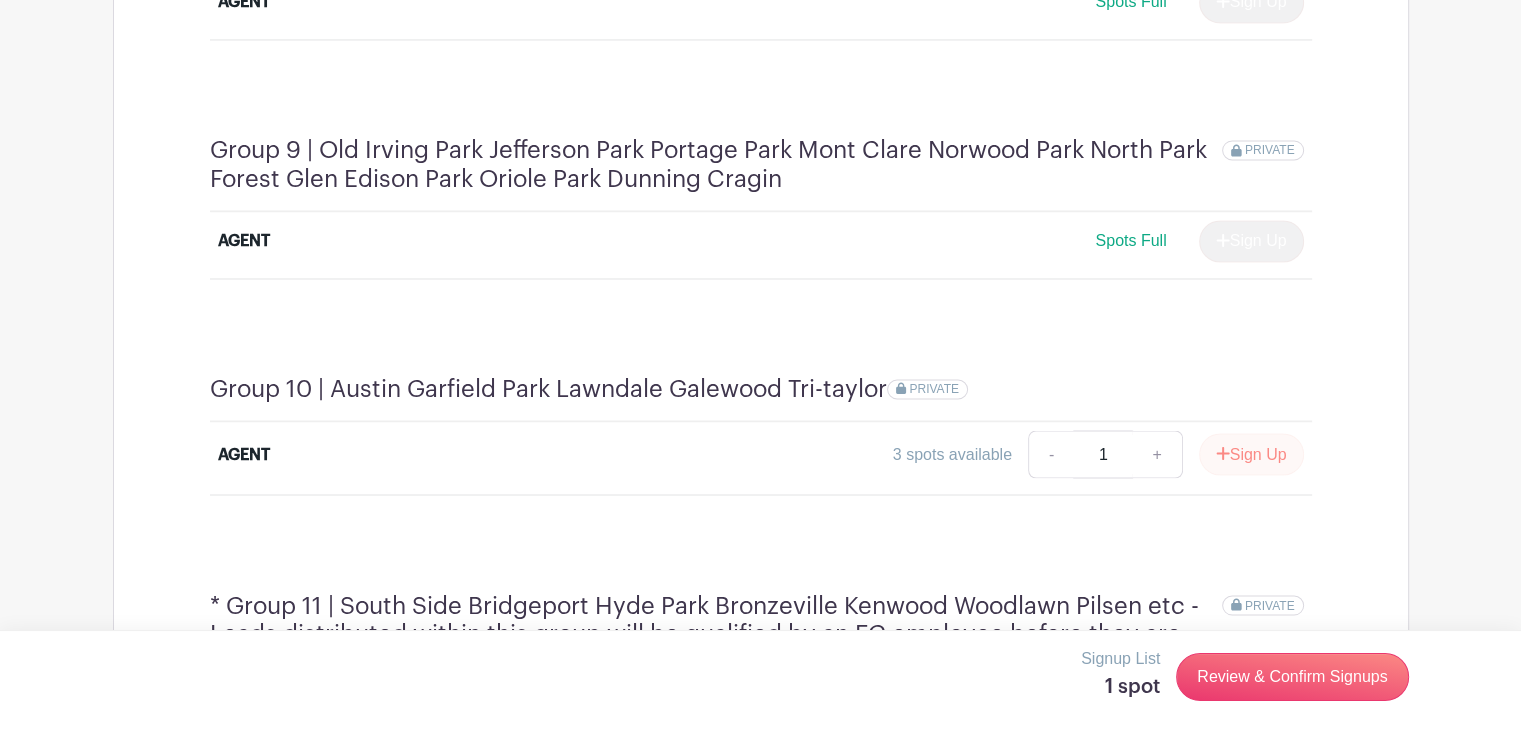 click on "Sign Up" at bounding box center (1251, 454) 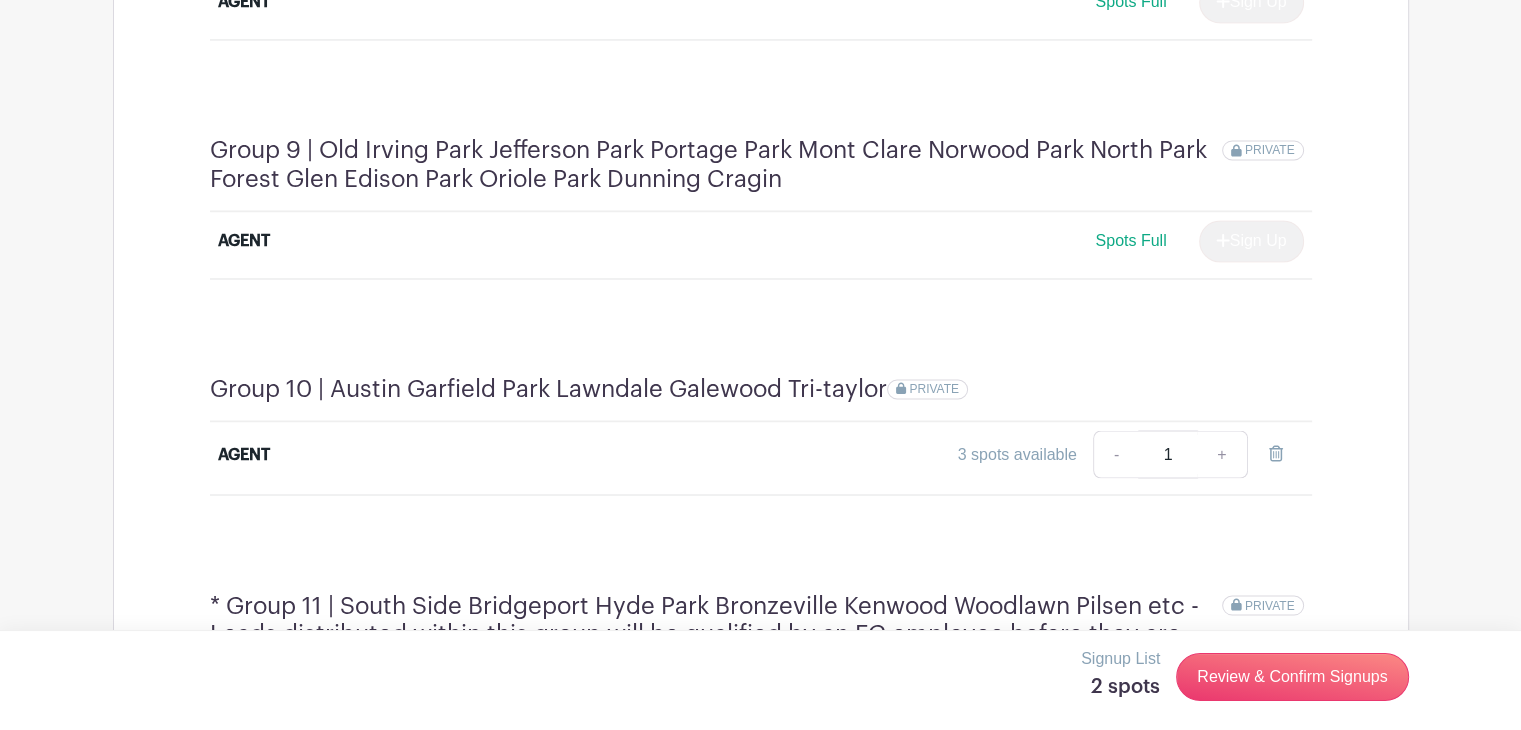 click on "Review & Confirm Signups" at bounding box center (1292, 677) 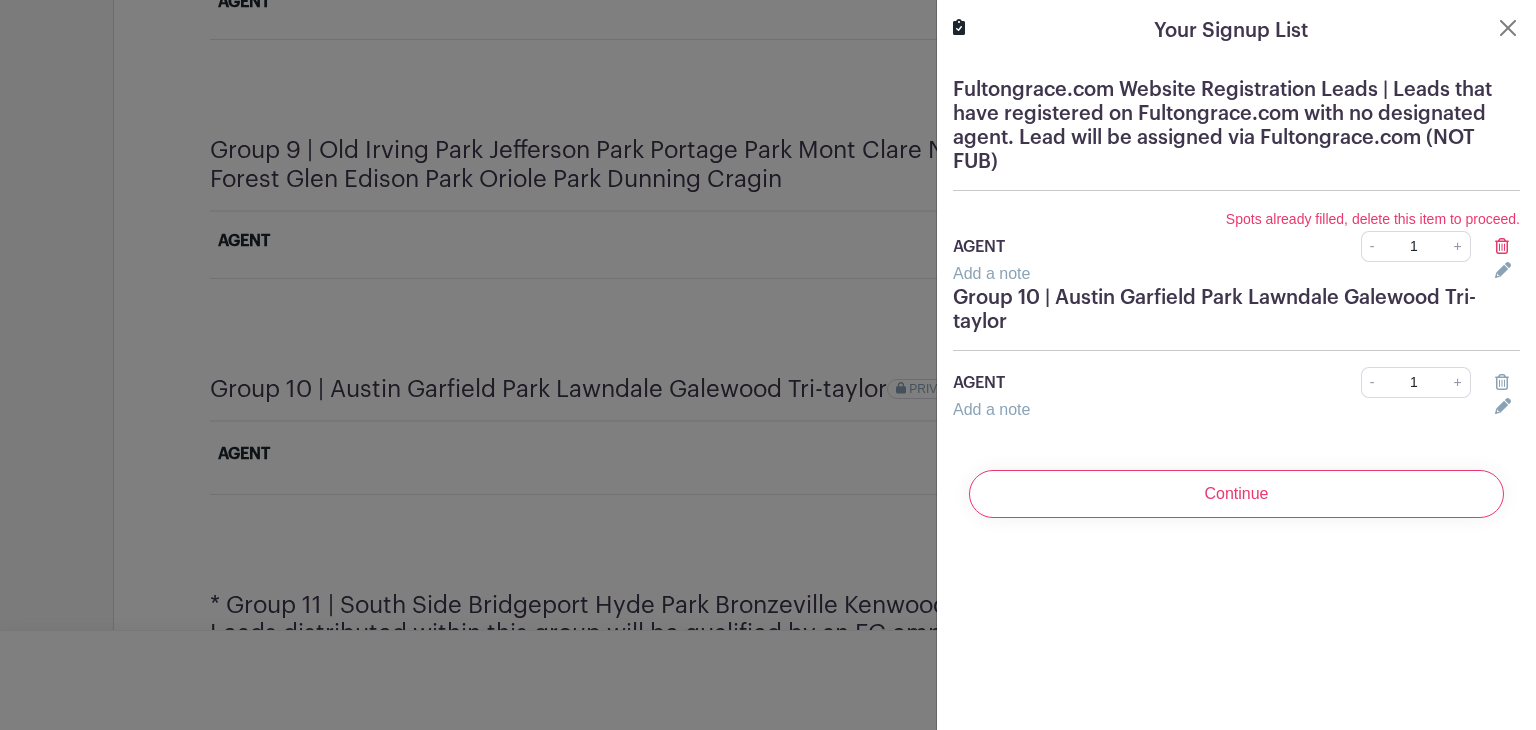 click 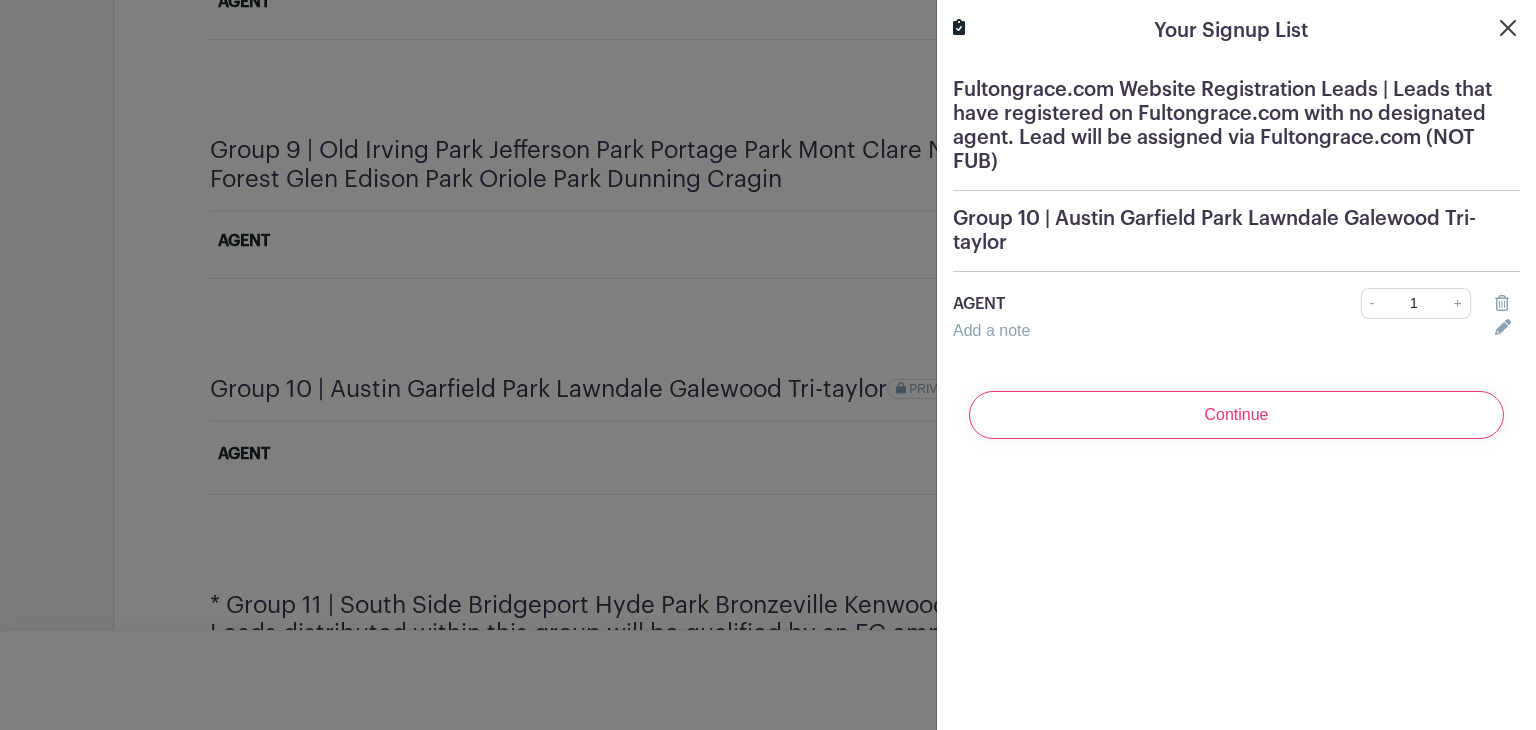 click at bounding box center (1508, 28) 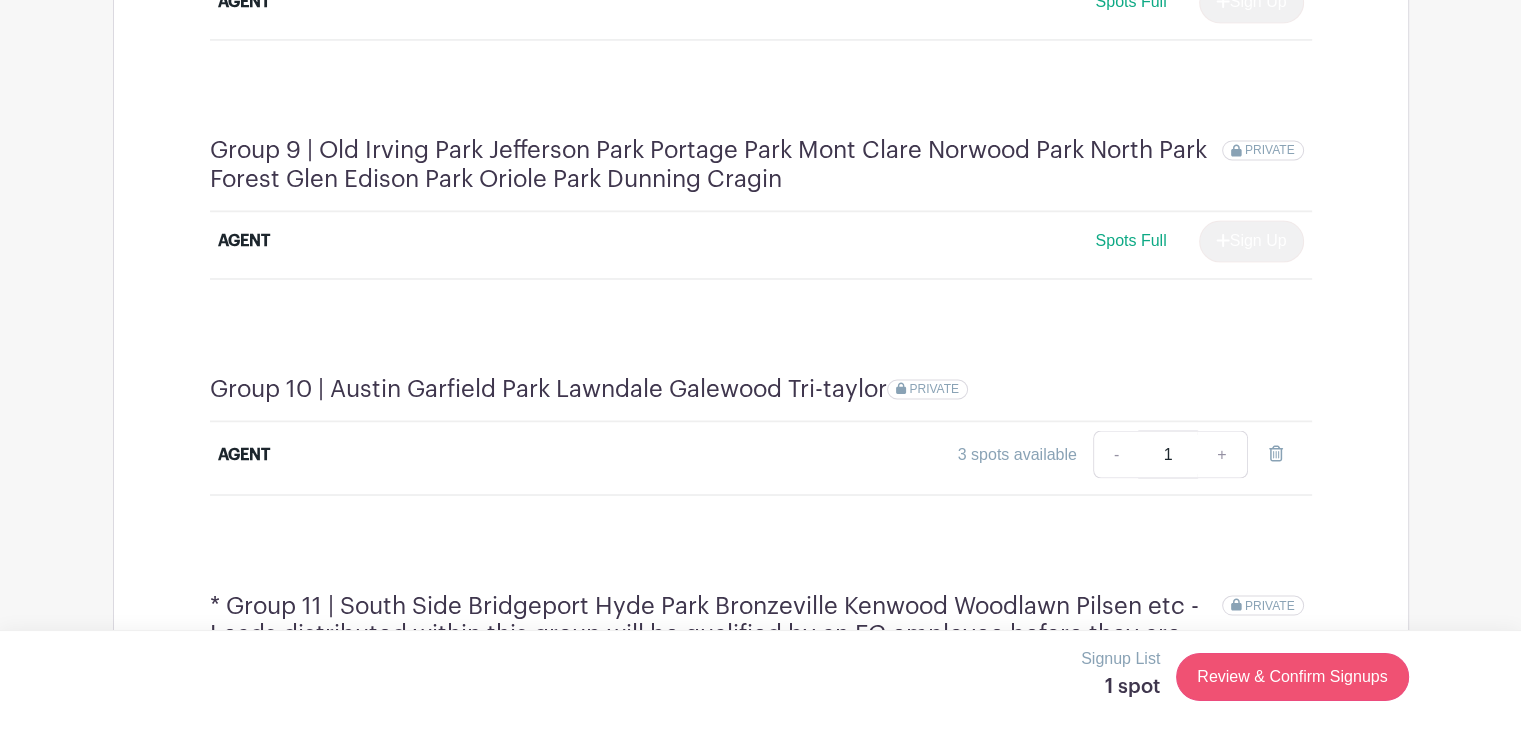 click on "Review & Confirm Signups" at bounding box center [1292, 677] 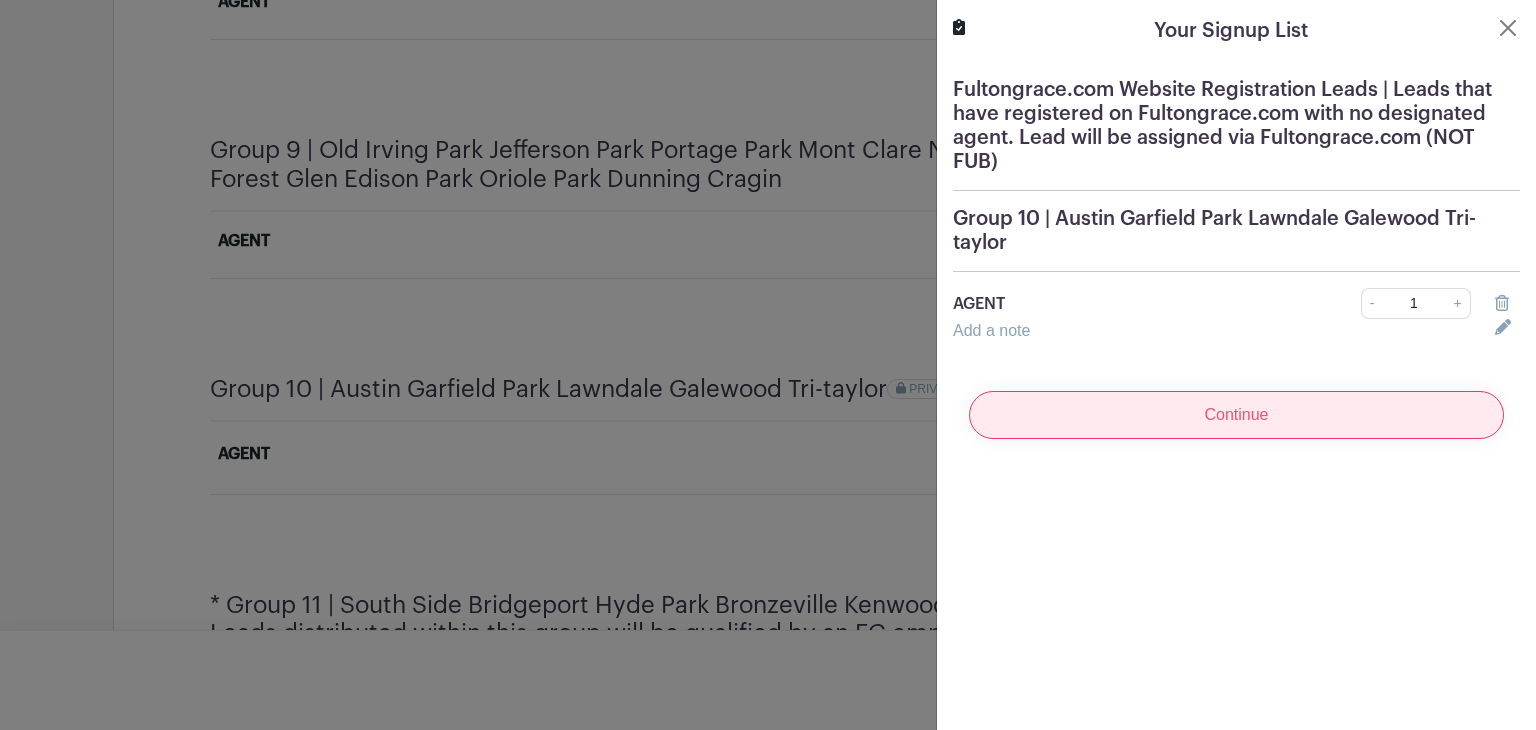 click on "Continue" at bounding box center [1236, 415] 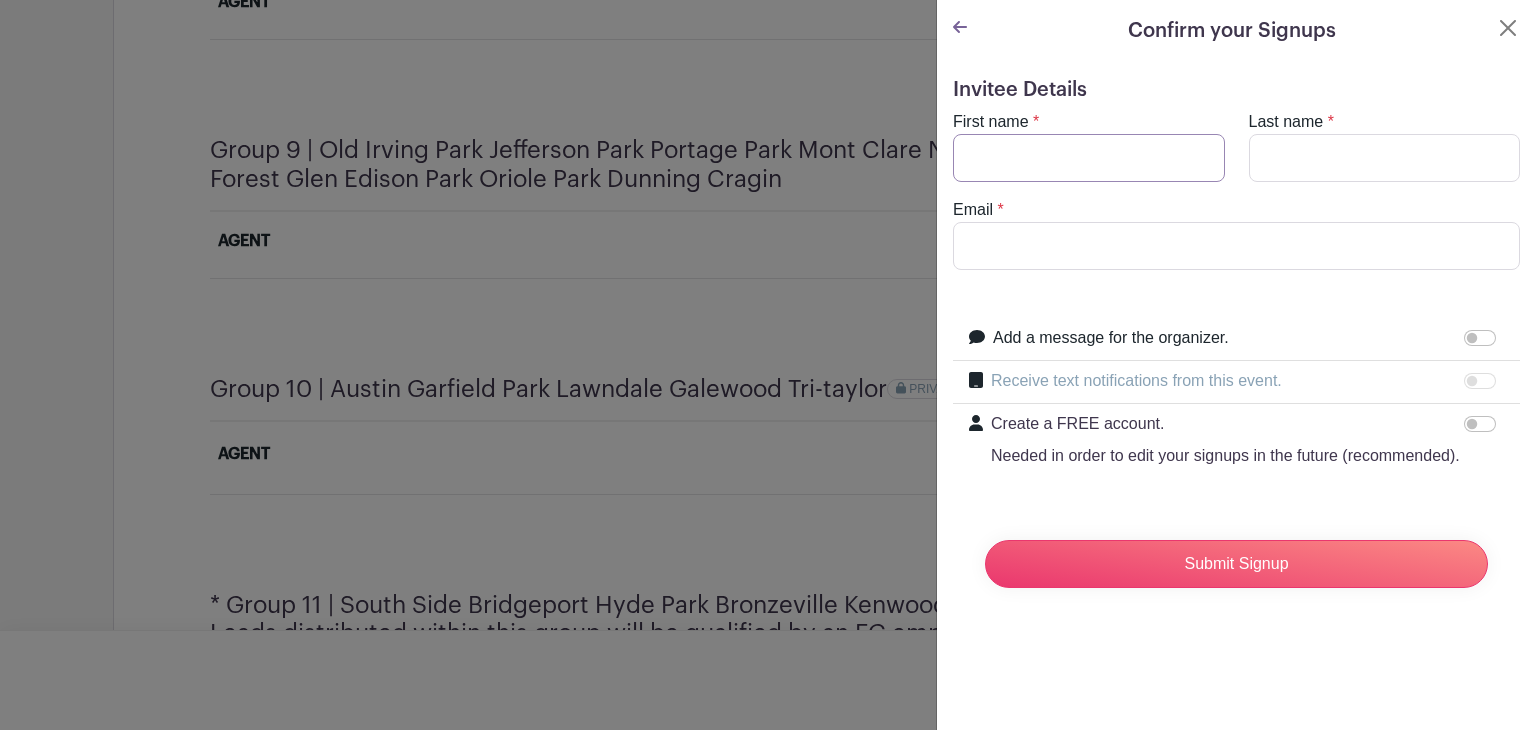click on "First name" at bounding box center (1089, 158) 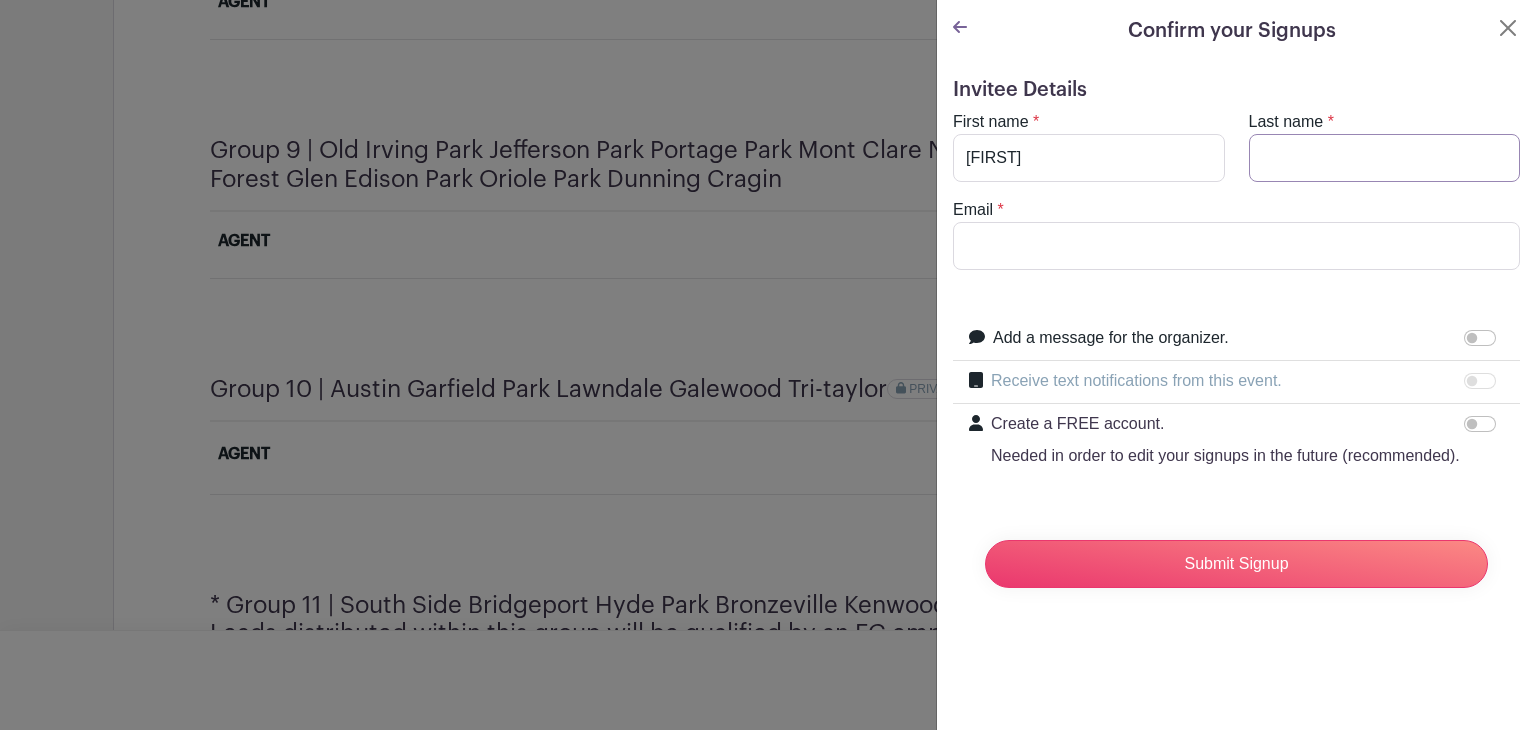 click on "Last name" at bounding box center [1385, 158] 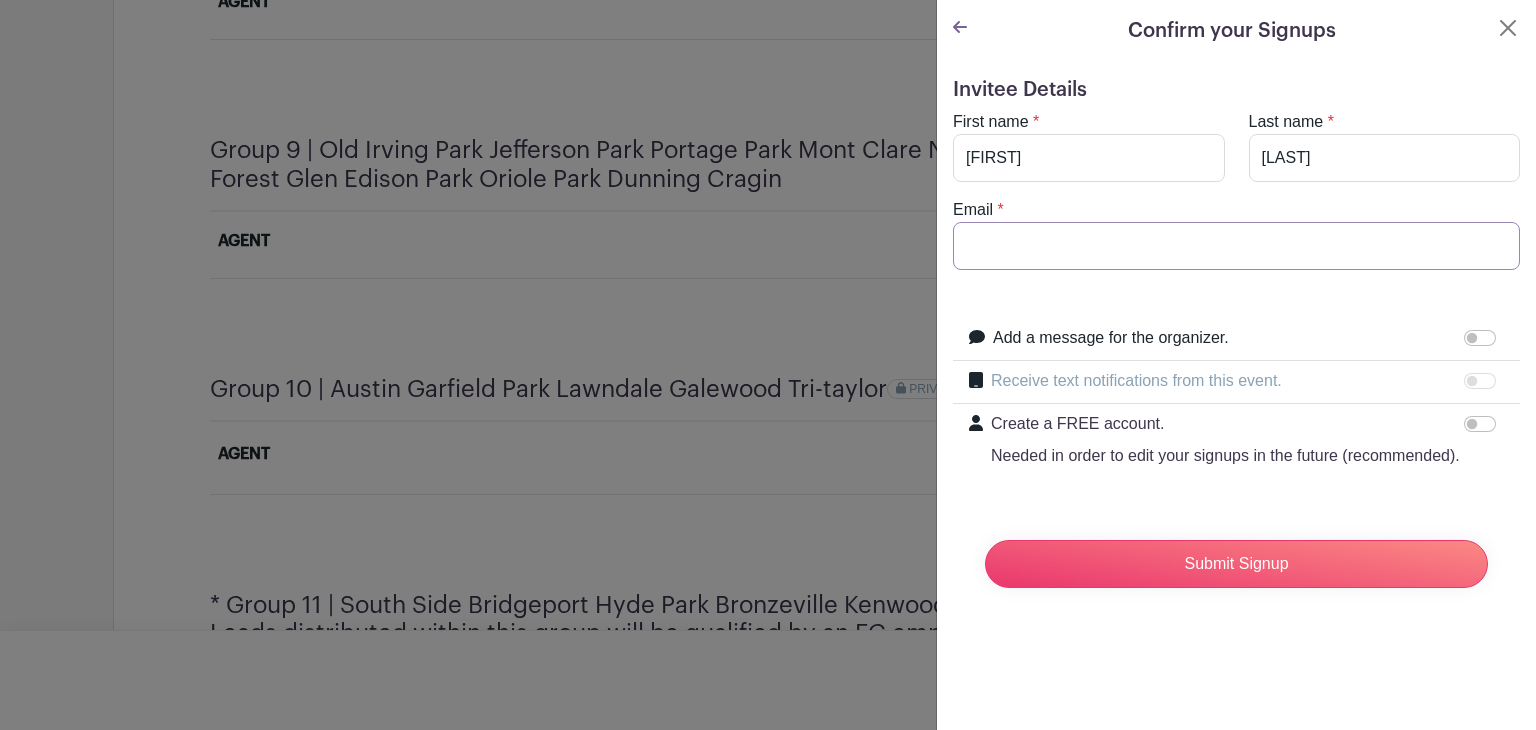click on "Email" at bounding box center (1236, 246) 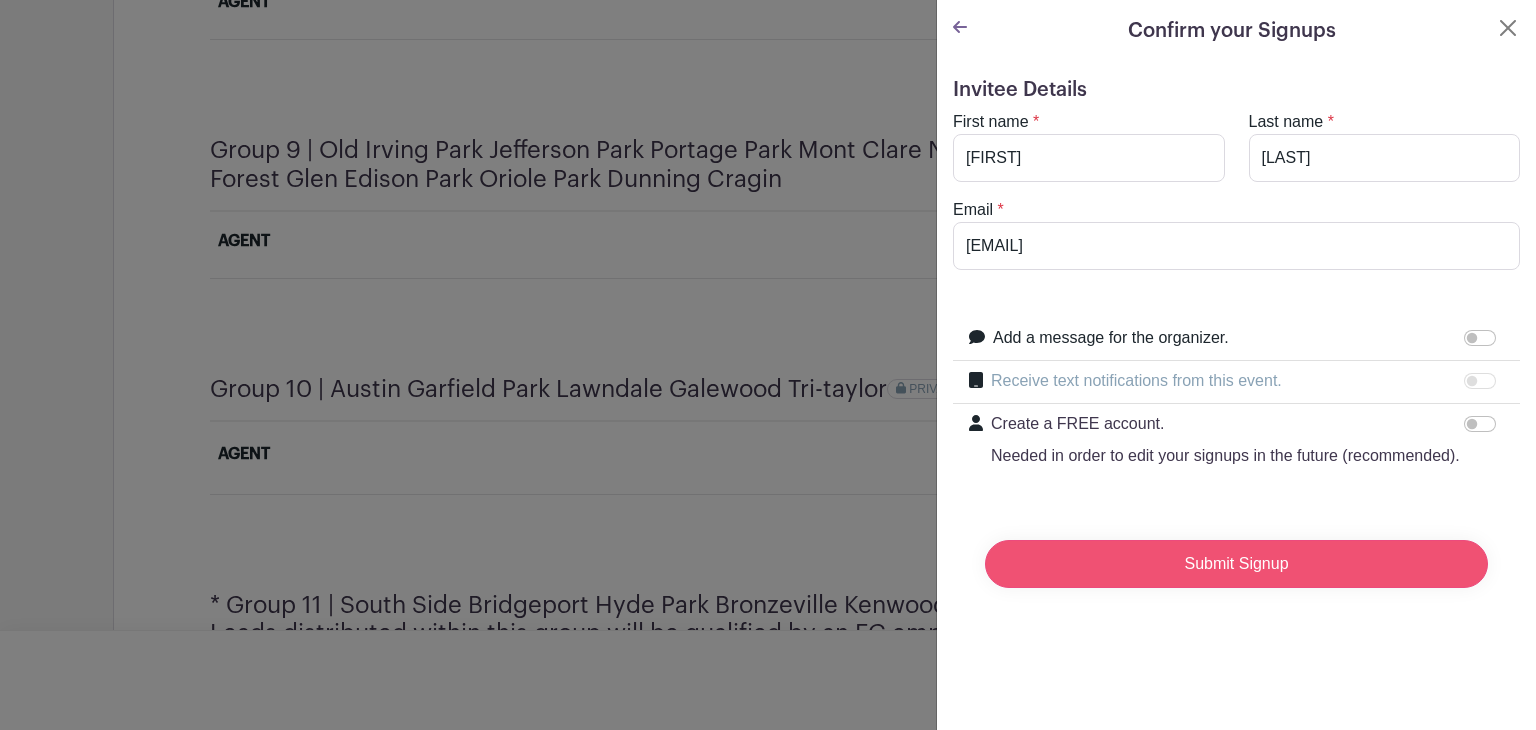 click on "Submit Signup" at bounding box center (1236, 564) 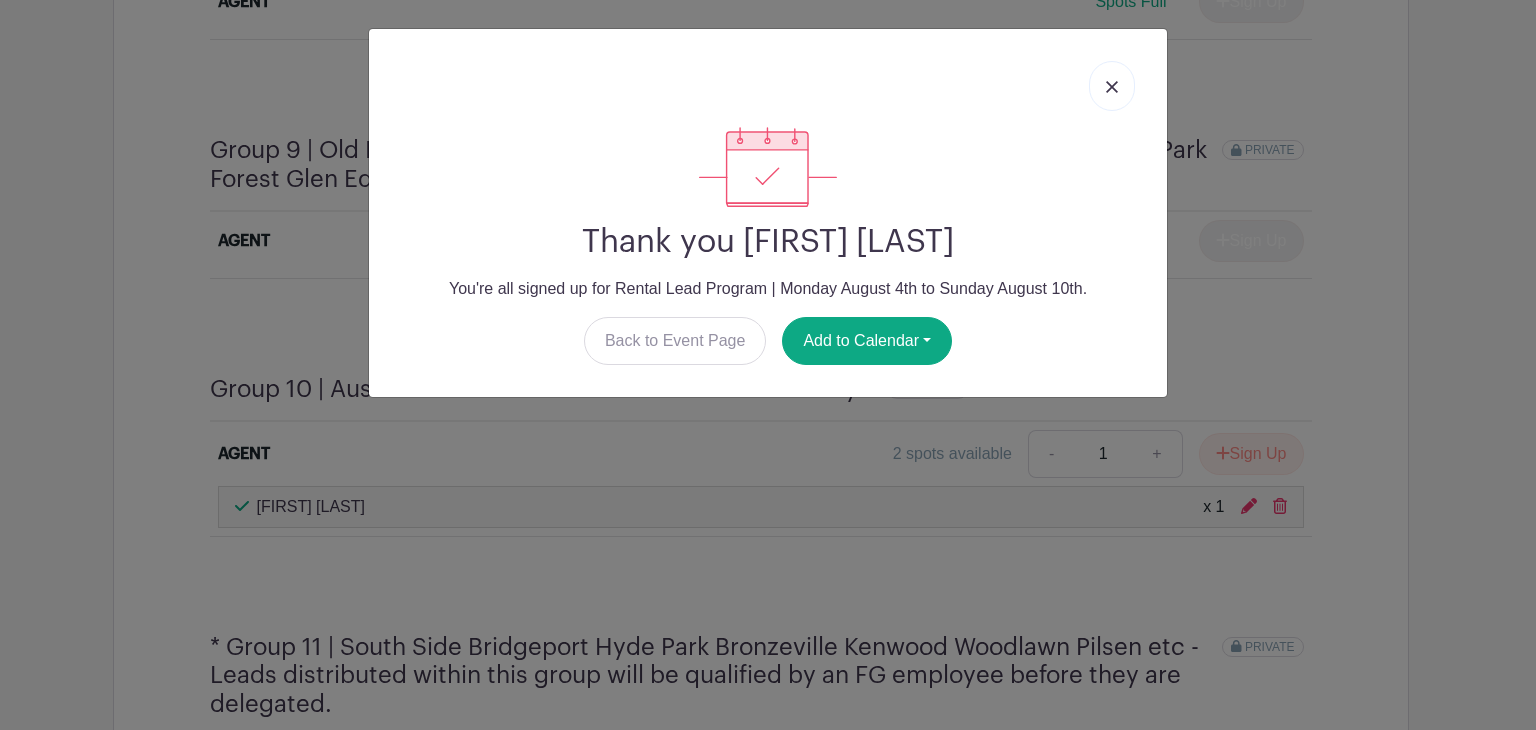 click at bounding box center (1112, 86) 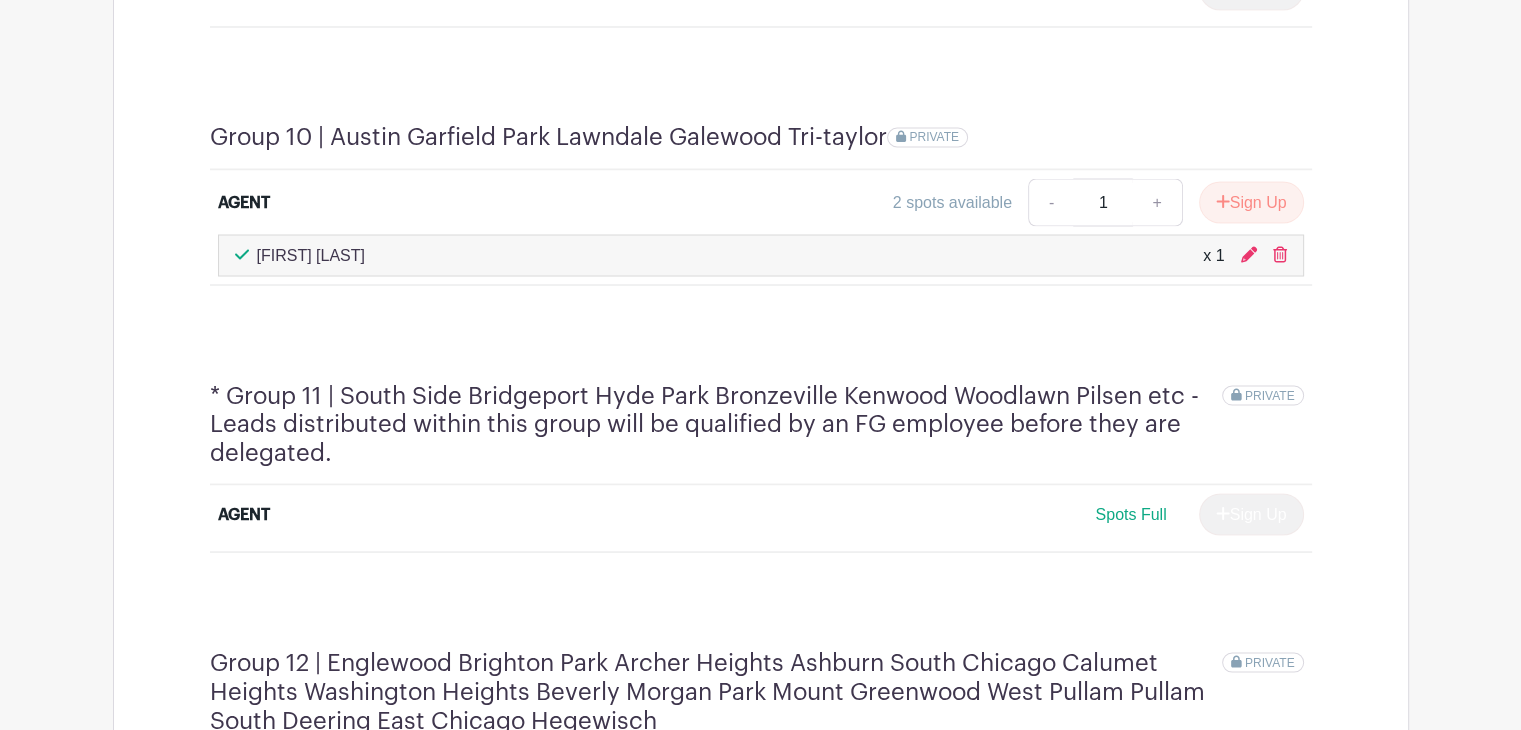 scroll, scrollTop: 3641, scrollLeft: 0, axis: vertical 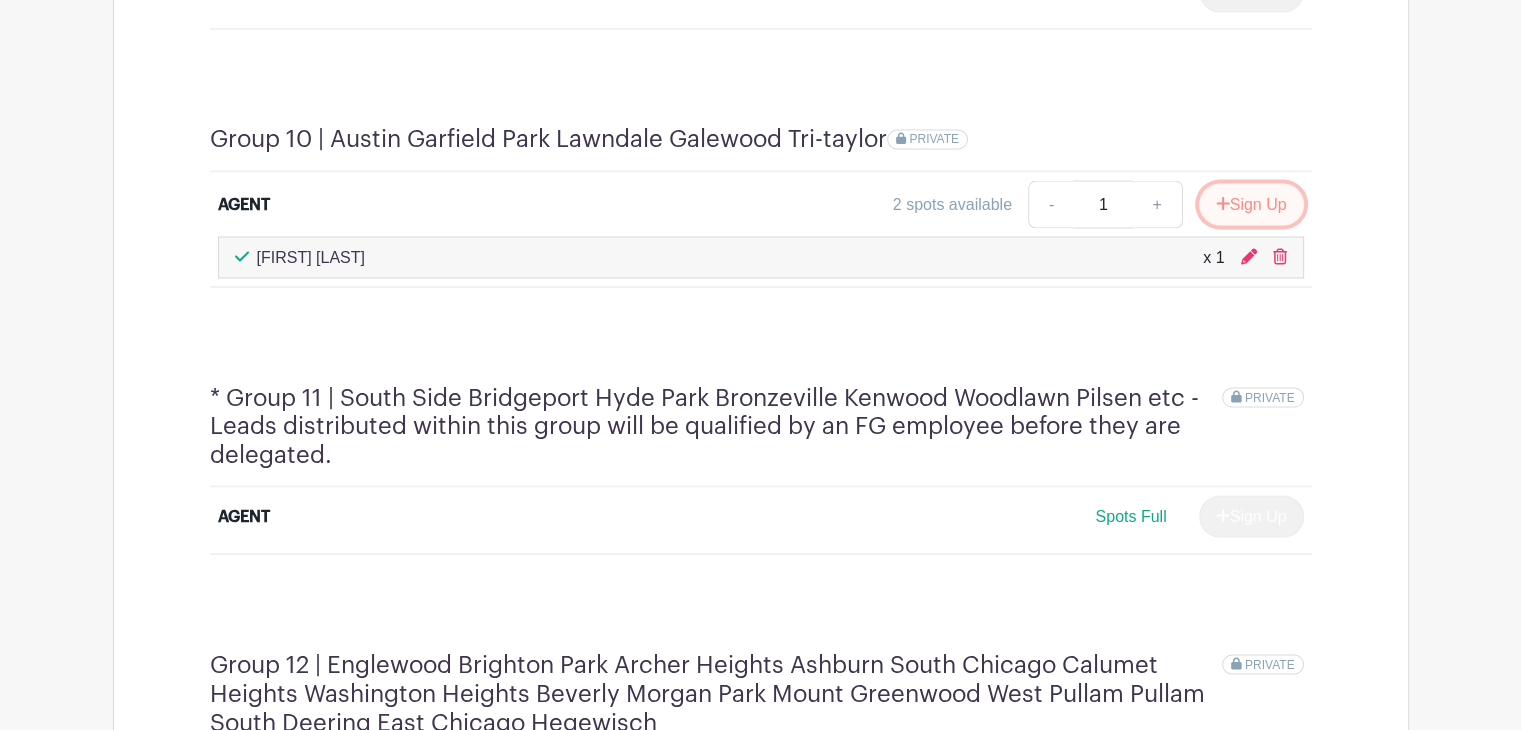 click on "Sign Up" at bounding box center (1251, 204) 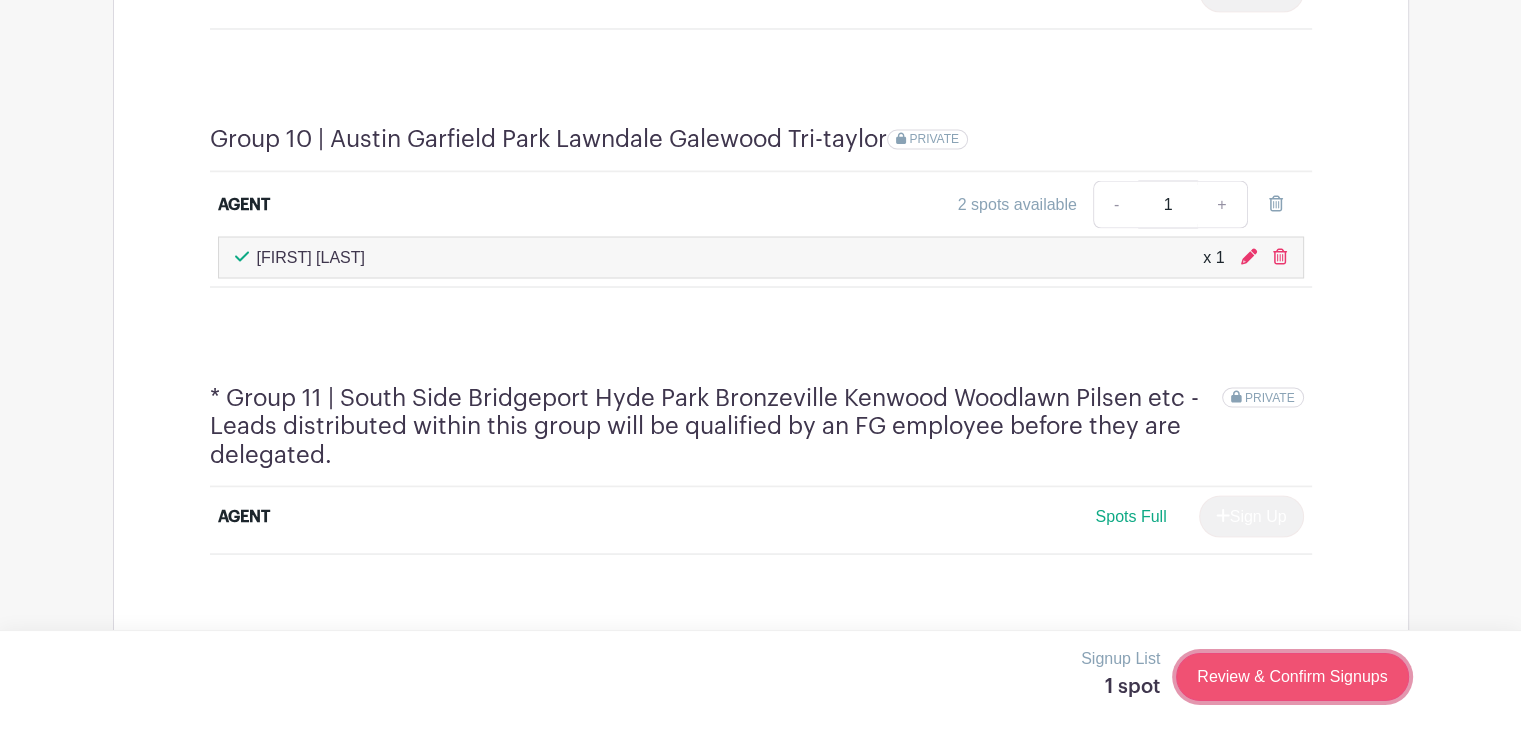 click on "Review & Confirm Signups" at bounding box center [1292, 677] 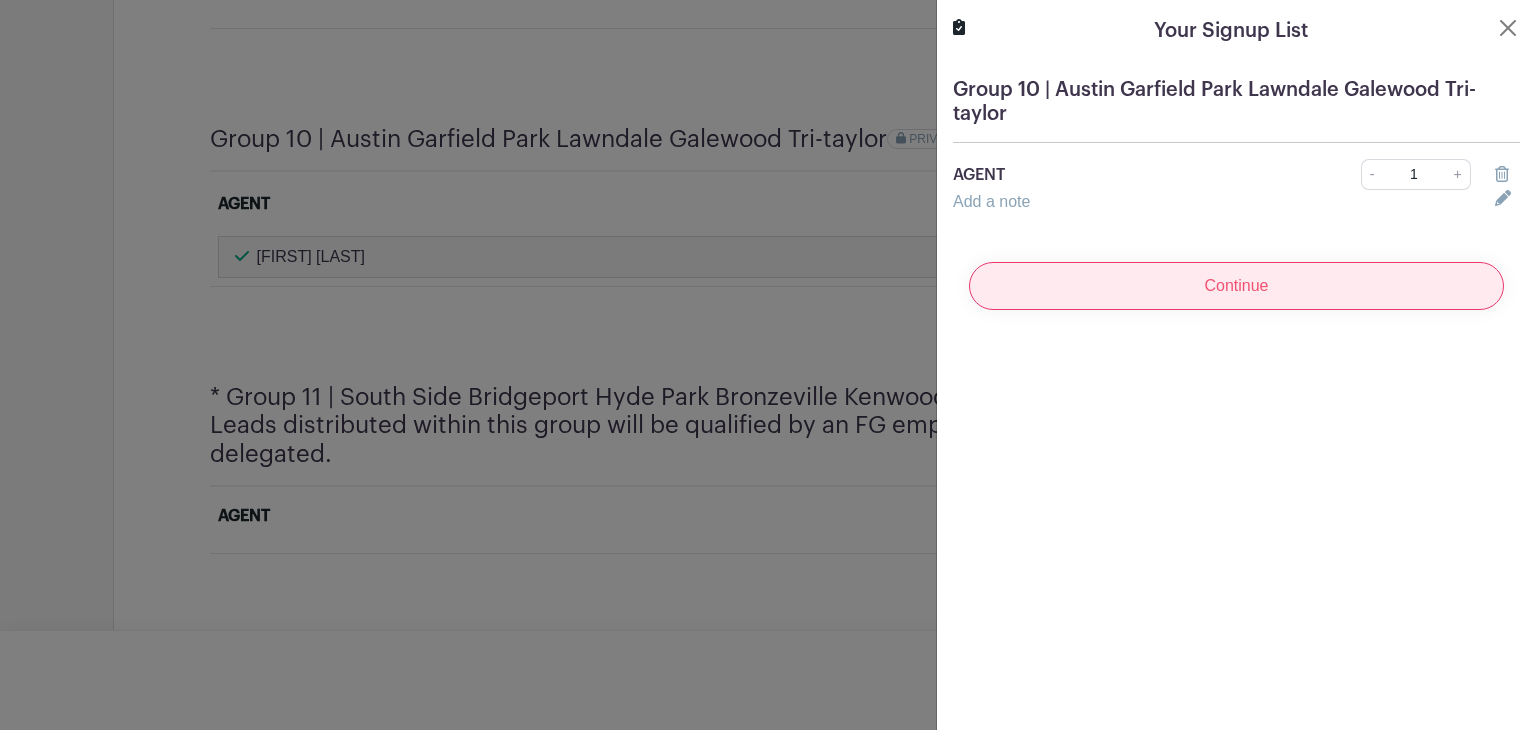 click on "Continue" at bounding box center [1236, 286] 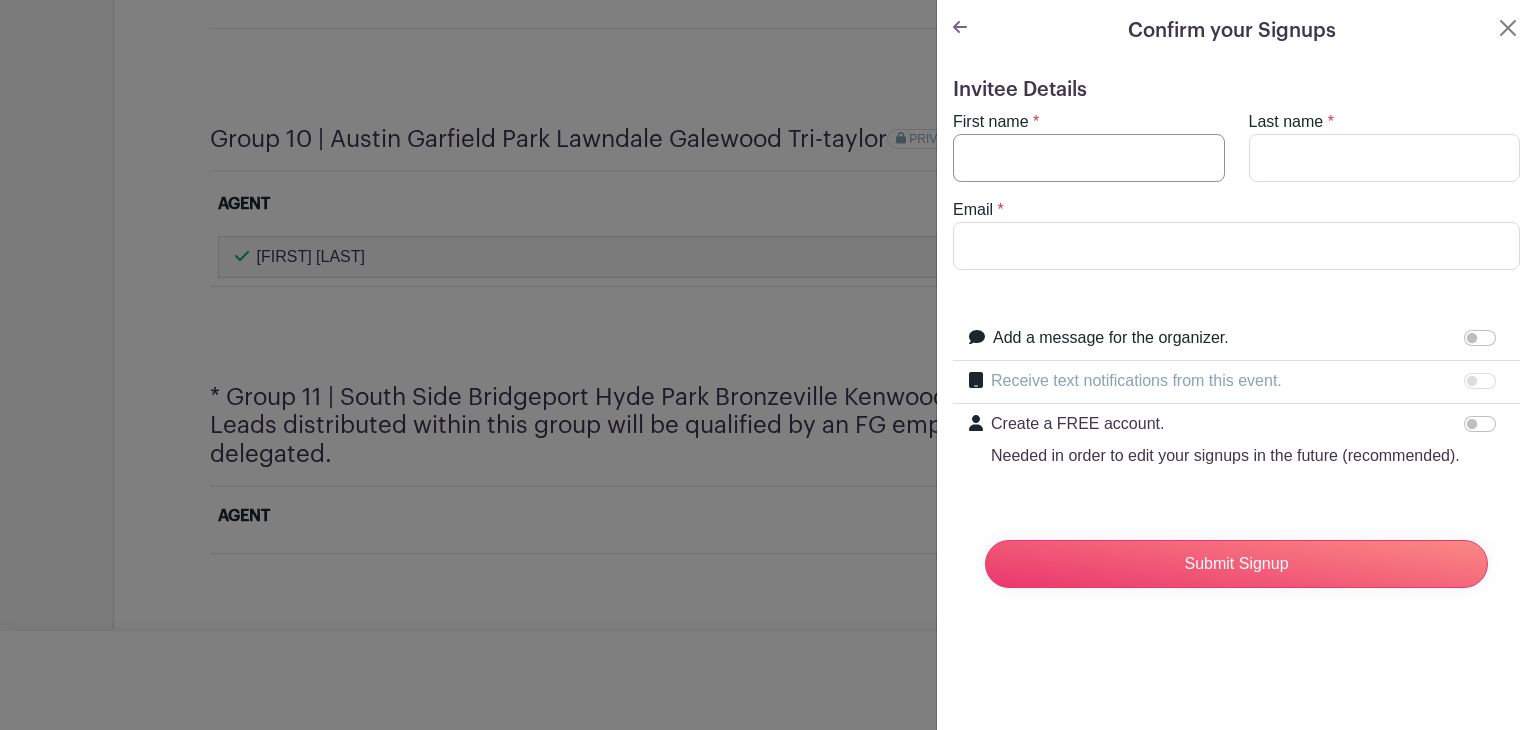click on "First name" at bounding box center [1089, 158] 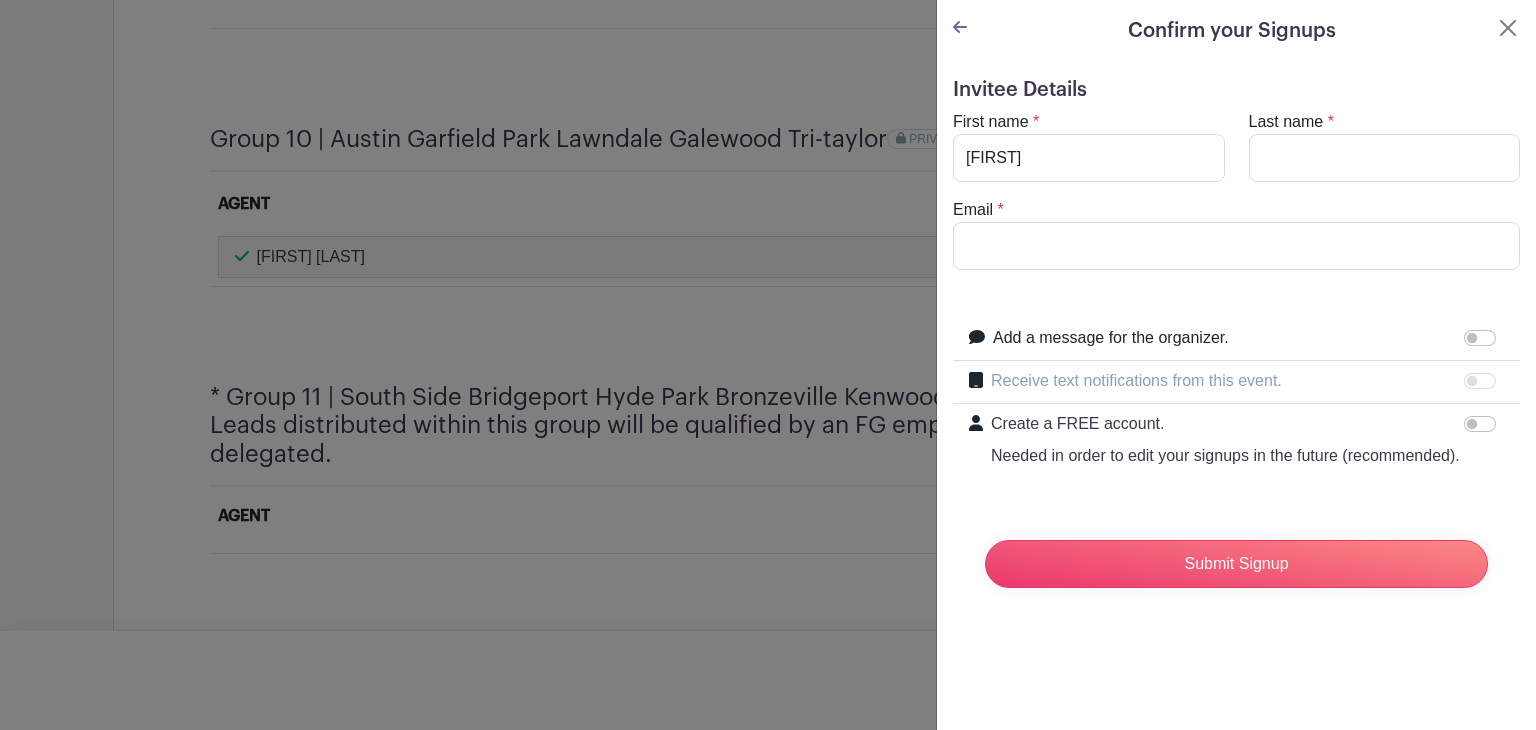 click on "Last name" at bounding box center [1385, 158] 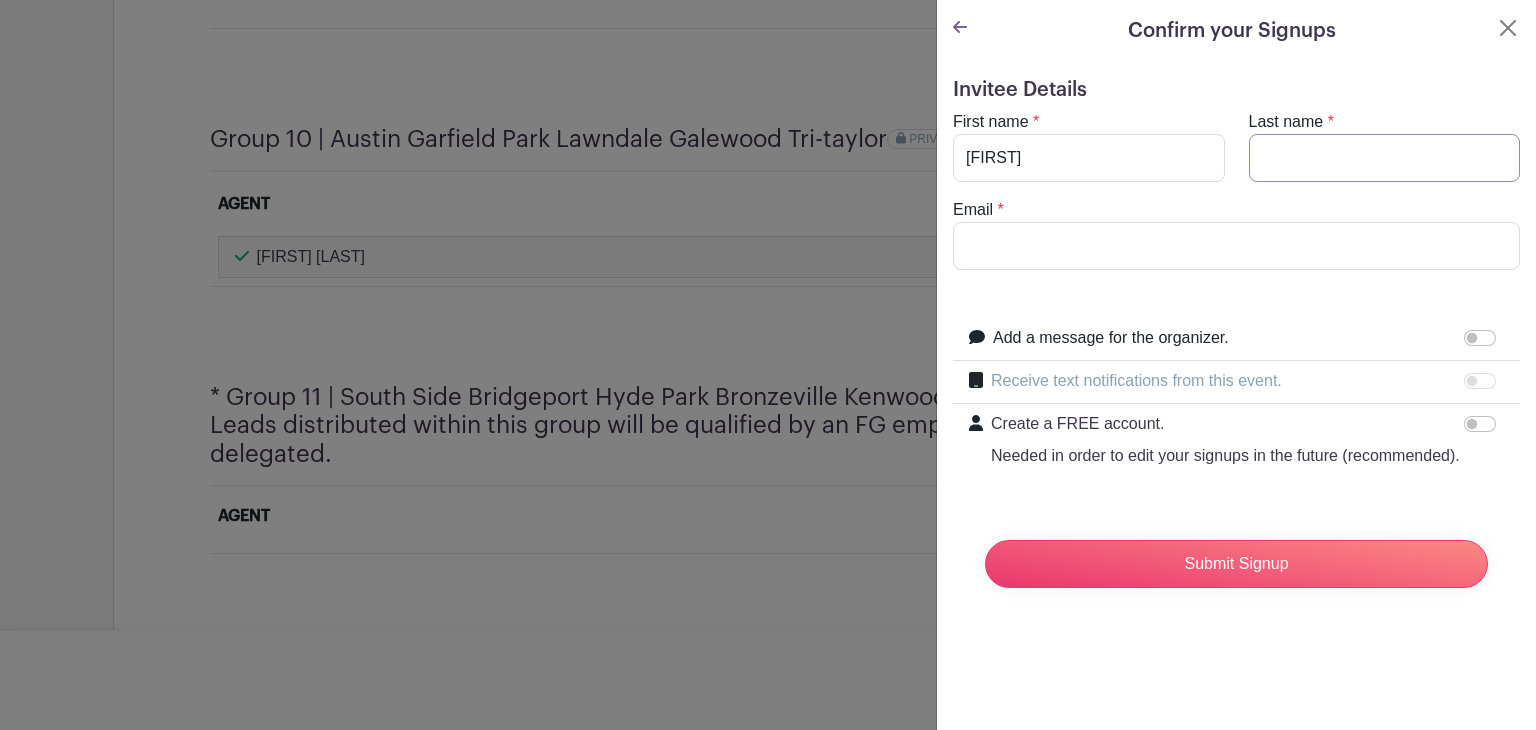 type on "[LAST]" 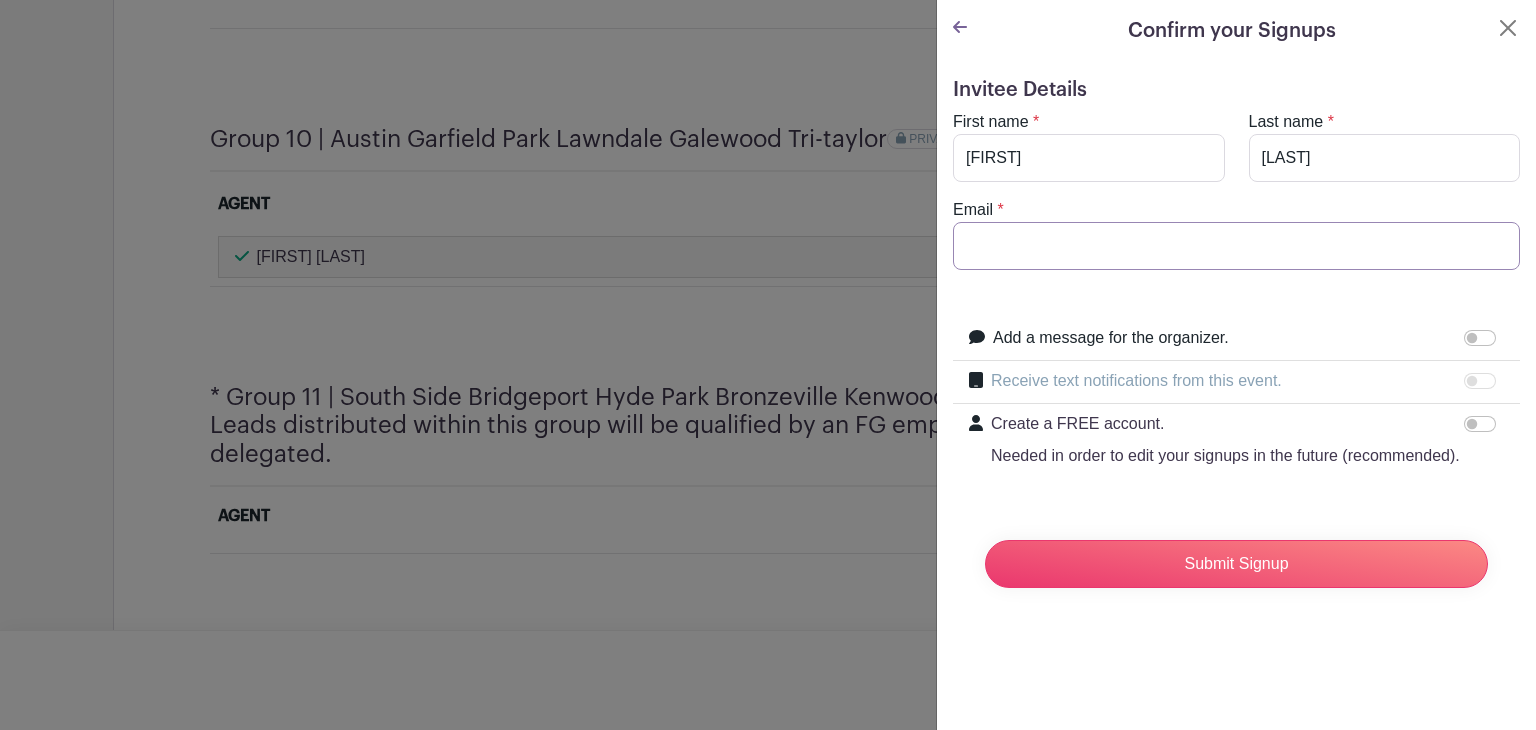 click on "Email" at bounding box center [1236, 246] 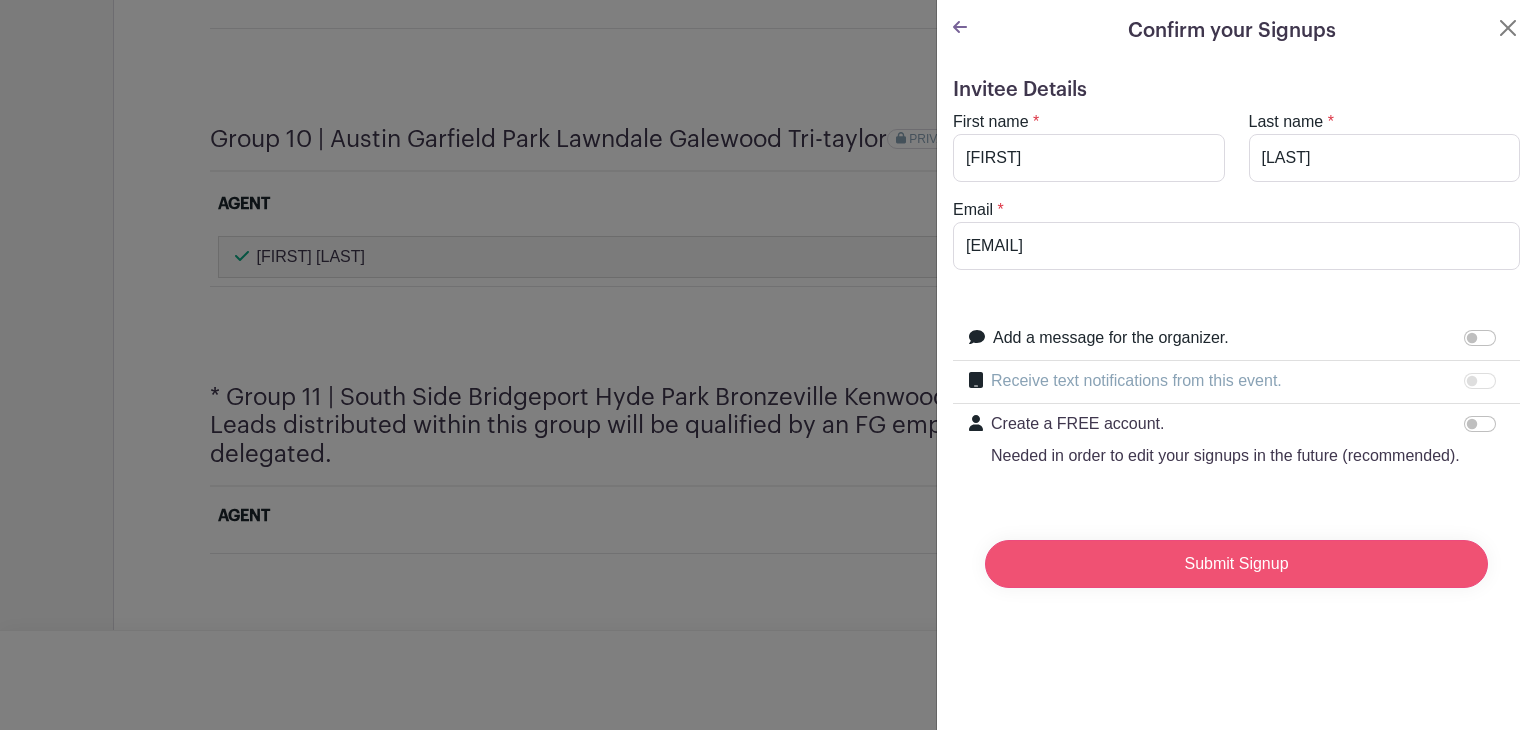 click on "Submit Signup" at bounding box center (1236, 564) 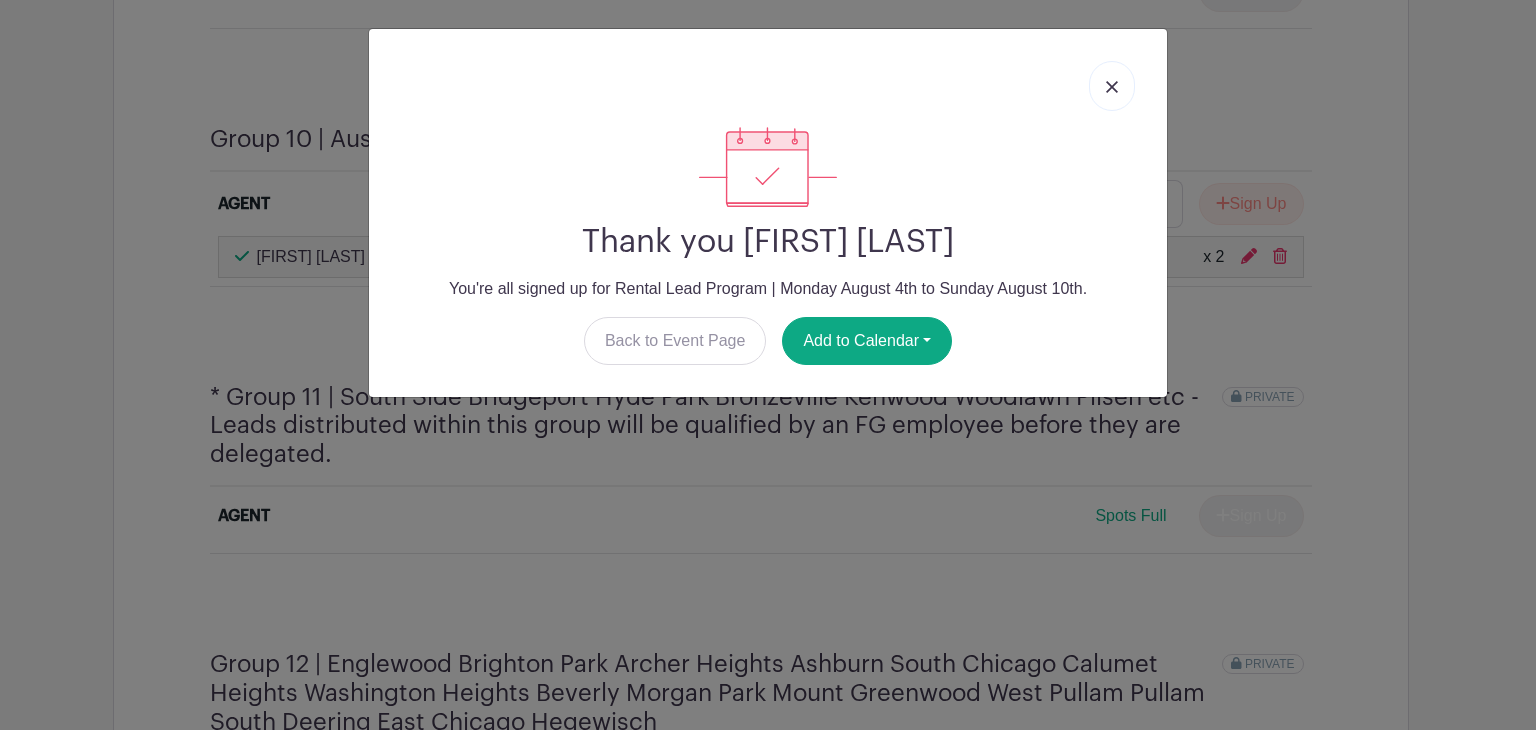 click at bounding box center (1112, 86) 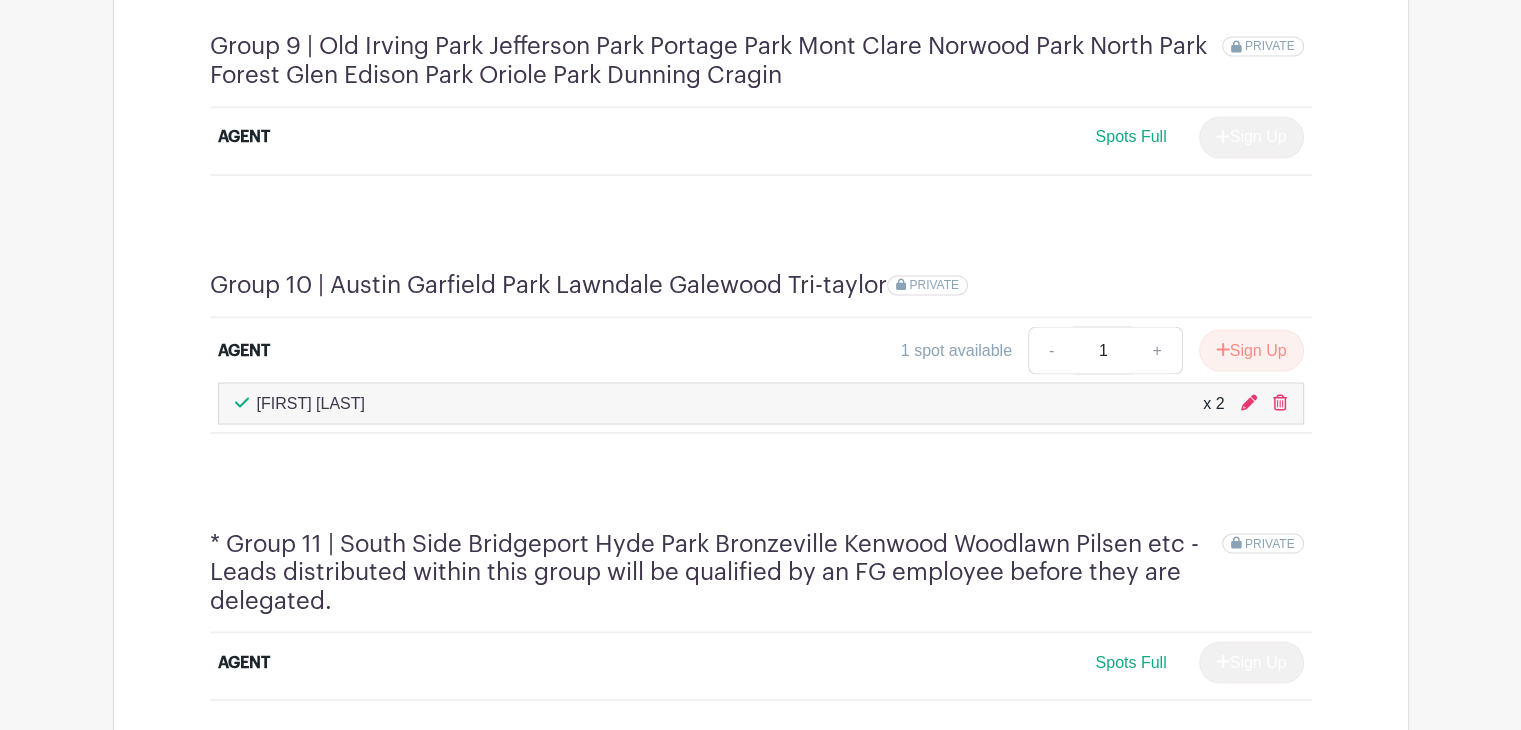 scroll, scrollTop: 3494, scrollLeft: 0, axis: vertical 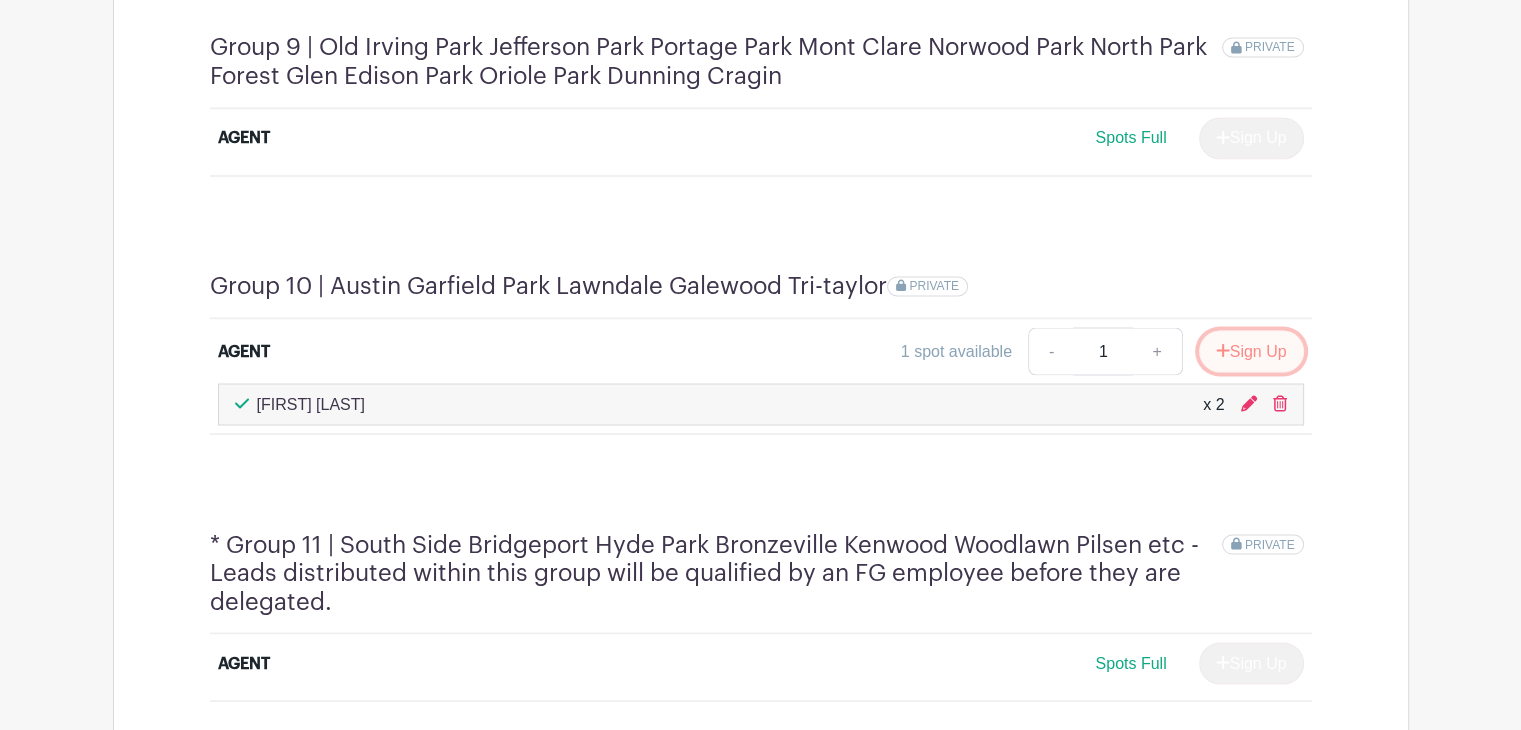 click on "Sign Up" at bounding box center (1251, 351) 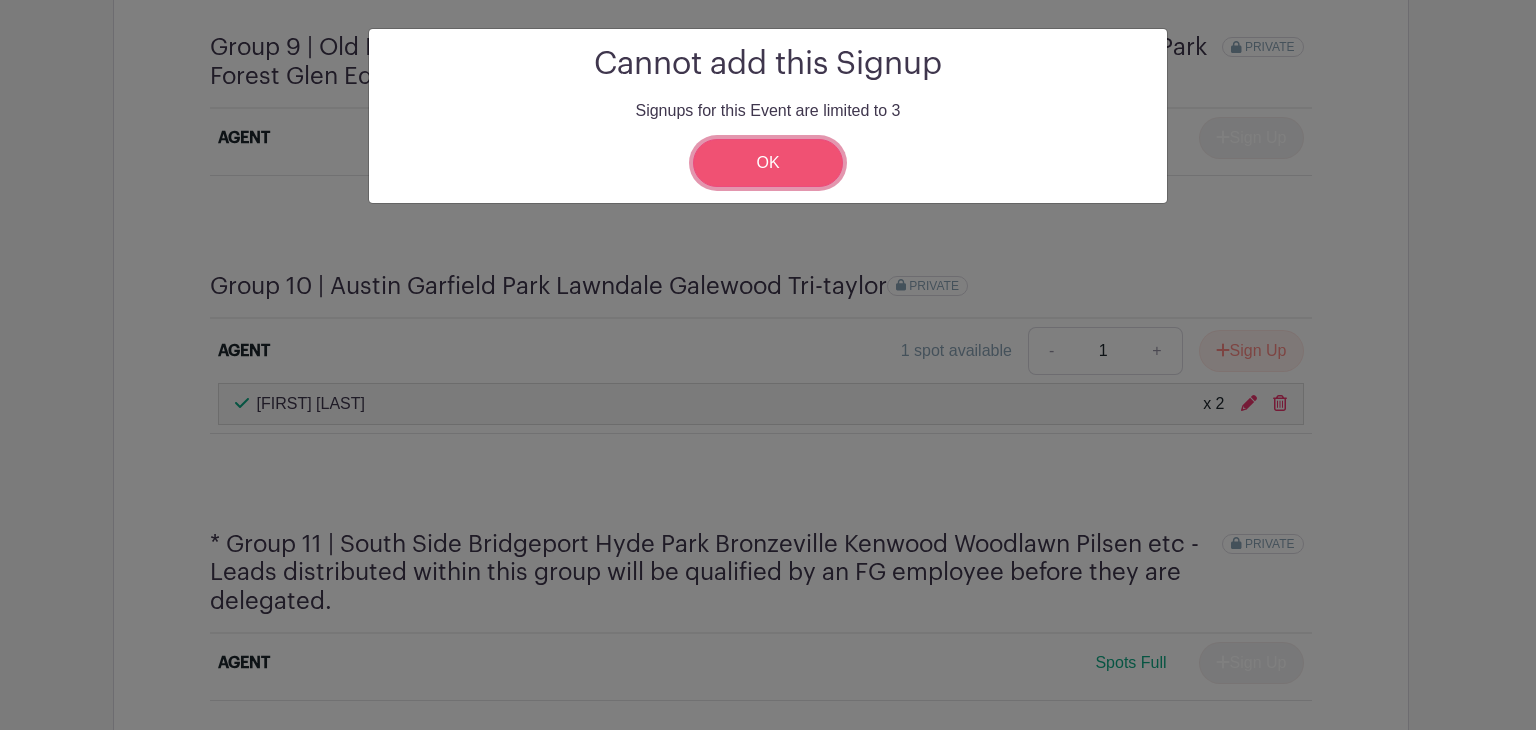 click on "OK" at bounding box center [768, 163] 